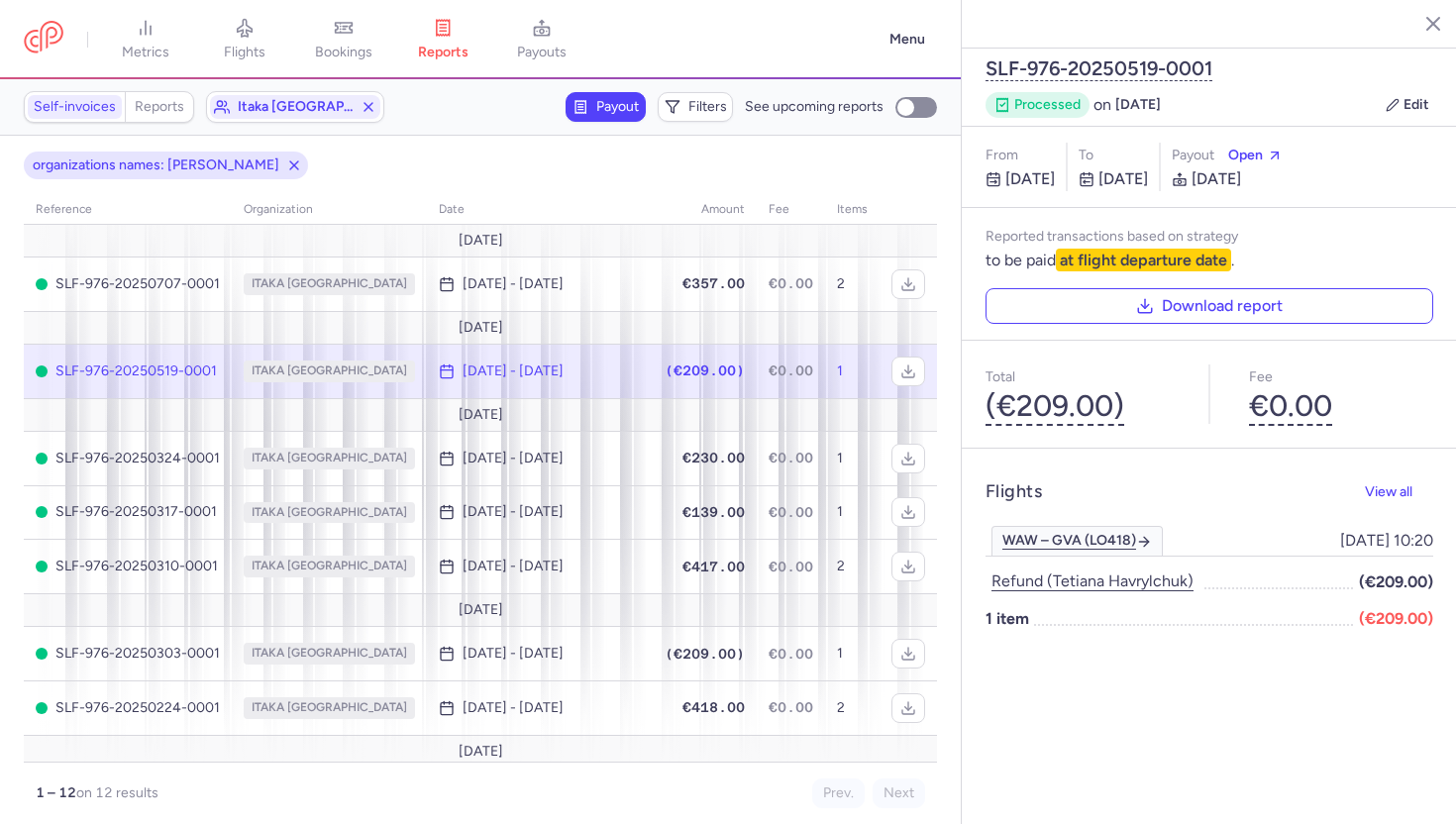 scroll, scrollTop: 0, scrollLeft: 0, axis: both 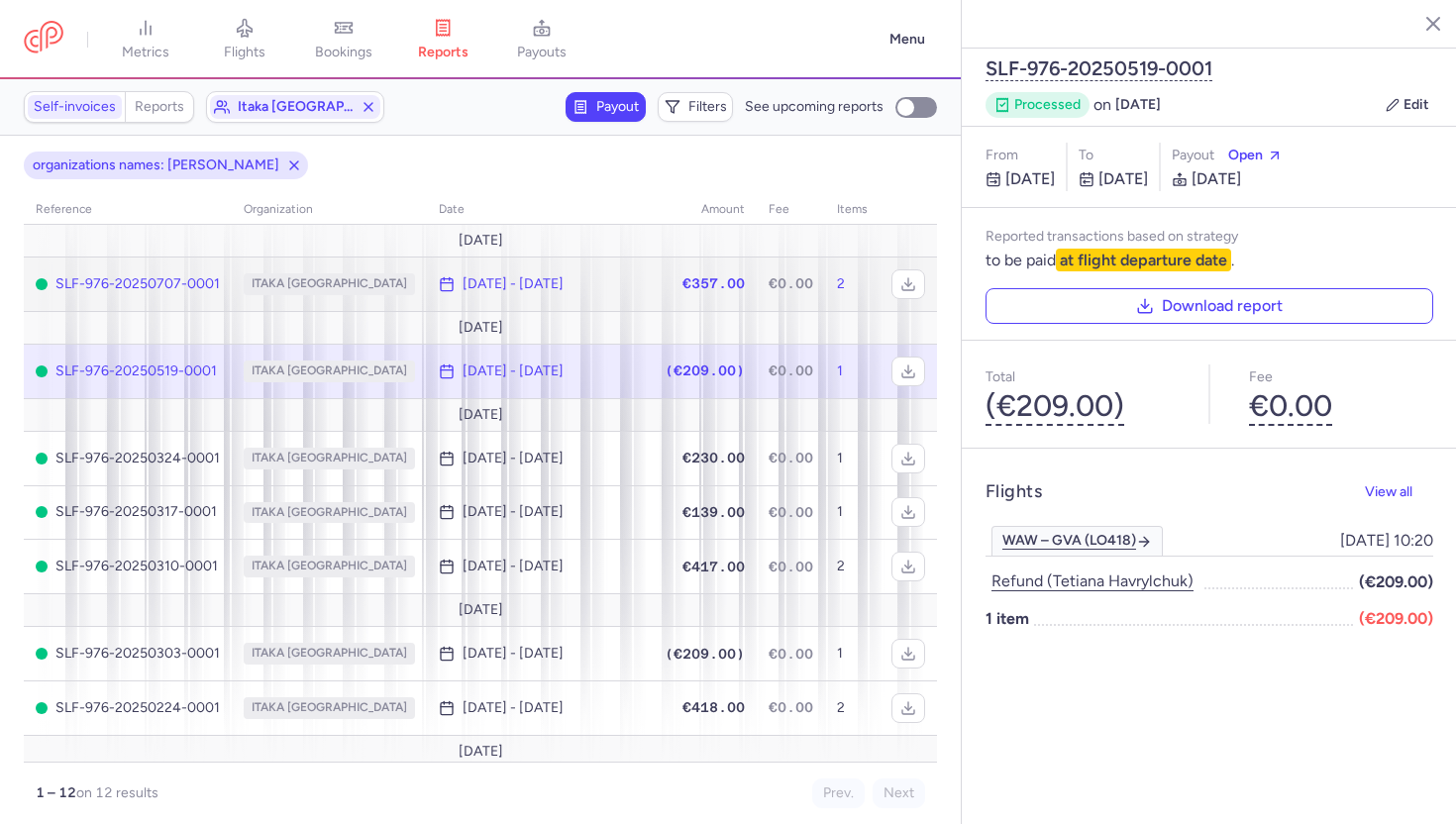 click on "ITAKA [GEOGRAPHIC_DATA]" at bounding box center (329, 283) 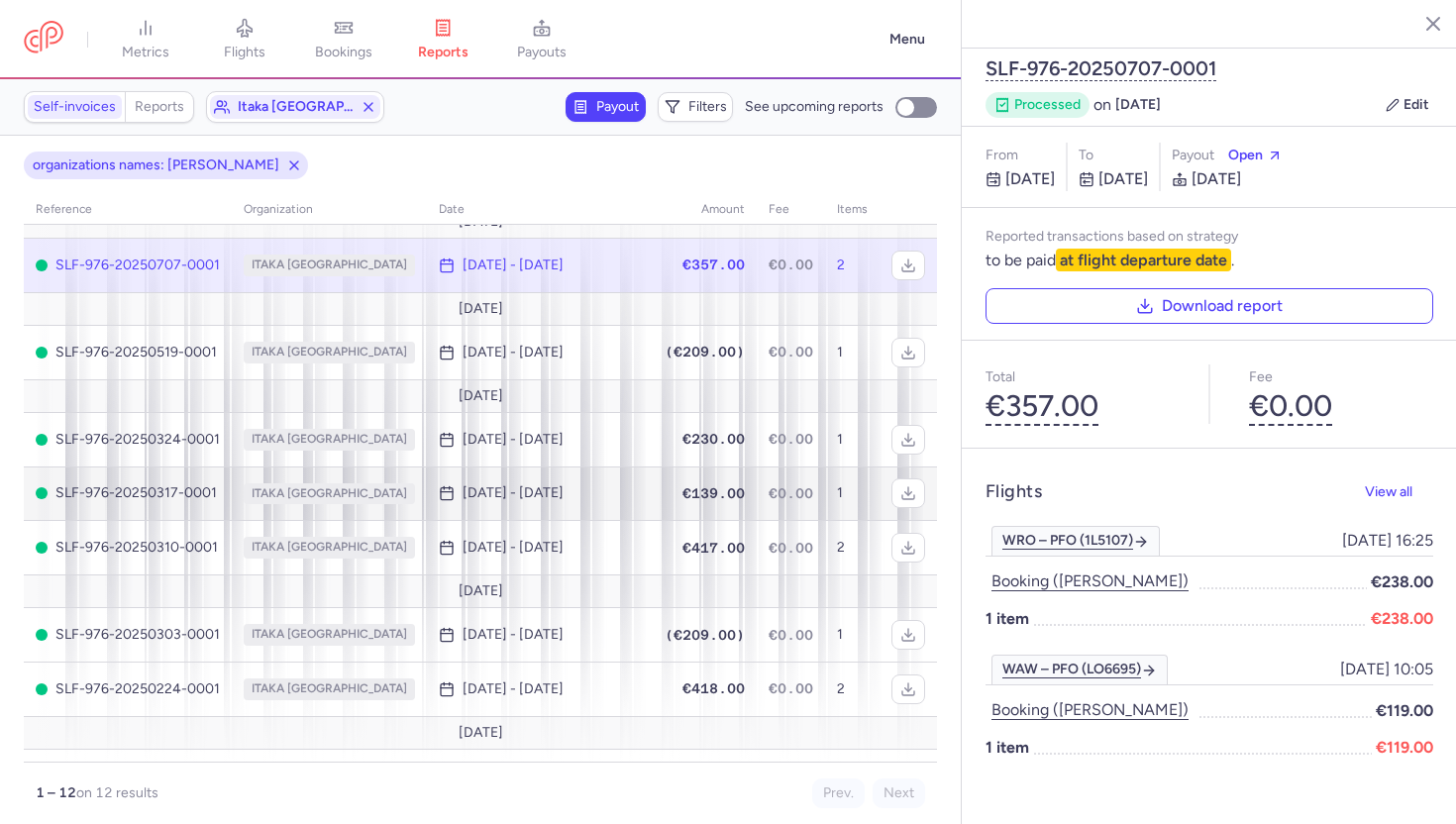 scroll, scrollTop: 0, scrollLeft: 0, axis: both 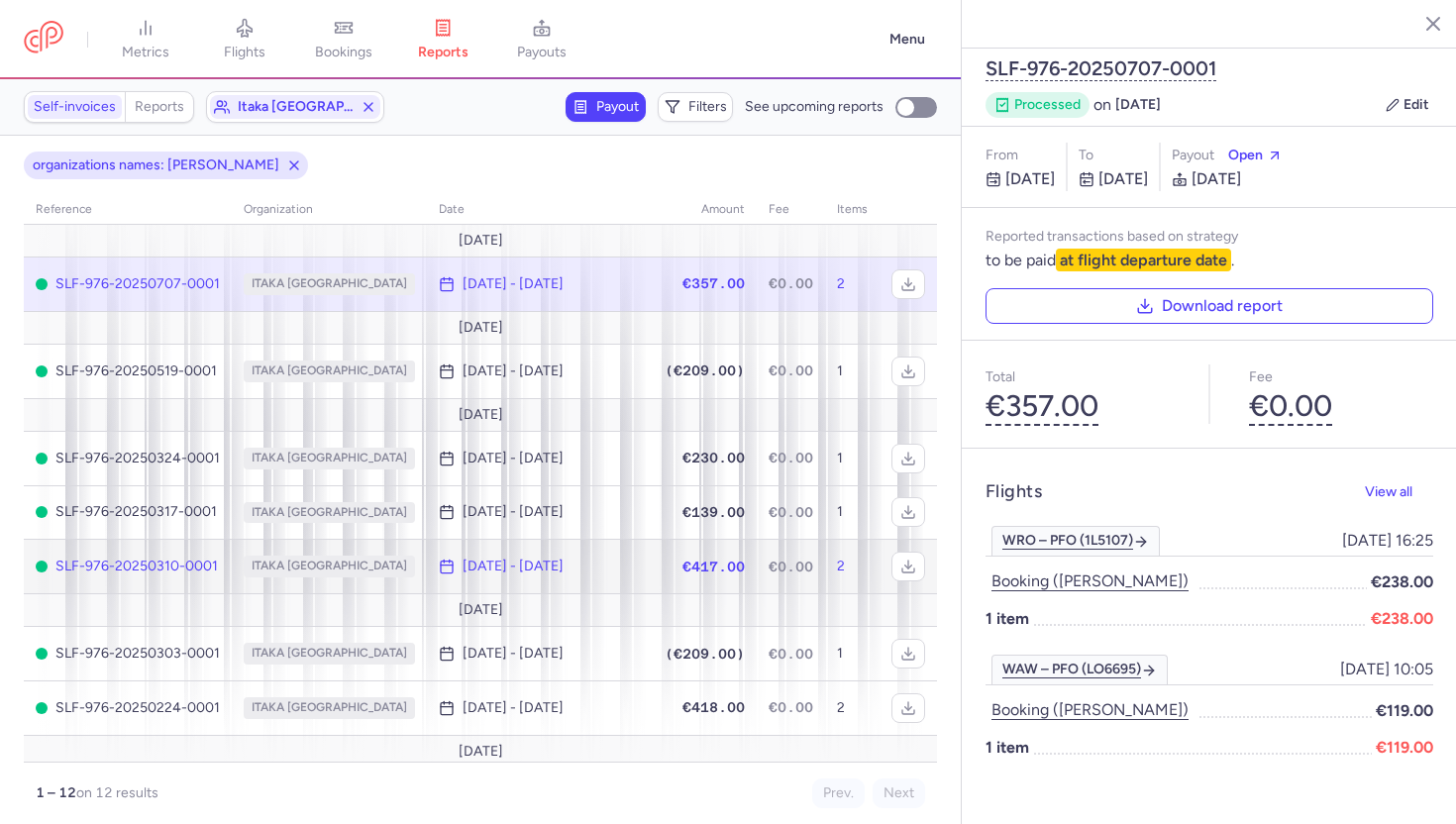 click on "ITAKA POLAND" at bounding box center [329, 566] 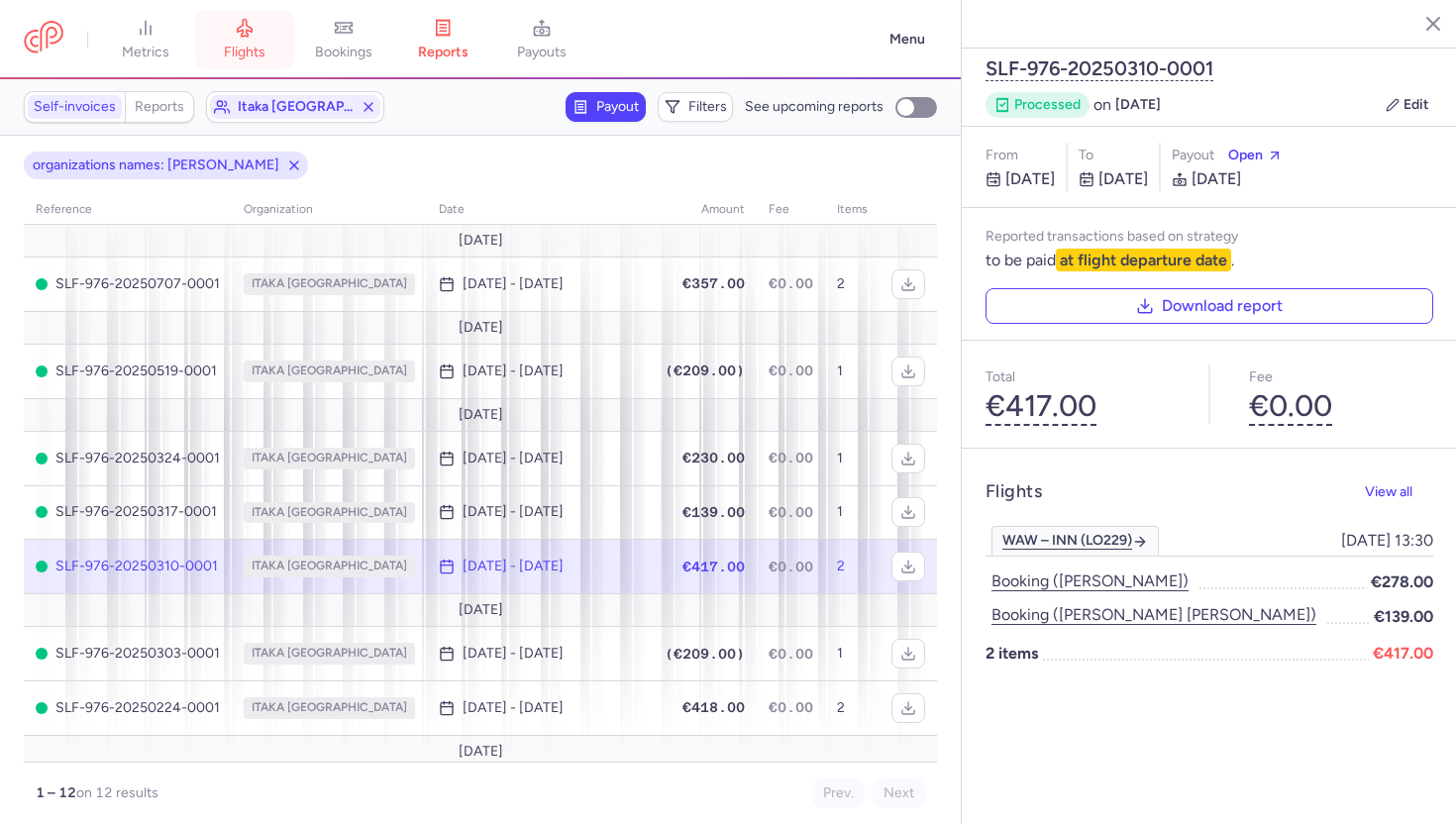 click on "flights" at bounding box center (245, 52) 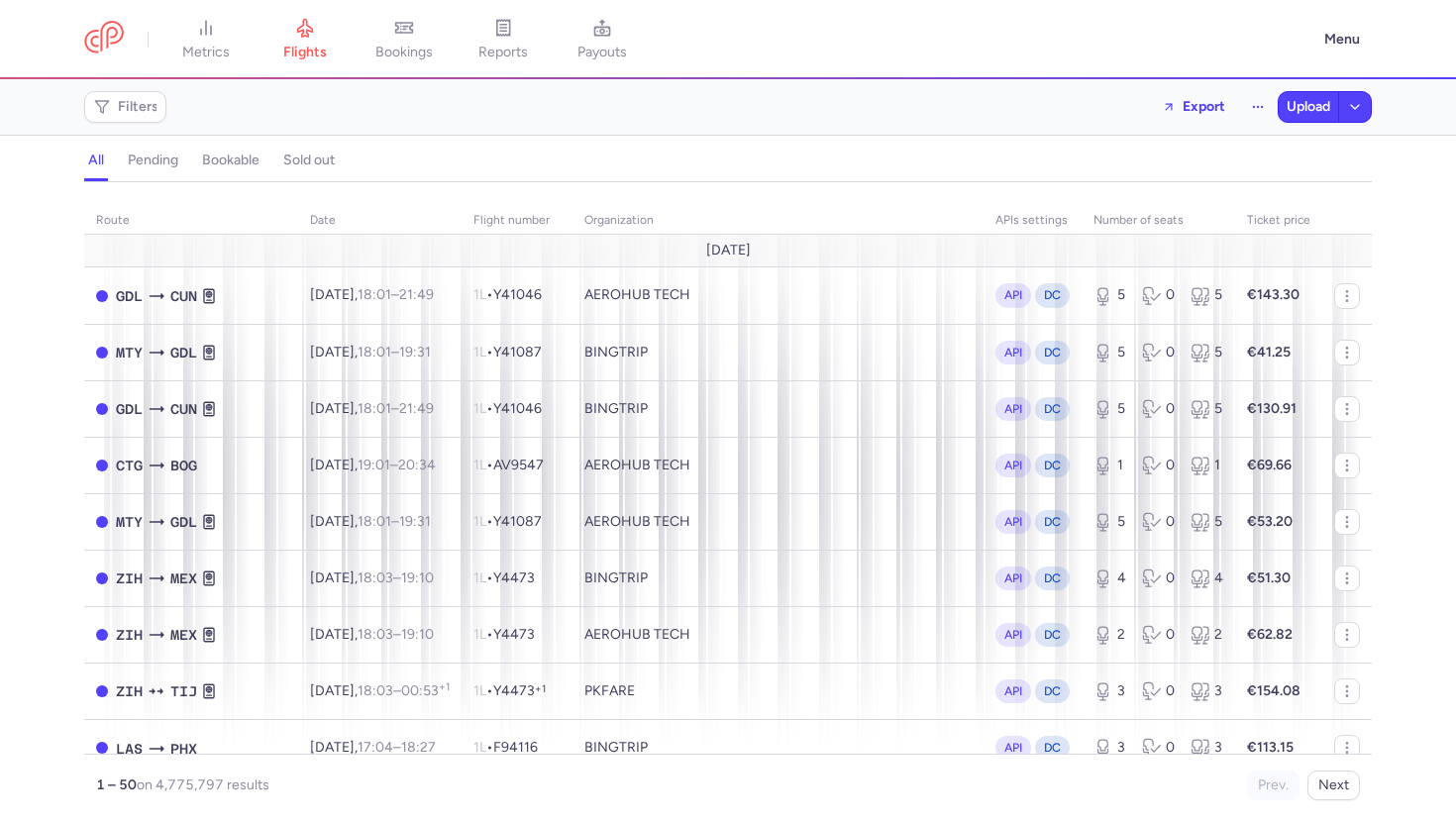 click on "Filters  Export  Upload" at bounding box center (728, 107) 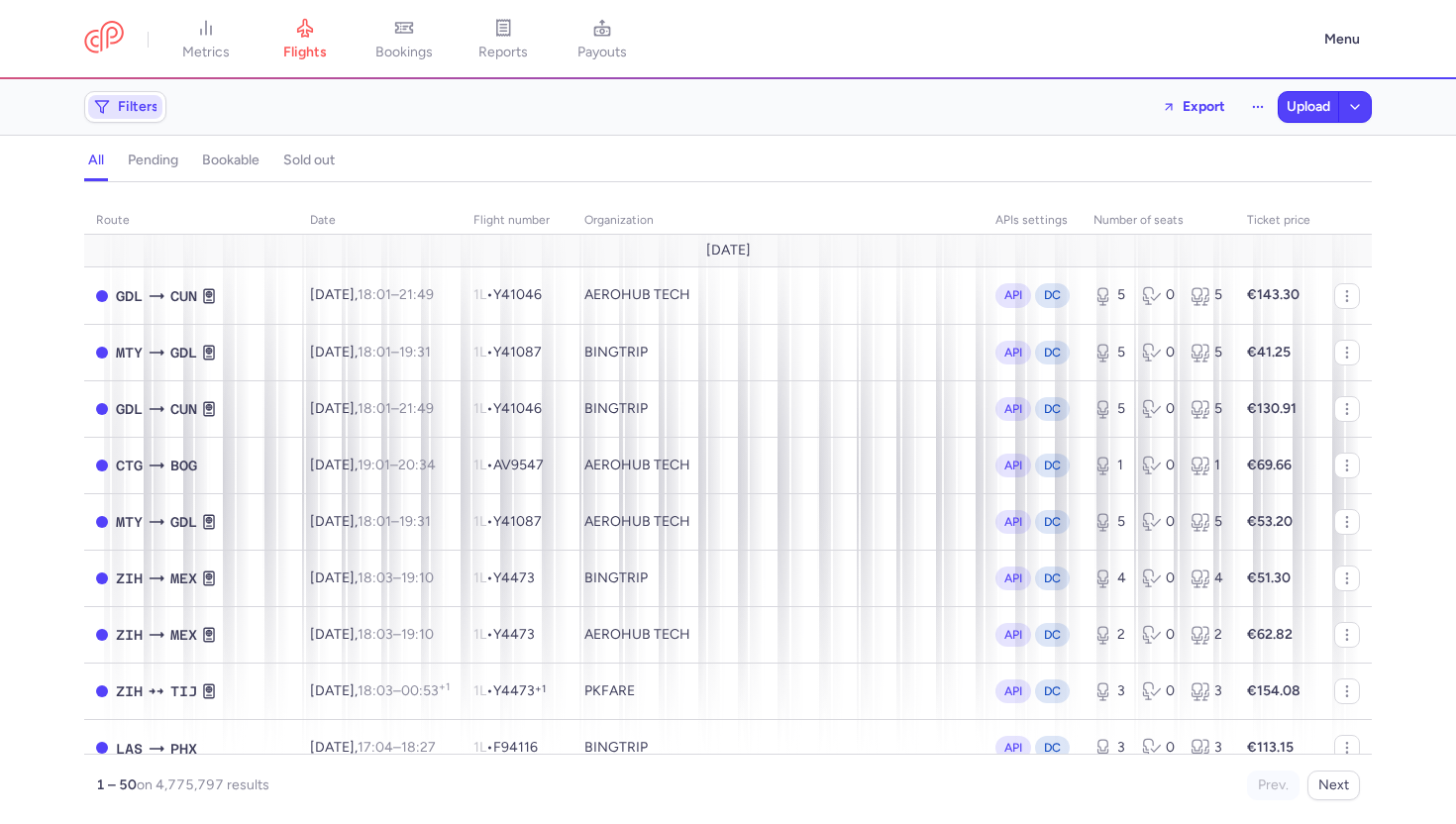 click on "Filters" 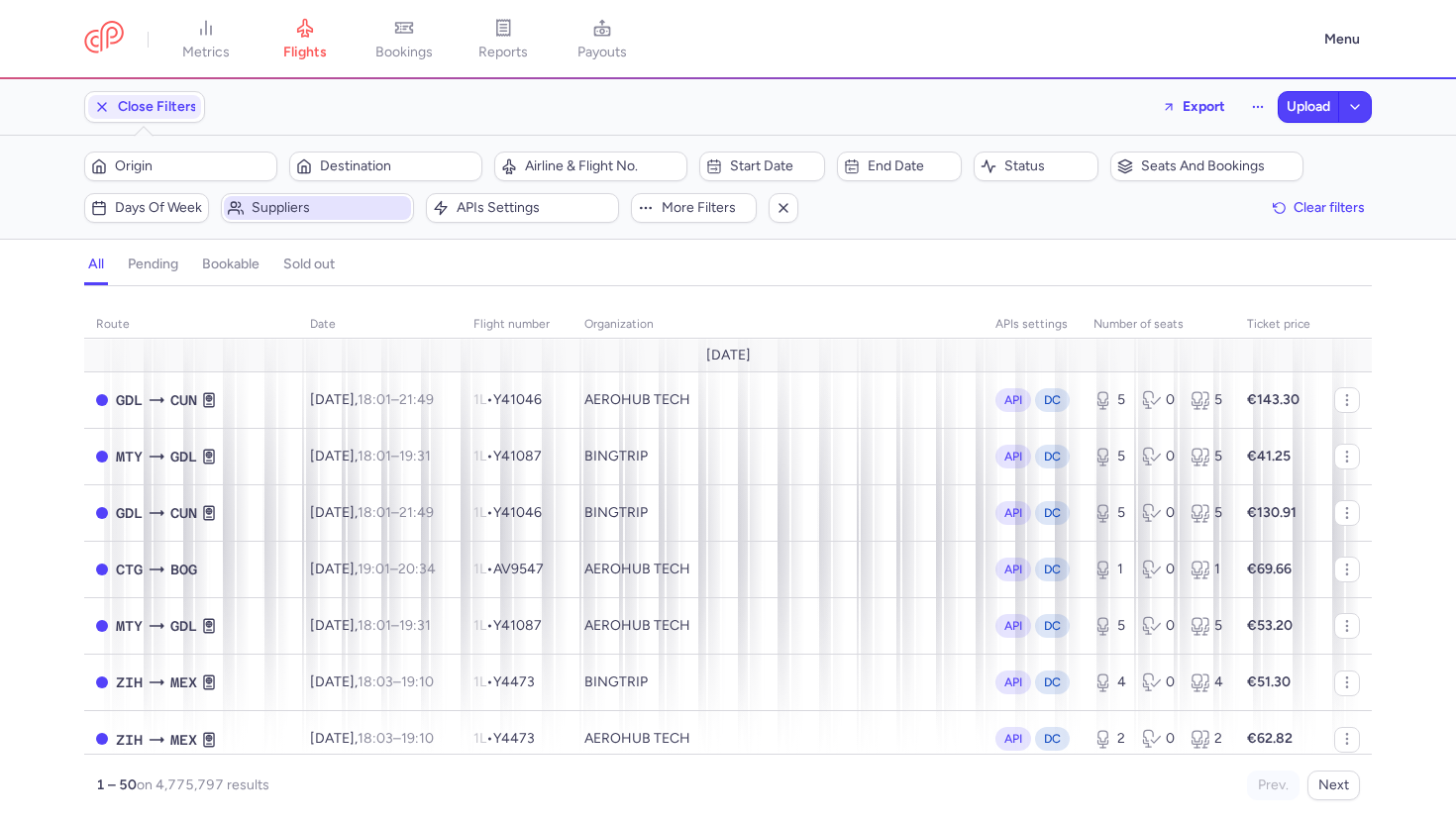click on "Suppliers" at bounding box center [329, 208] 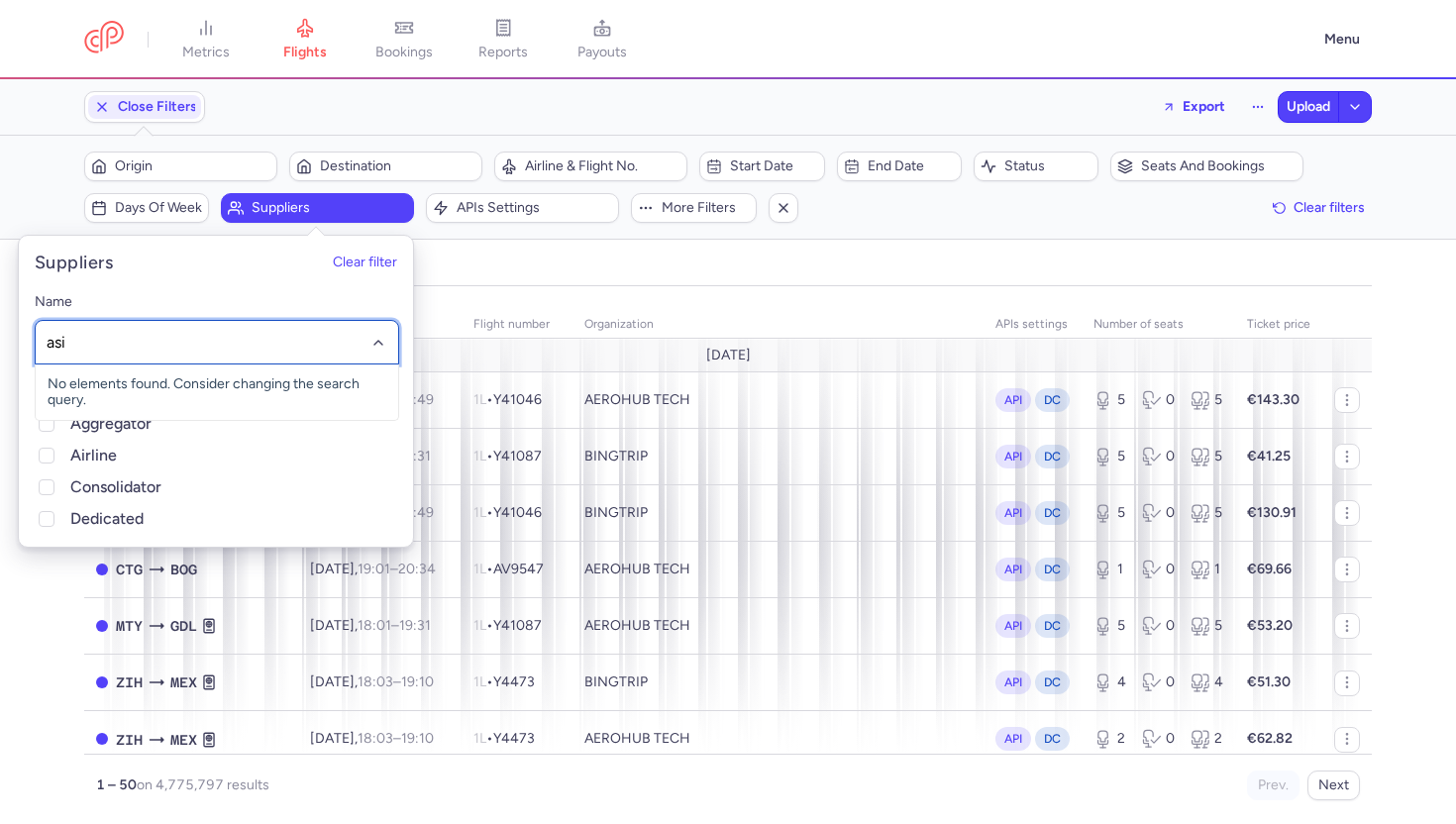 type on "asia" 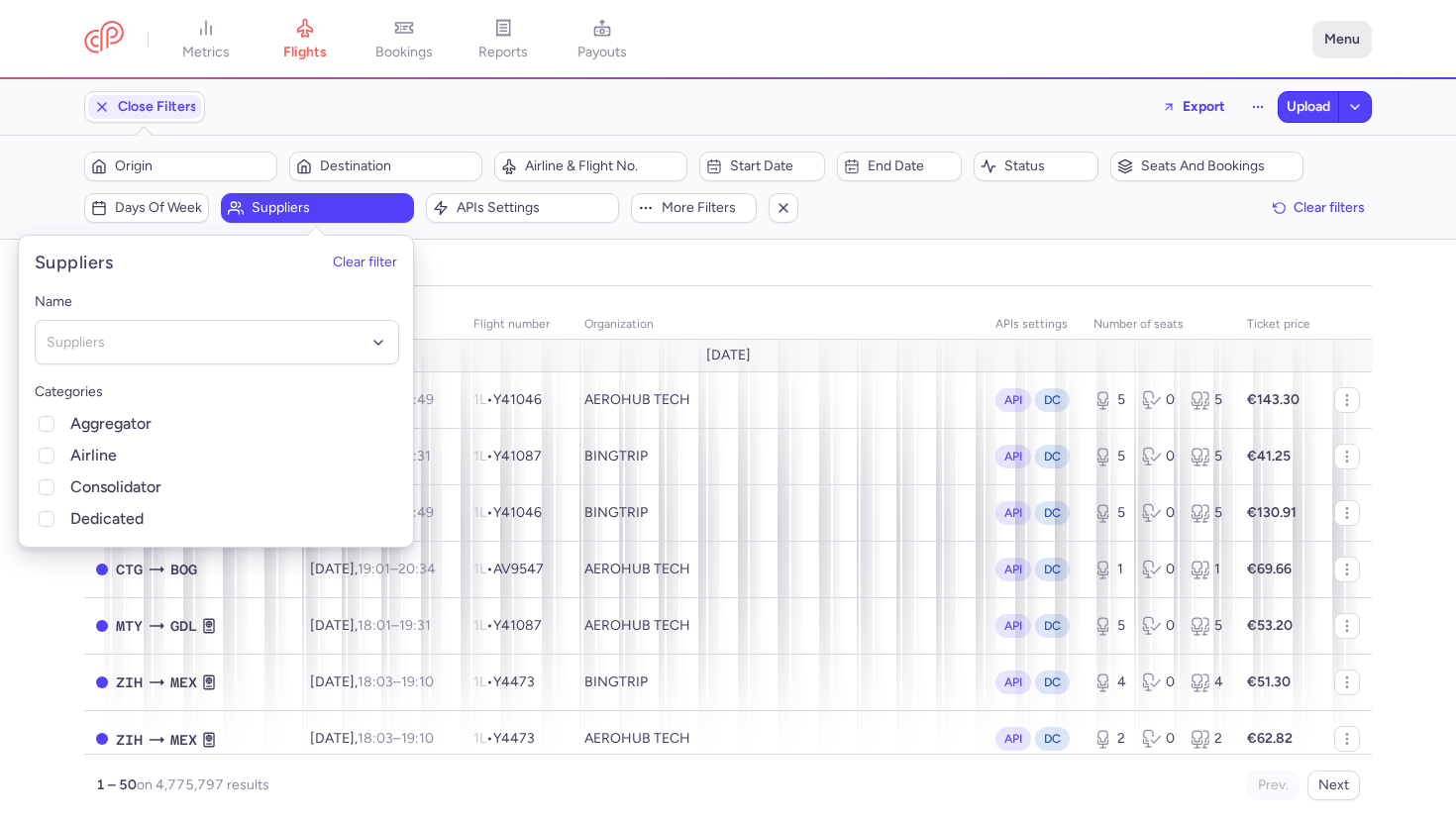 click on "Menu" at bounding box center (1342, 40) 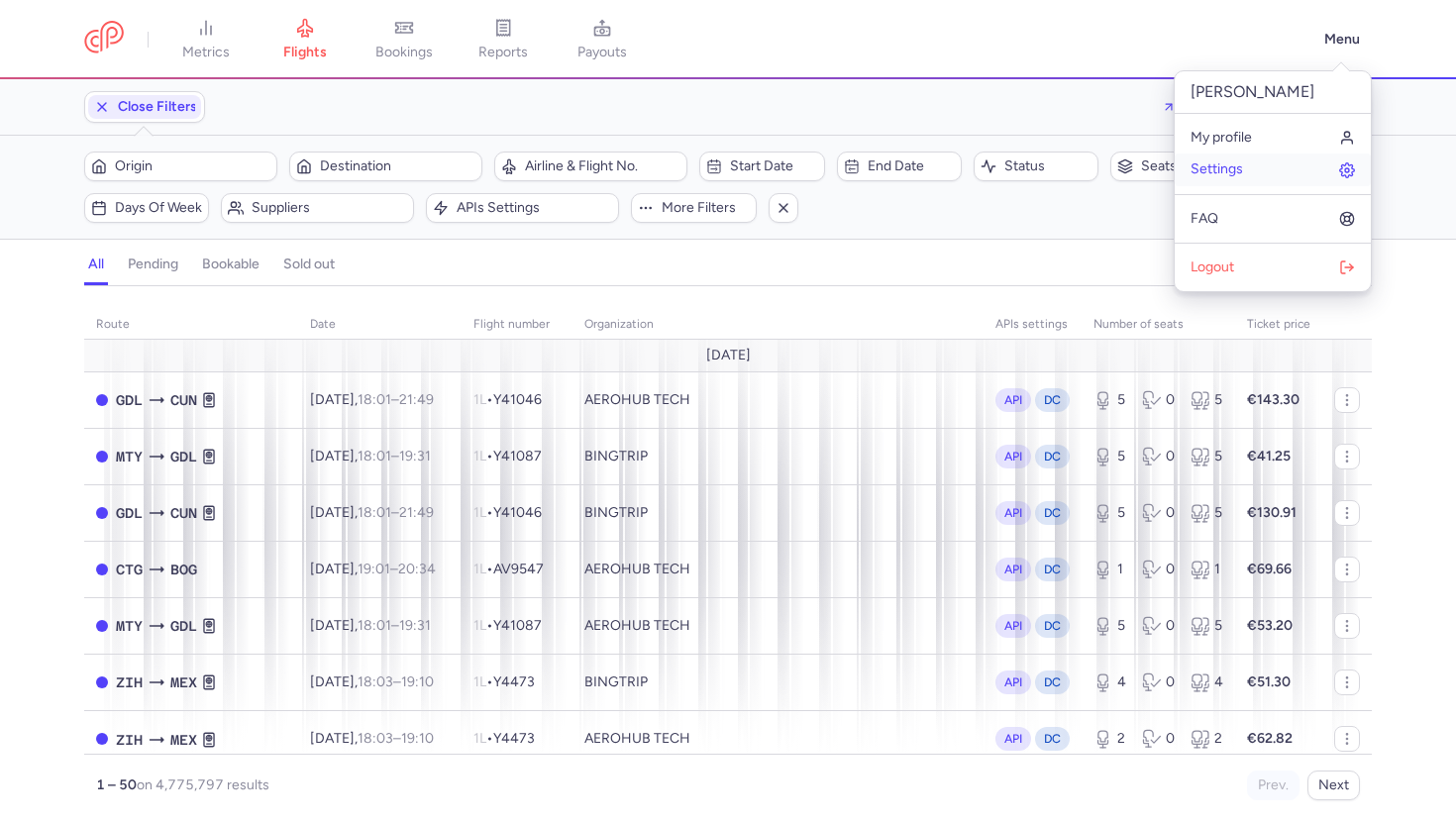 click on "Settings" at bounding box center [1216, 169] 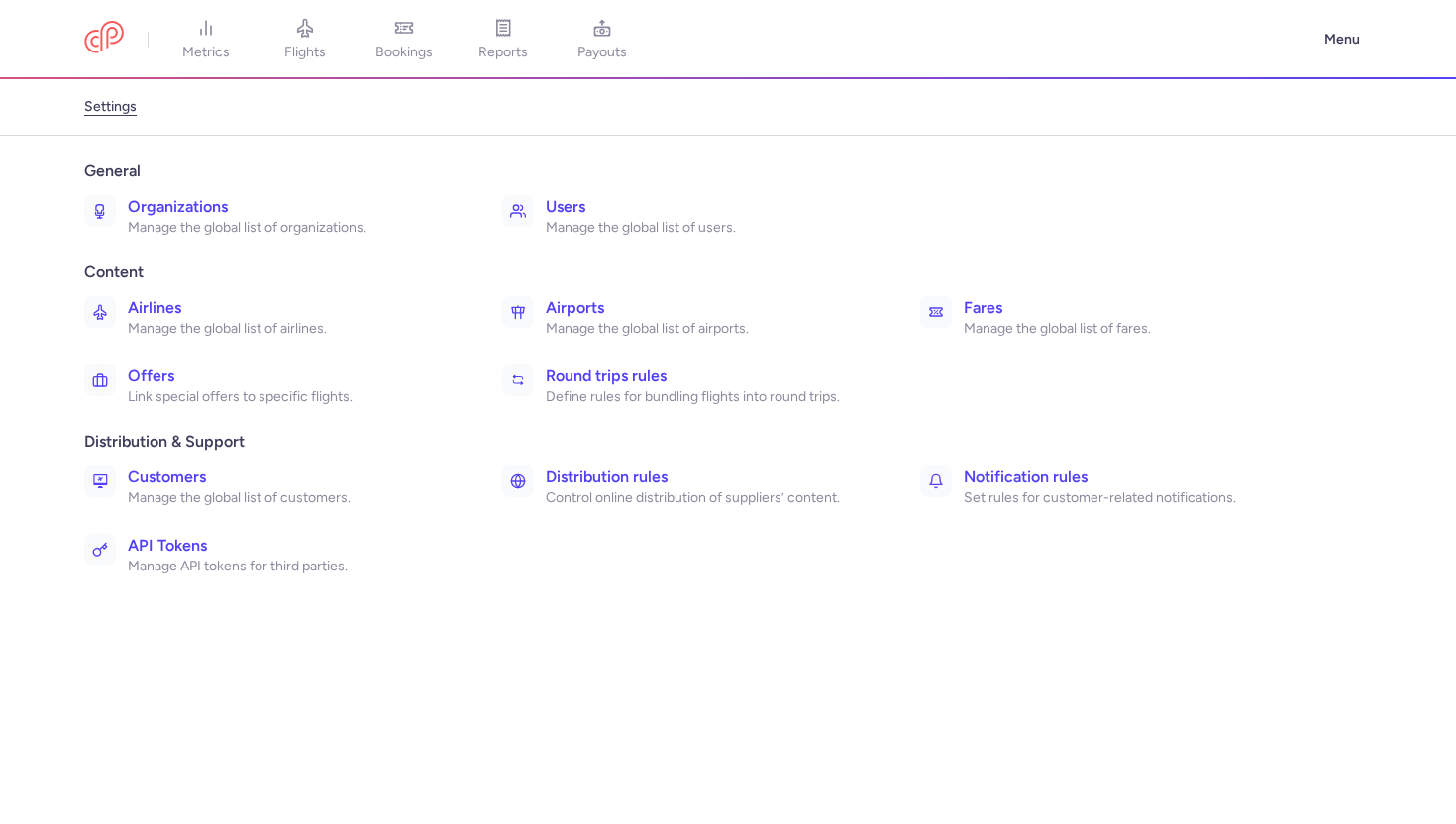 click on "Manage the global list of organizations." at bounding box center (293, 228) 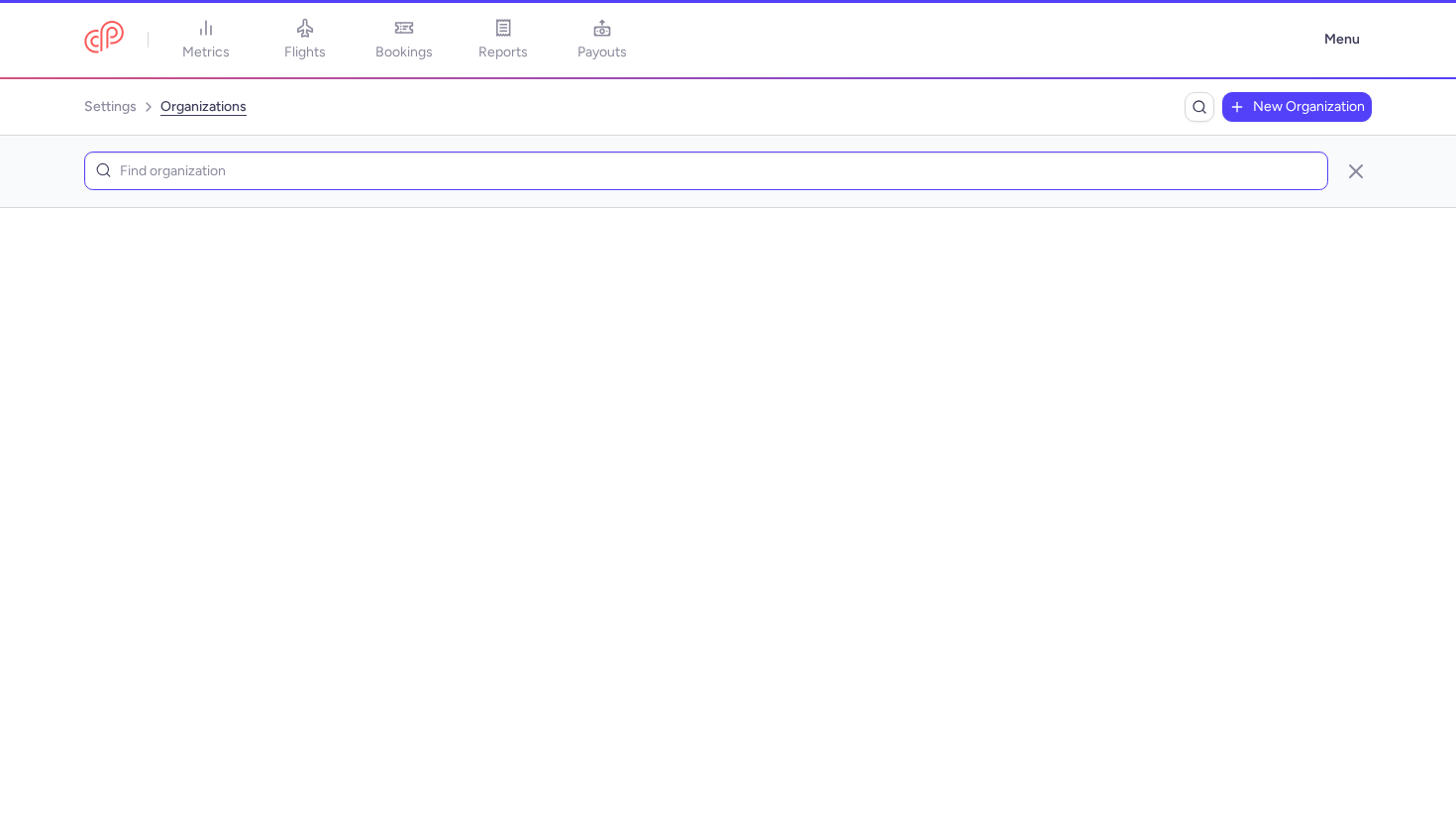 scroll, scrollTop: 0, scrollLeft: 0, axis: both 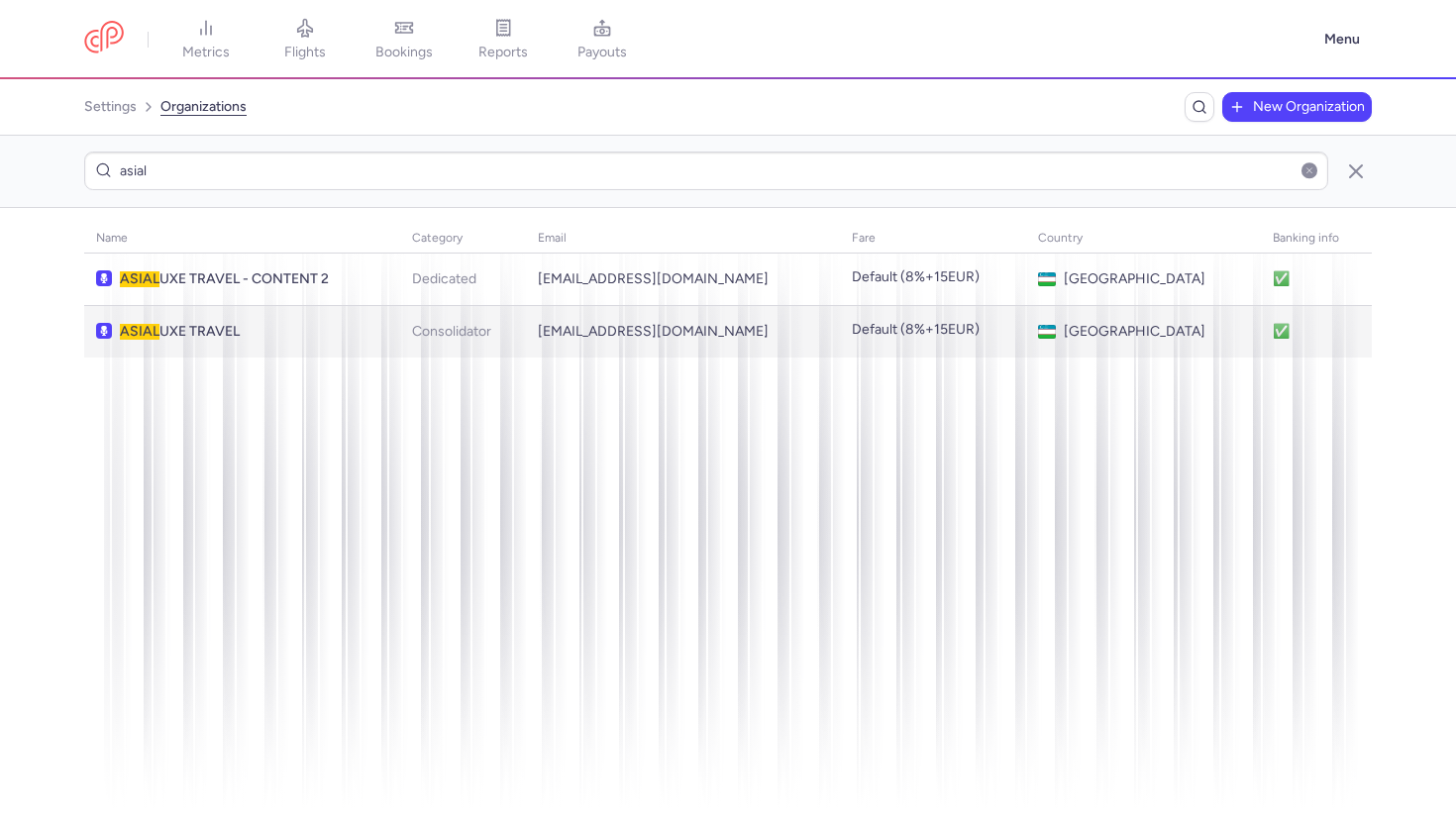 type on "asial" 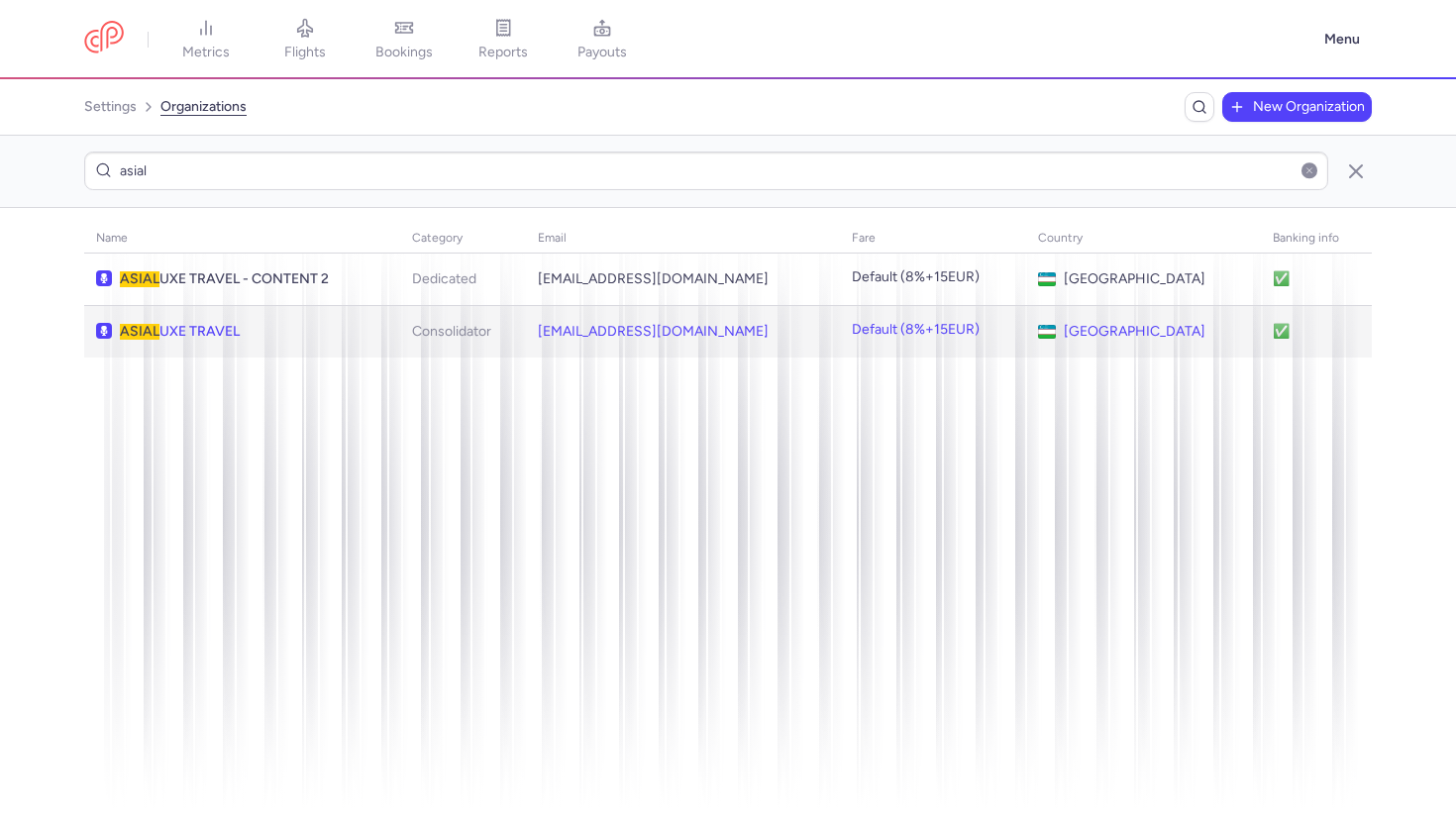 click on "ASIAL UXE TRAVEL" at bounding box center [231, 332] 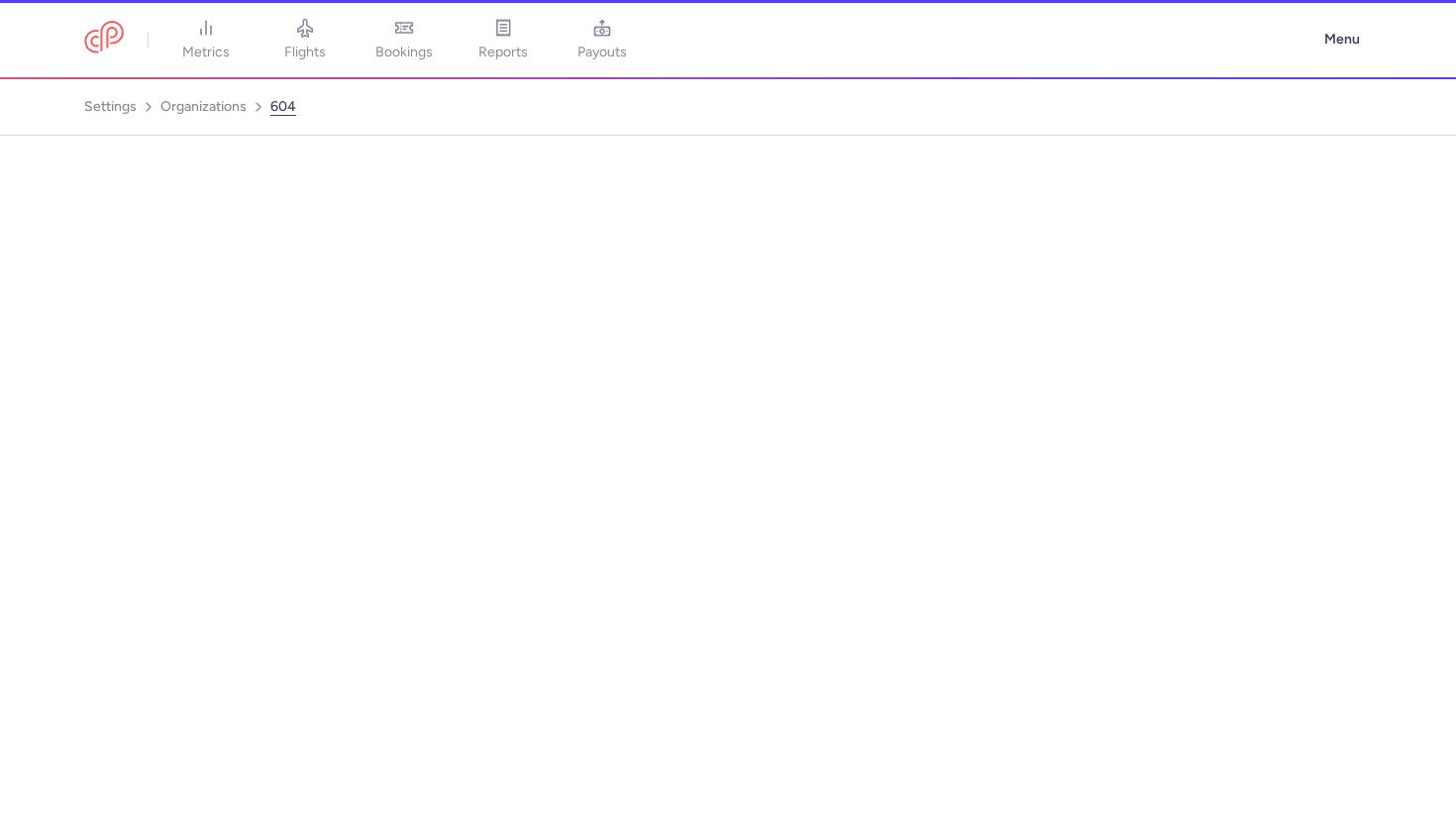 scroll, scrollTop: 0, scrollLeft: 0, axis: both 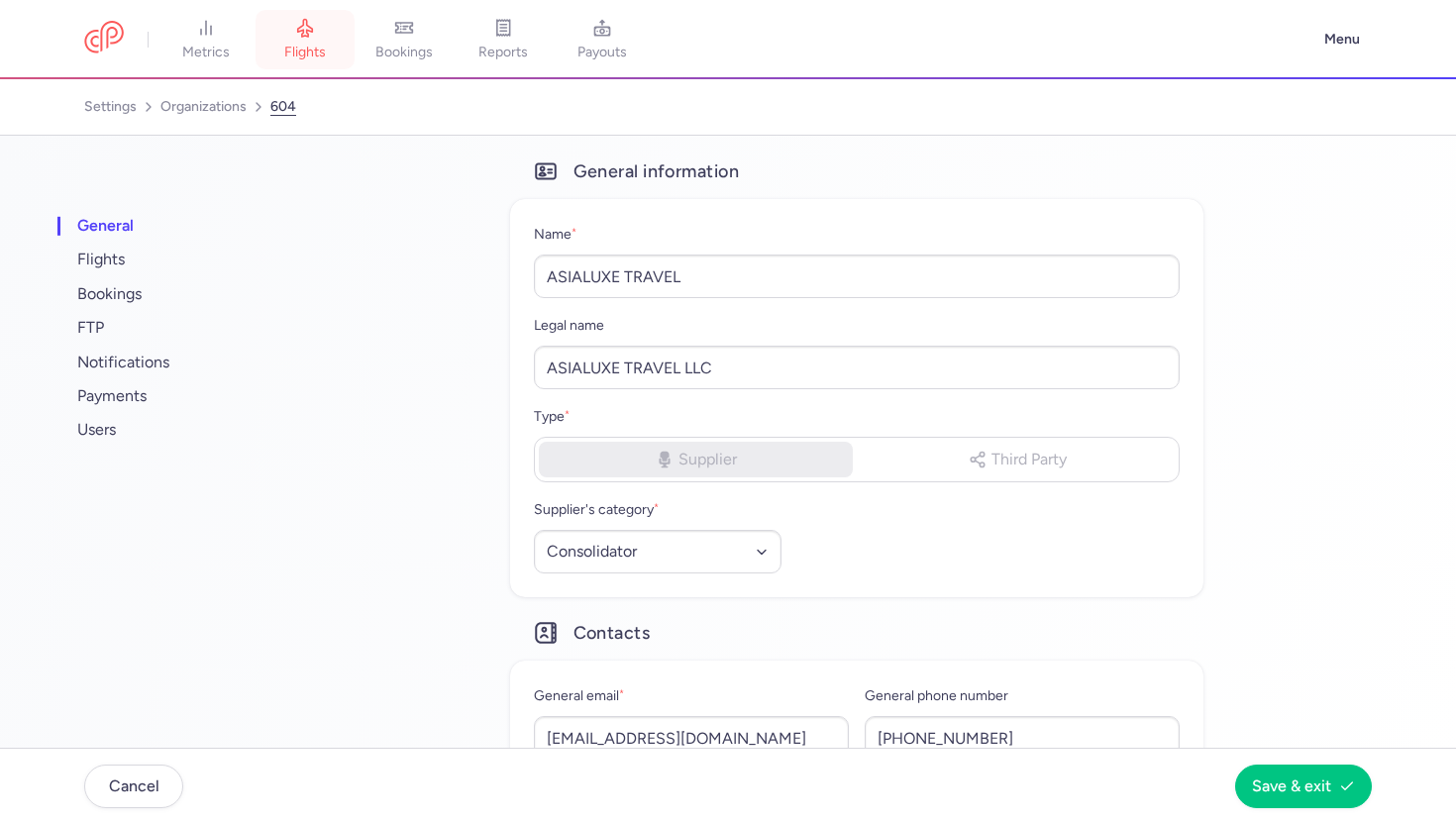 click on "flights" at bounding box center [305, 52] 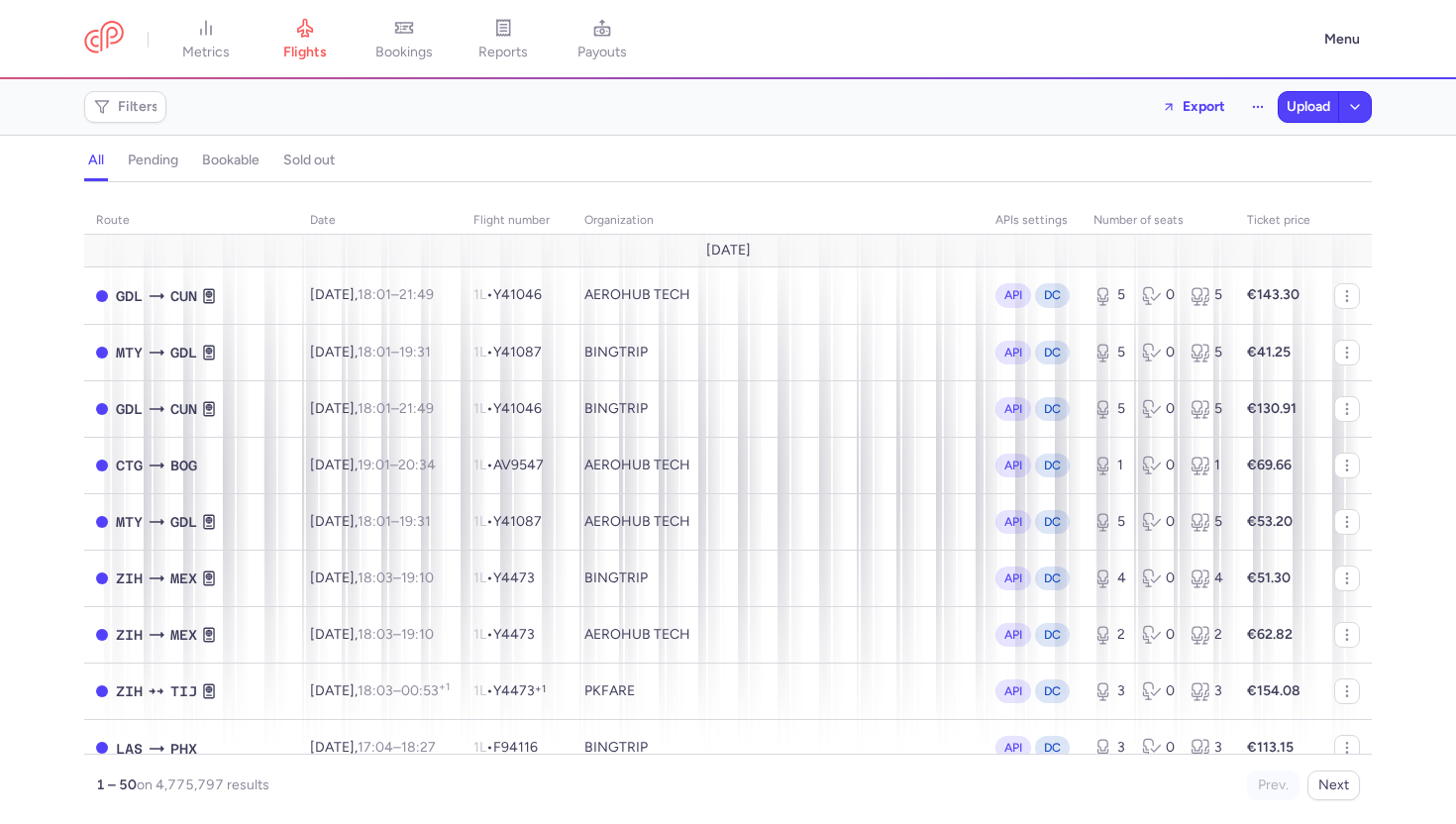 click on "Filters" at bounding box center [125, 107] 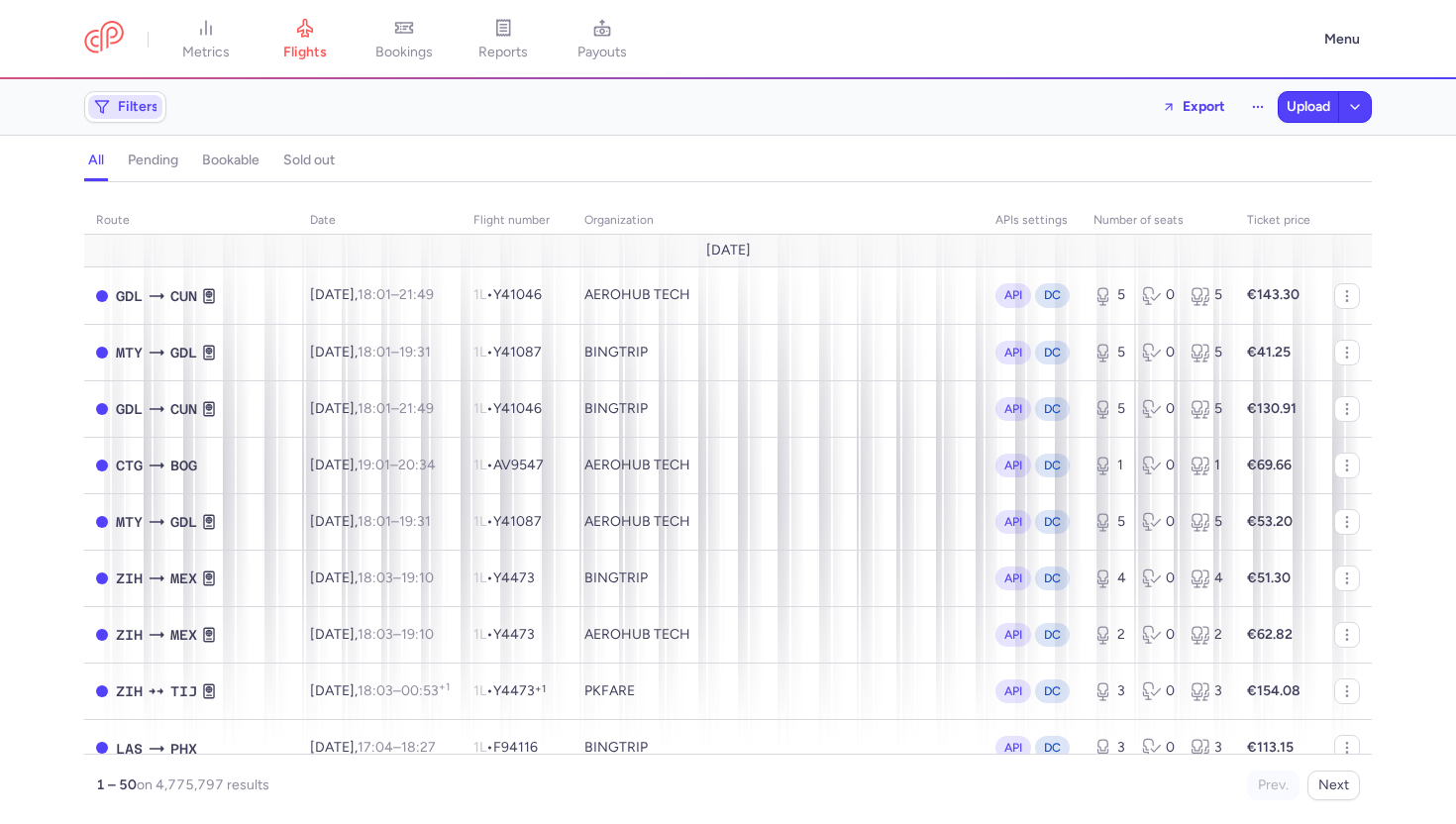 click on "Filters" 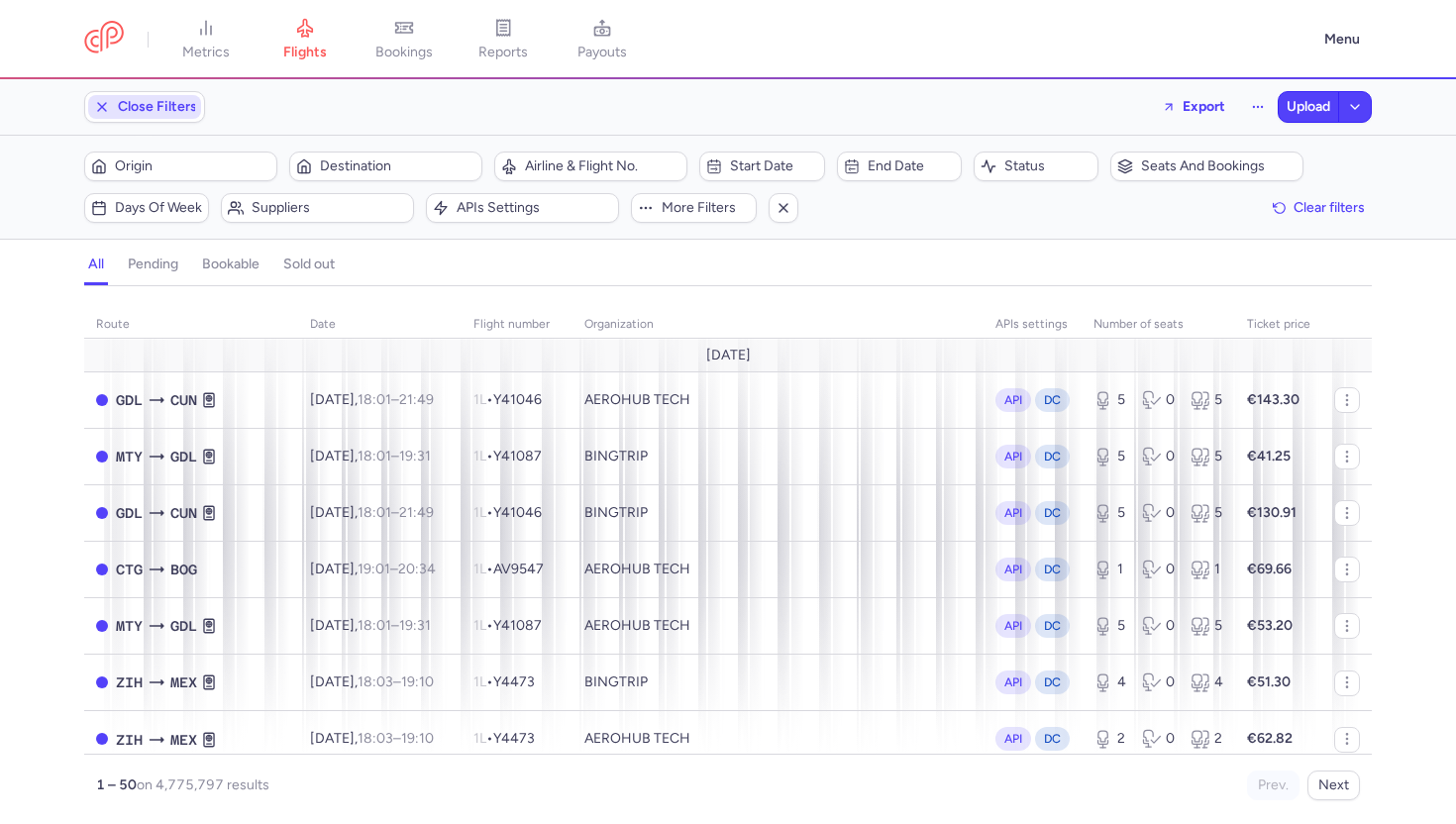 scroll, scrollTop: 0, scrollLeft: 0, axis: both 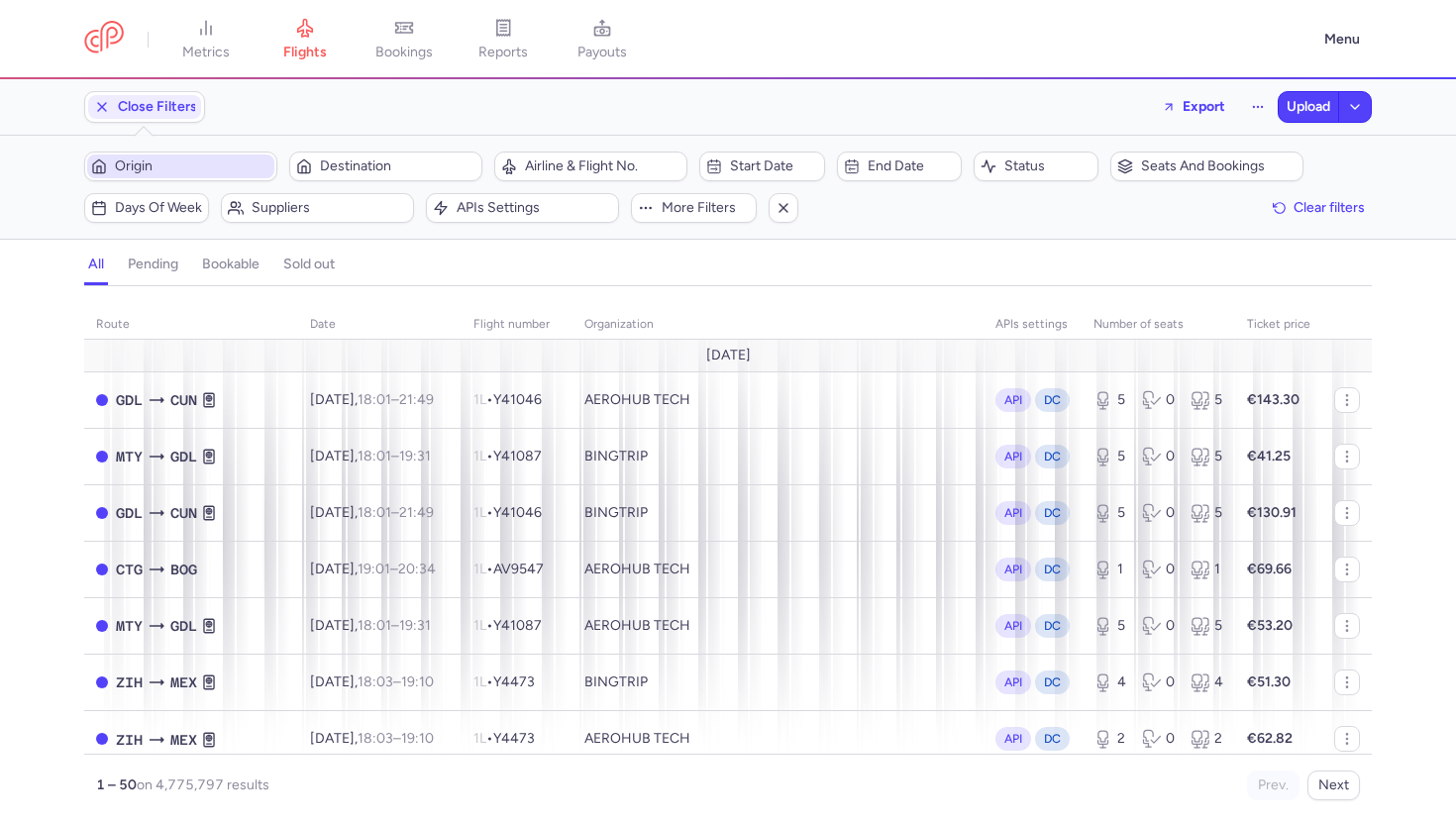 click on "Origin" at bounding box center (192, 166) 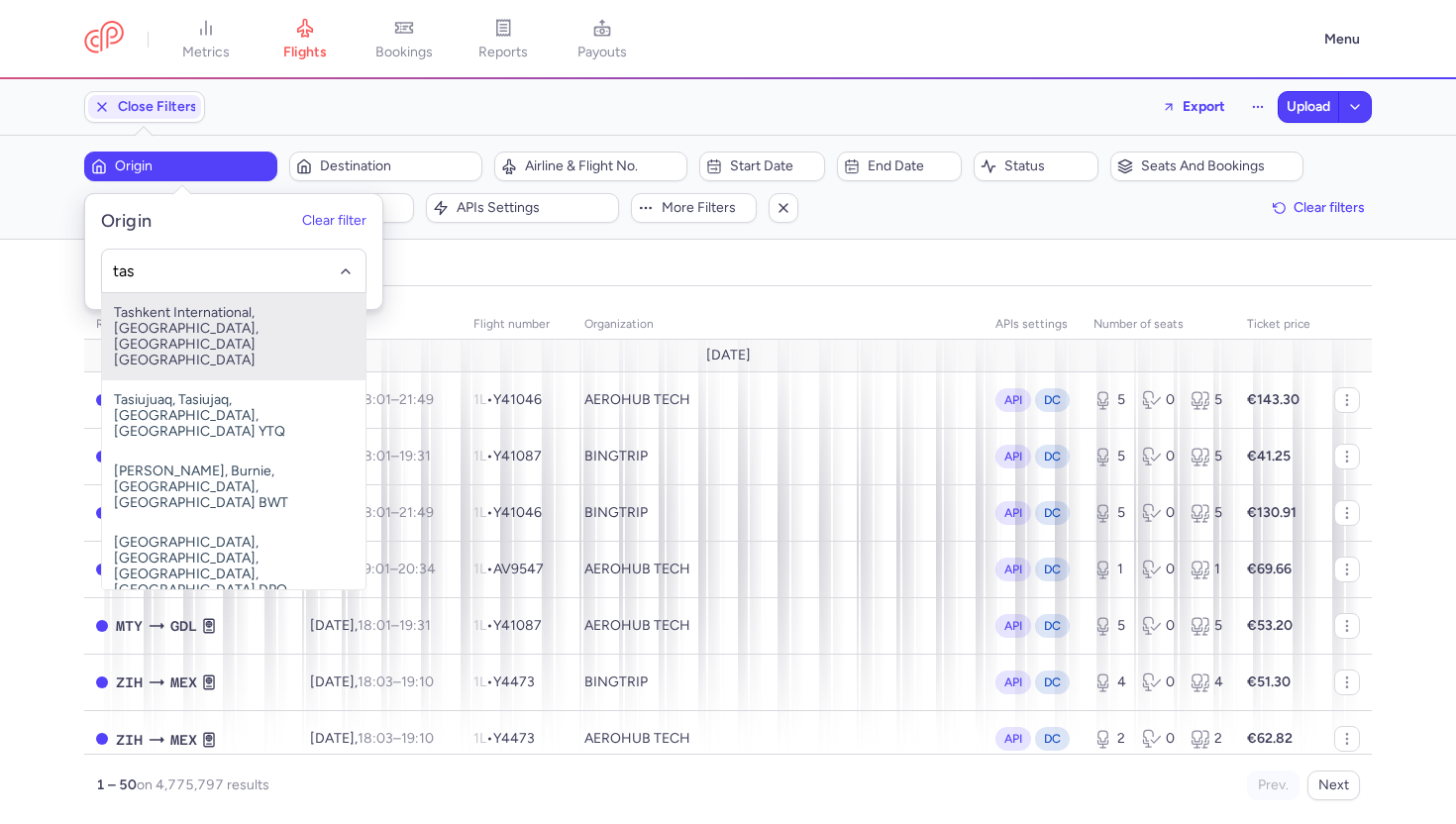 click on "Tashkent International, Tashkent, Uzbekistan TAS" at bounding box center (234, 337) 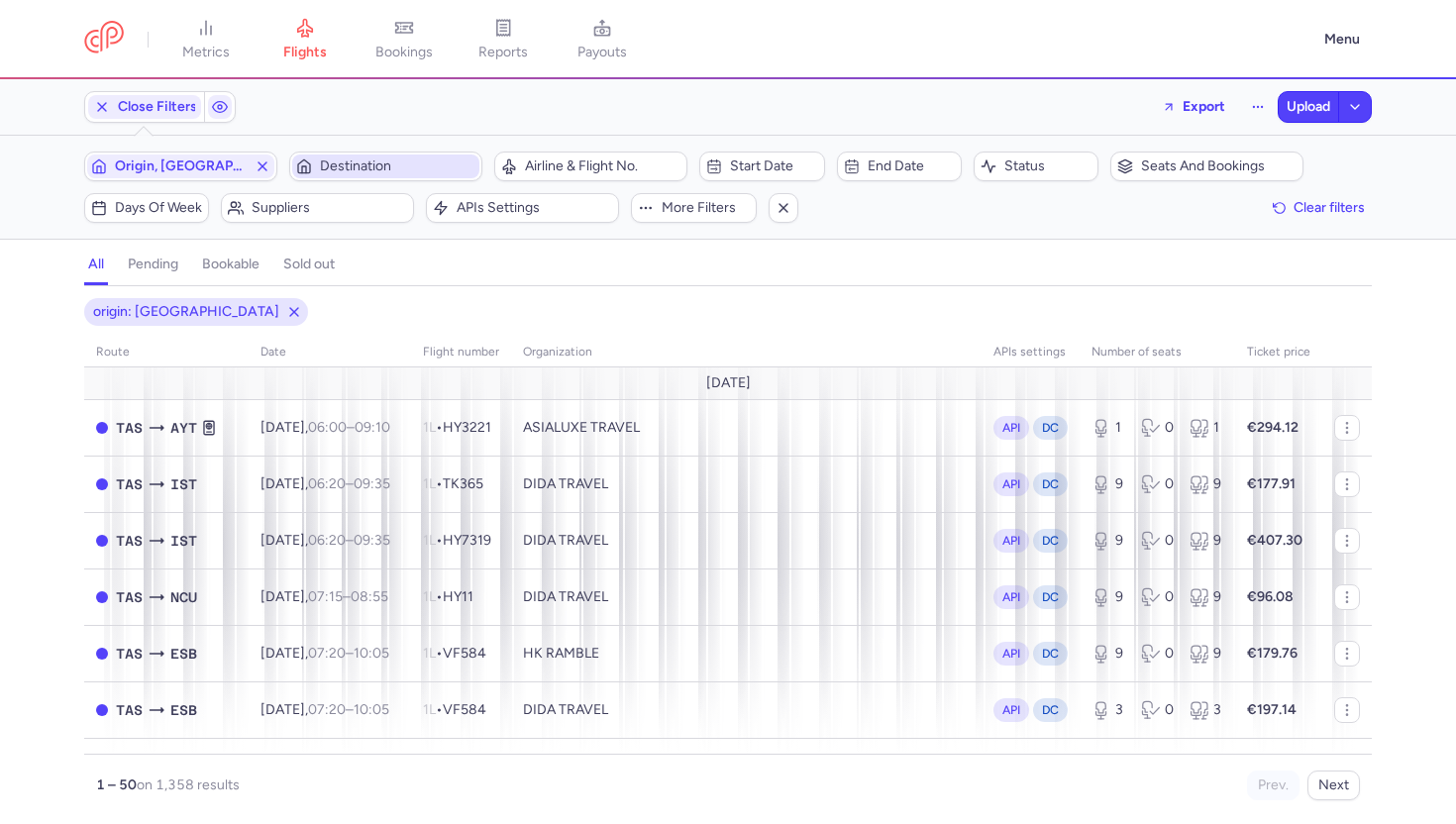 click on "Destination" at bounding box center (397, 166) 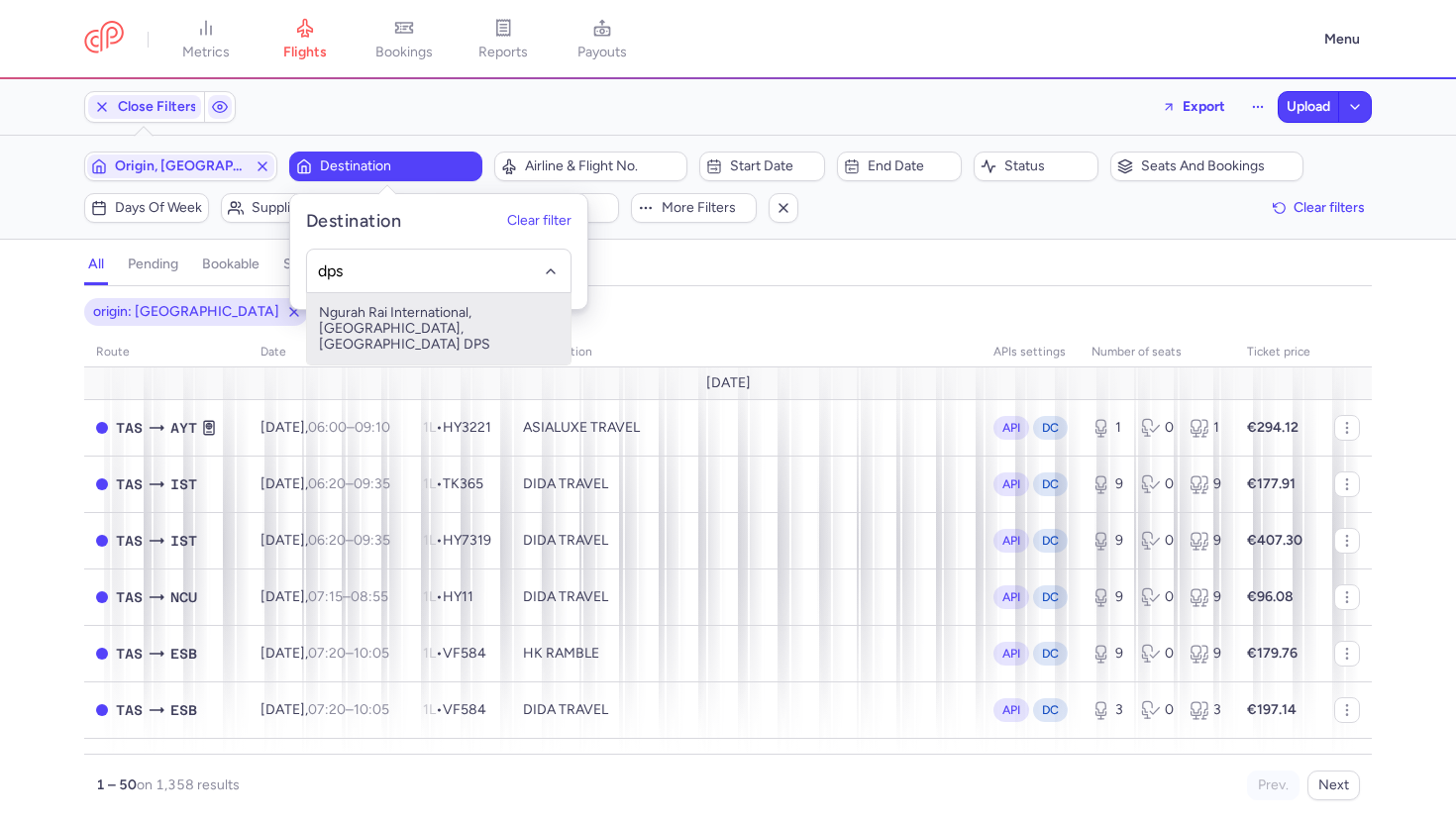 click on "Ngurah Rai International, Denpasar, Indonesia DPS" at bounding box center [439, 329] 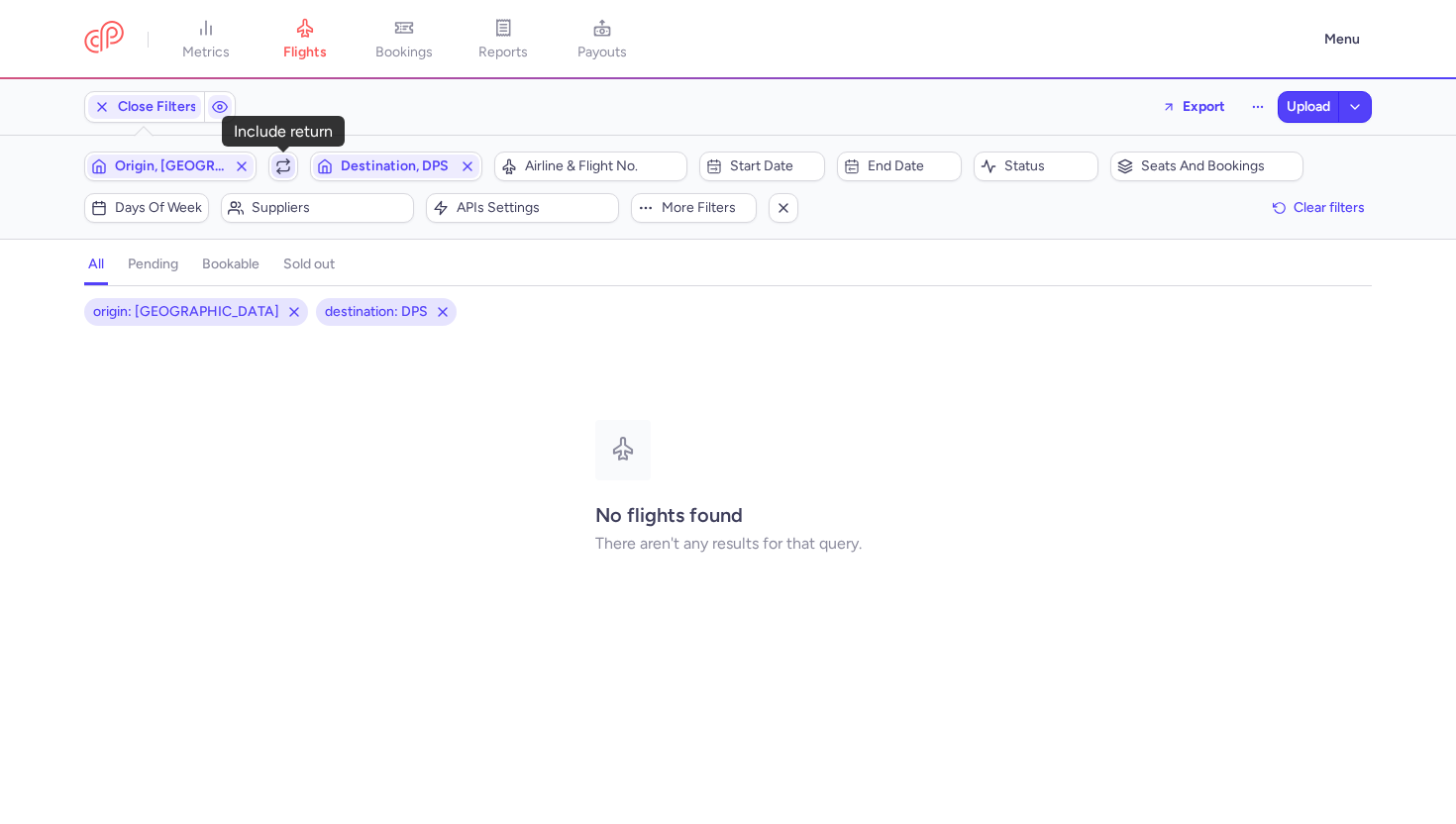 click 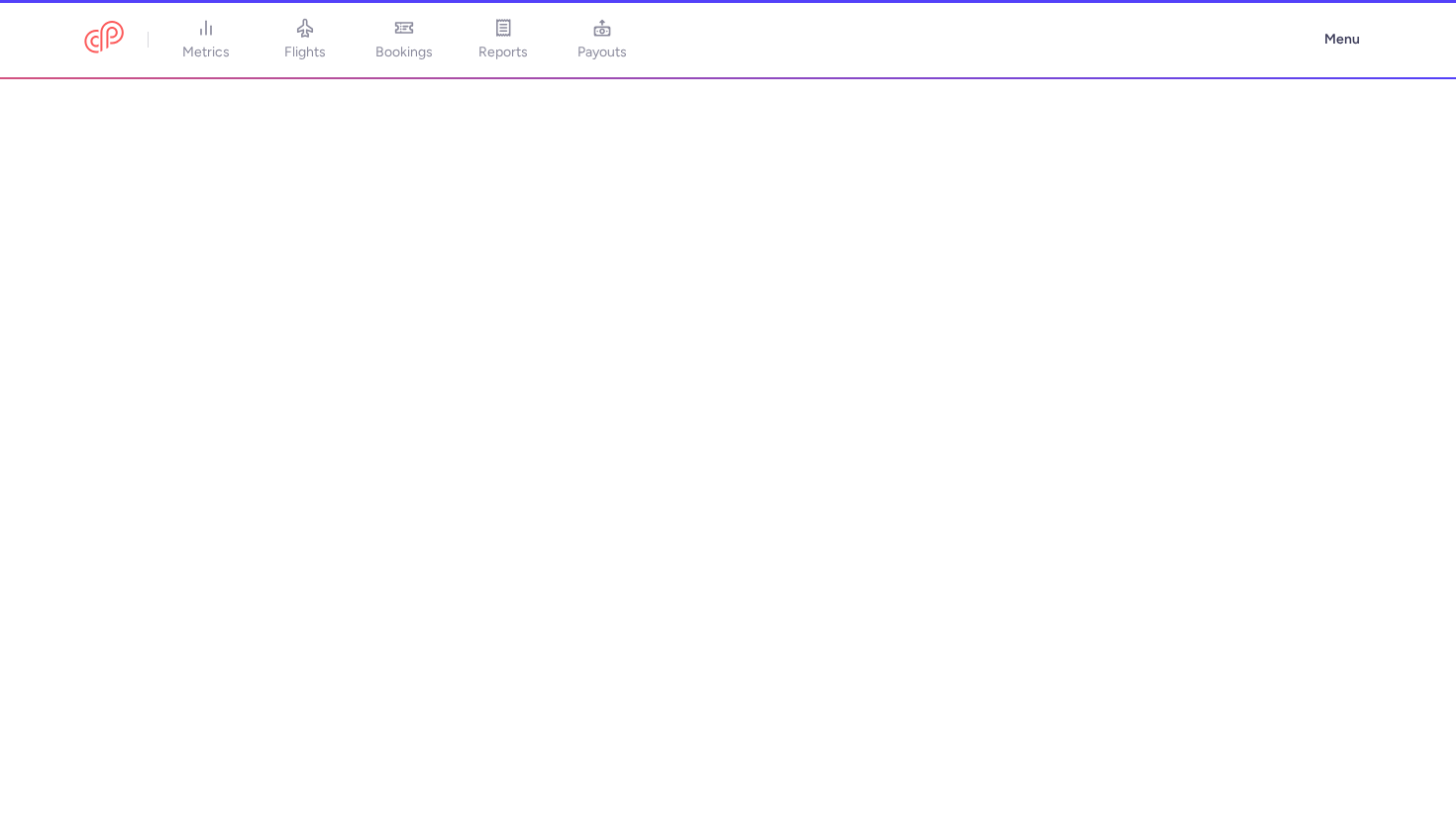 select on "CONSOLIDATOR" 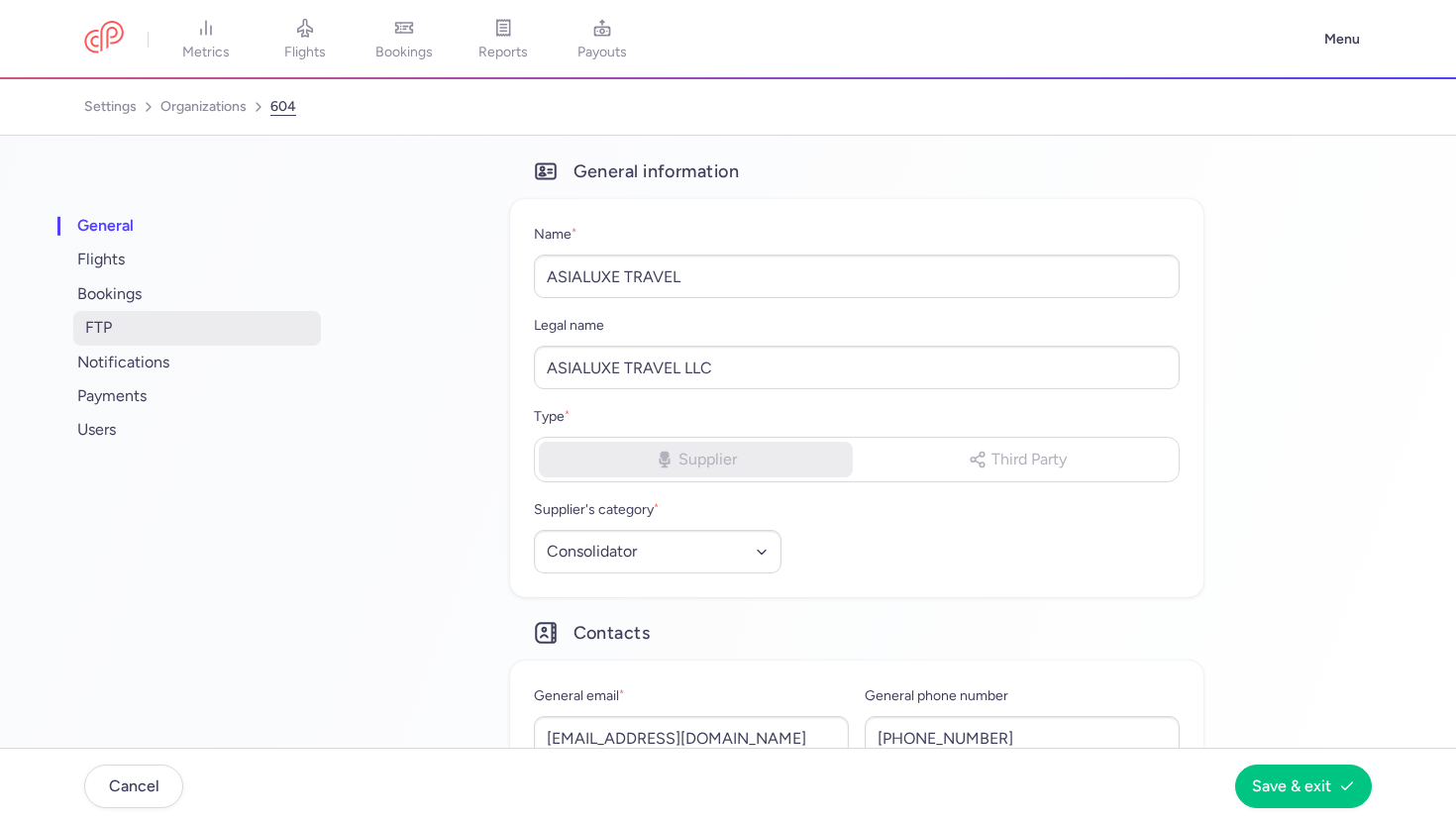 click on "FTP" at bounding box center (197, 328) 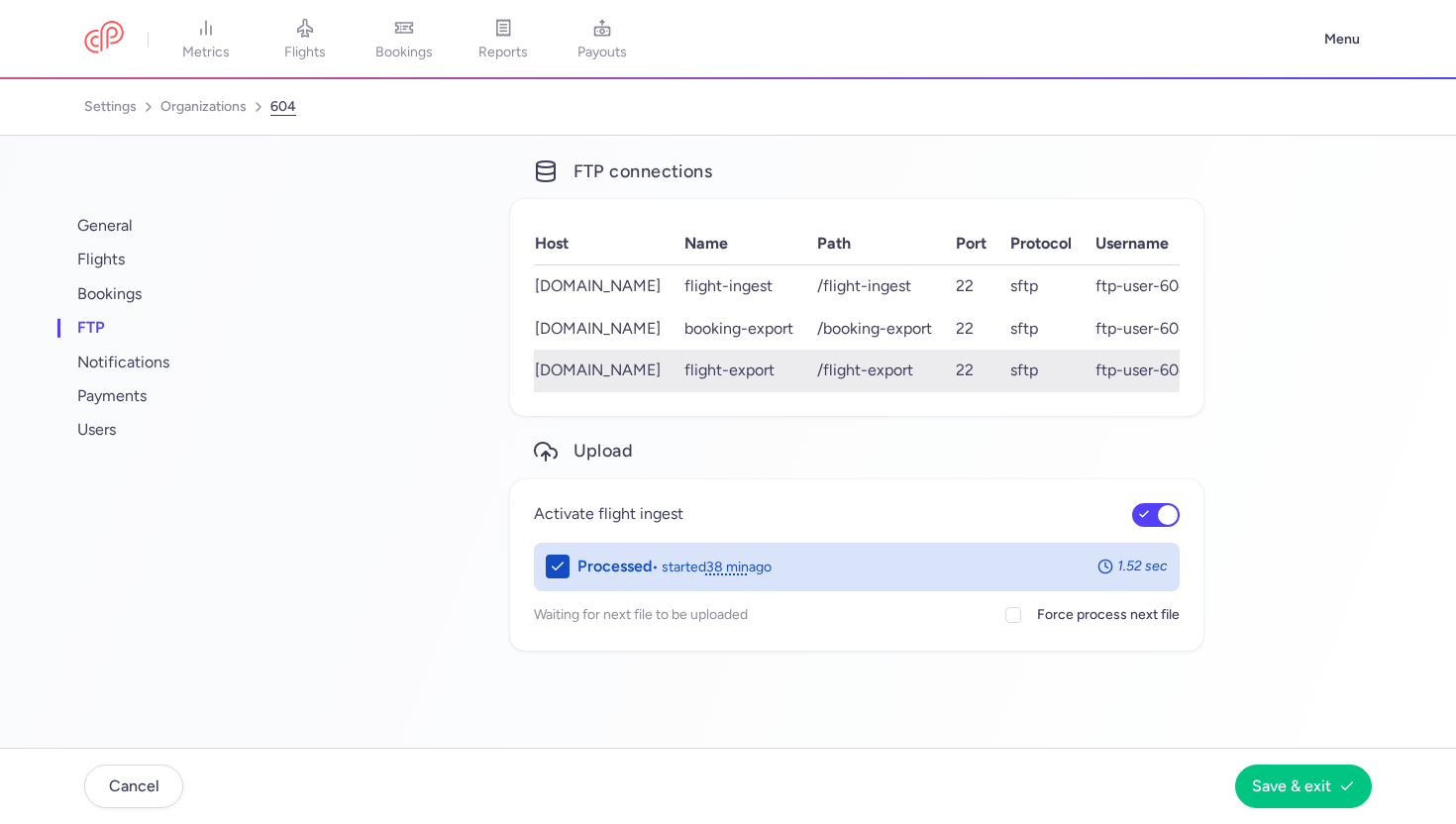 scroll, scrollTop: 0, scrollLeft: 0, axis: both 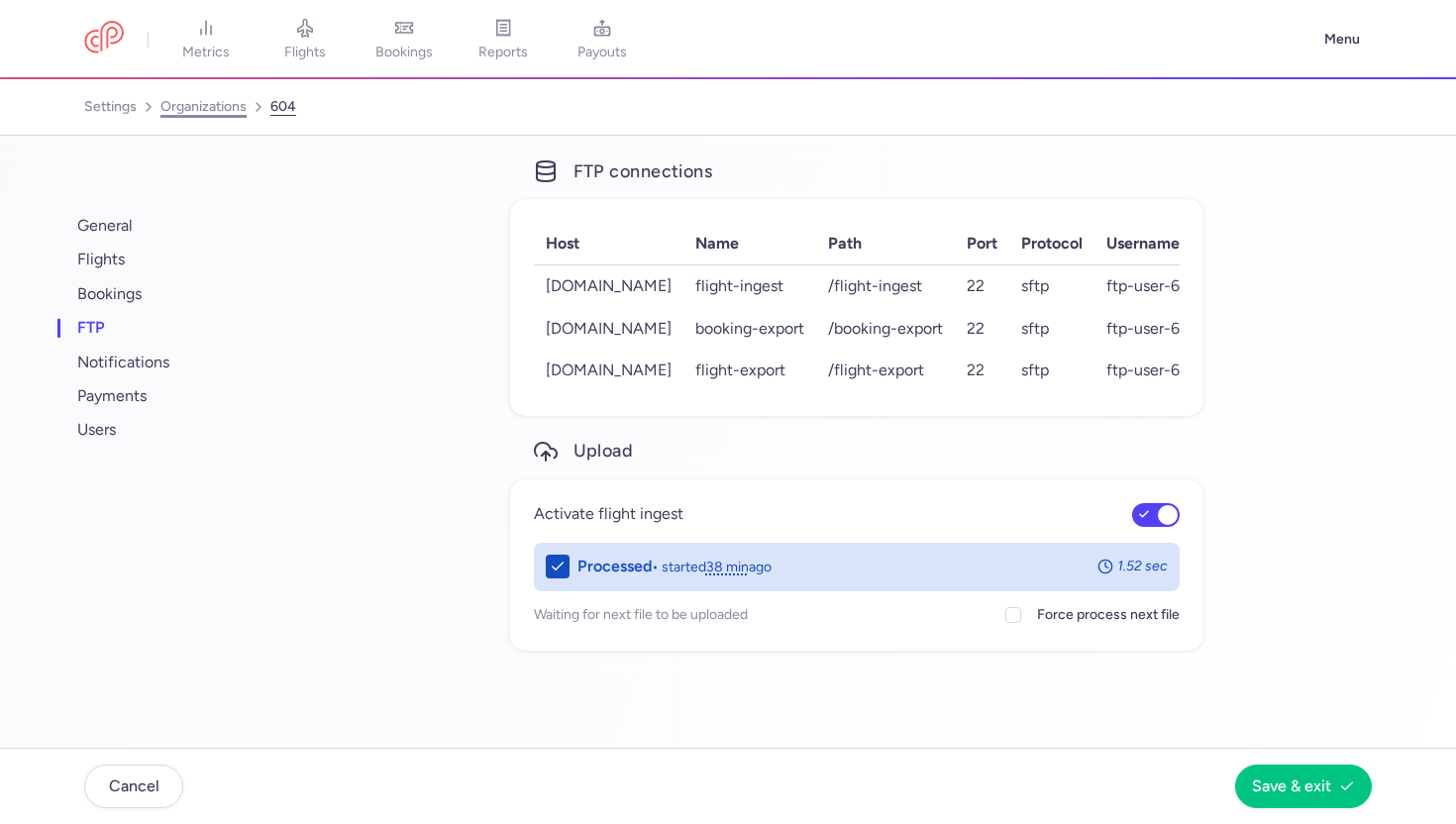click on "organizations" at bounding box center [203, 107] 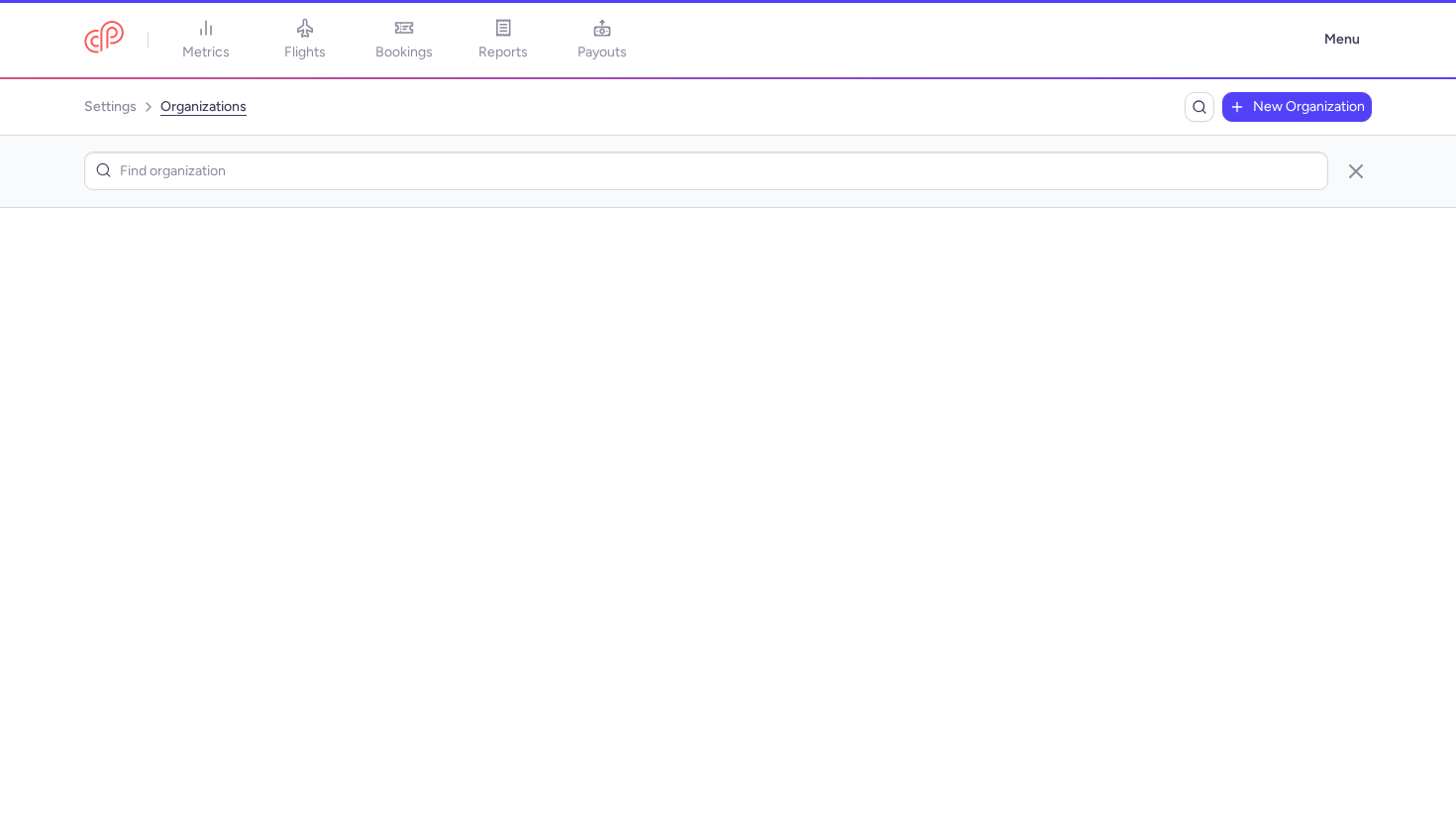 scroll, scrollTop: 0, scrollLeft: 0, axis: both 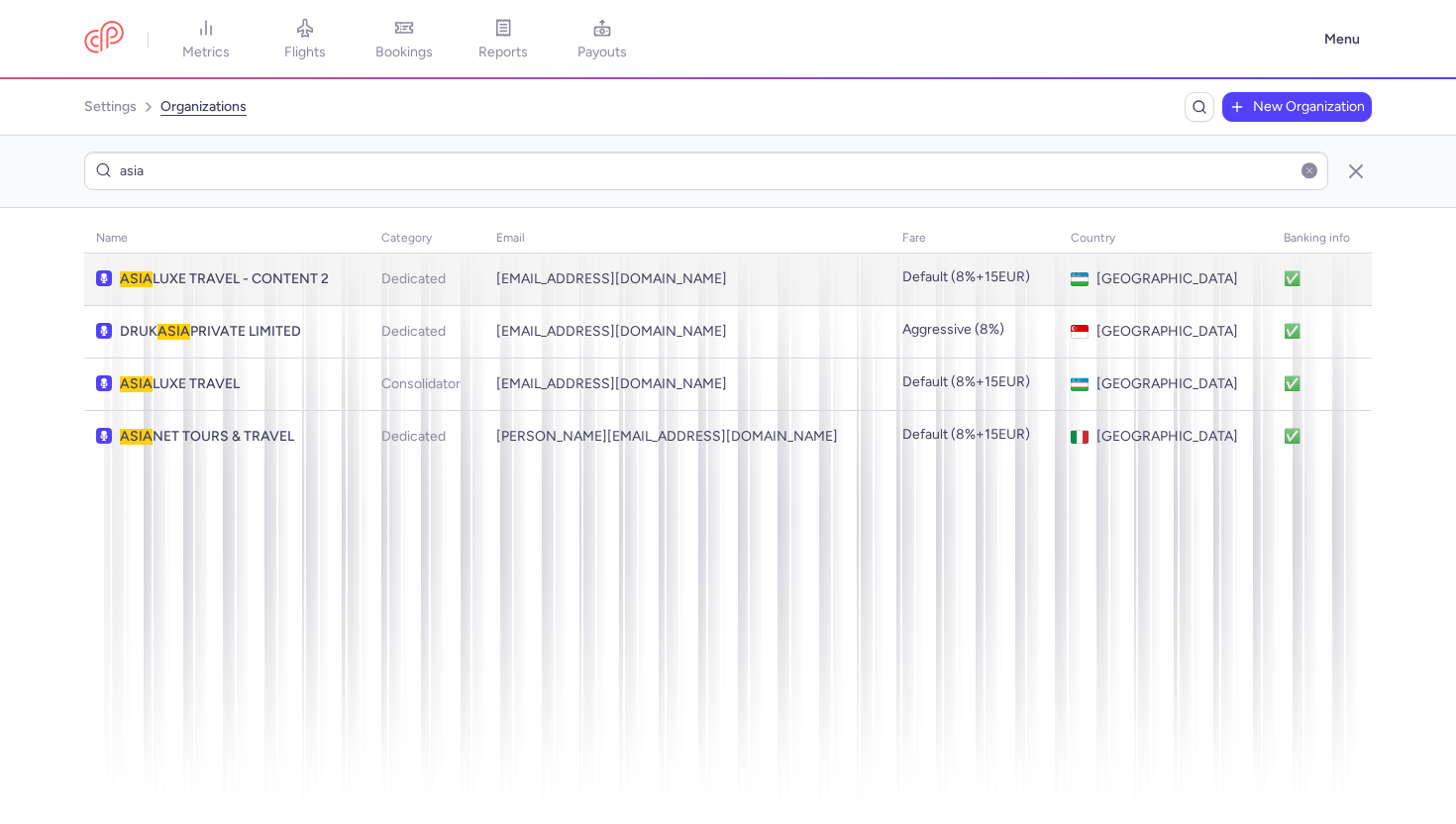 type on "asia" 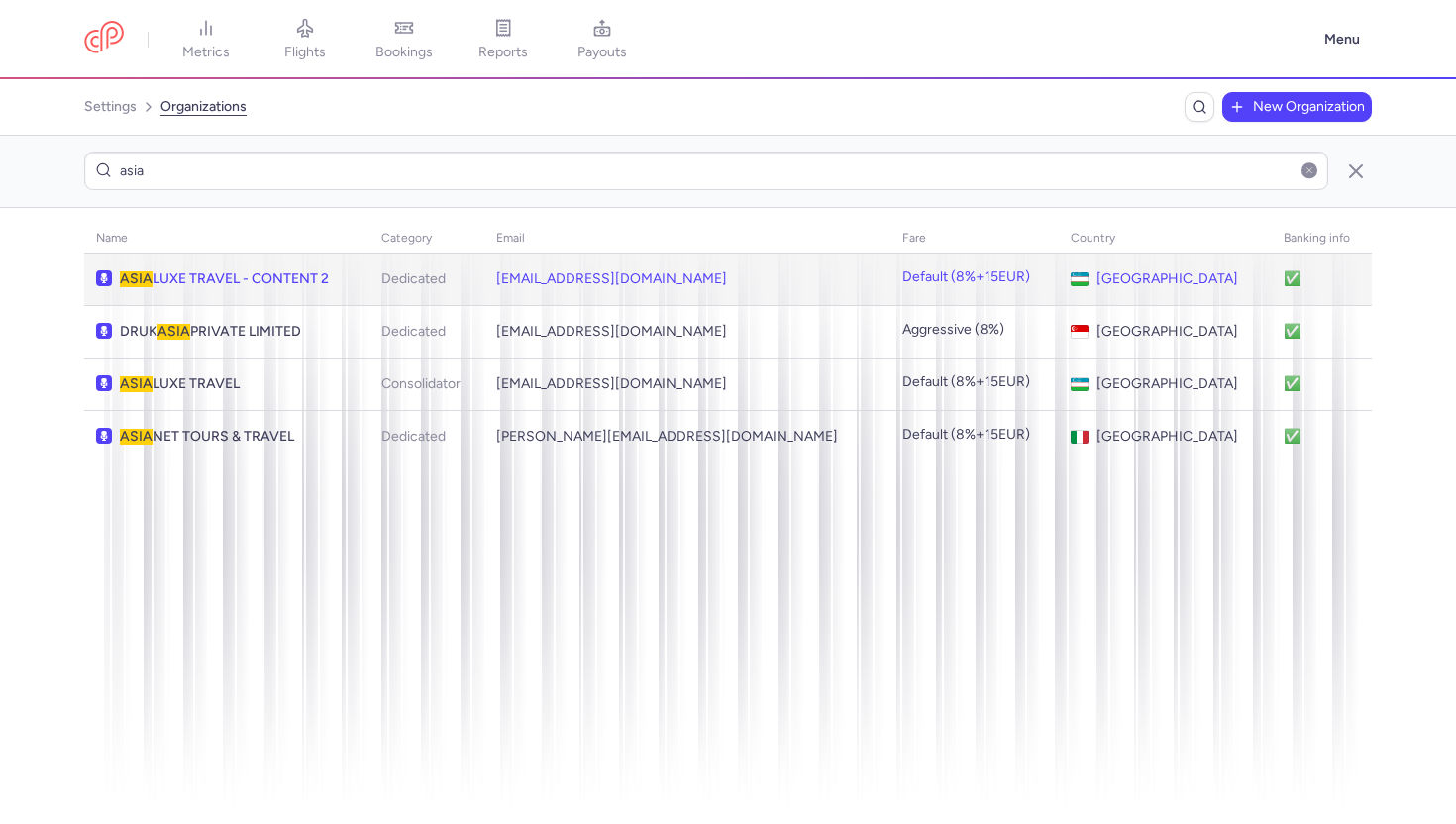 click on "ASIA LUXE TRAVEL - CONTENT 2" at bounding box center [231, 279] 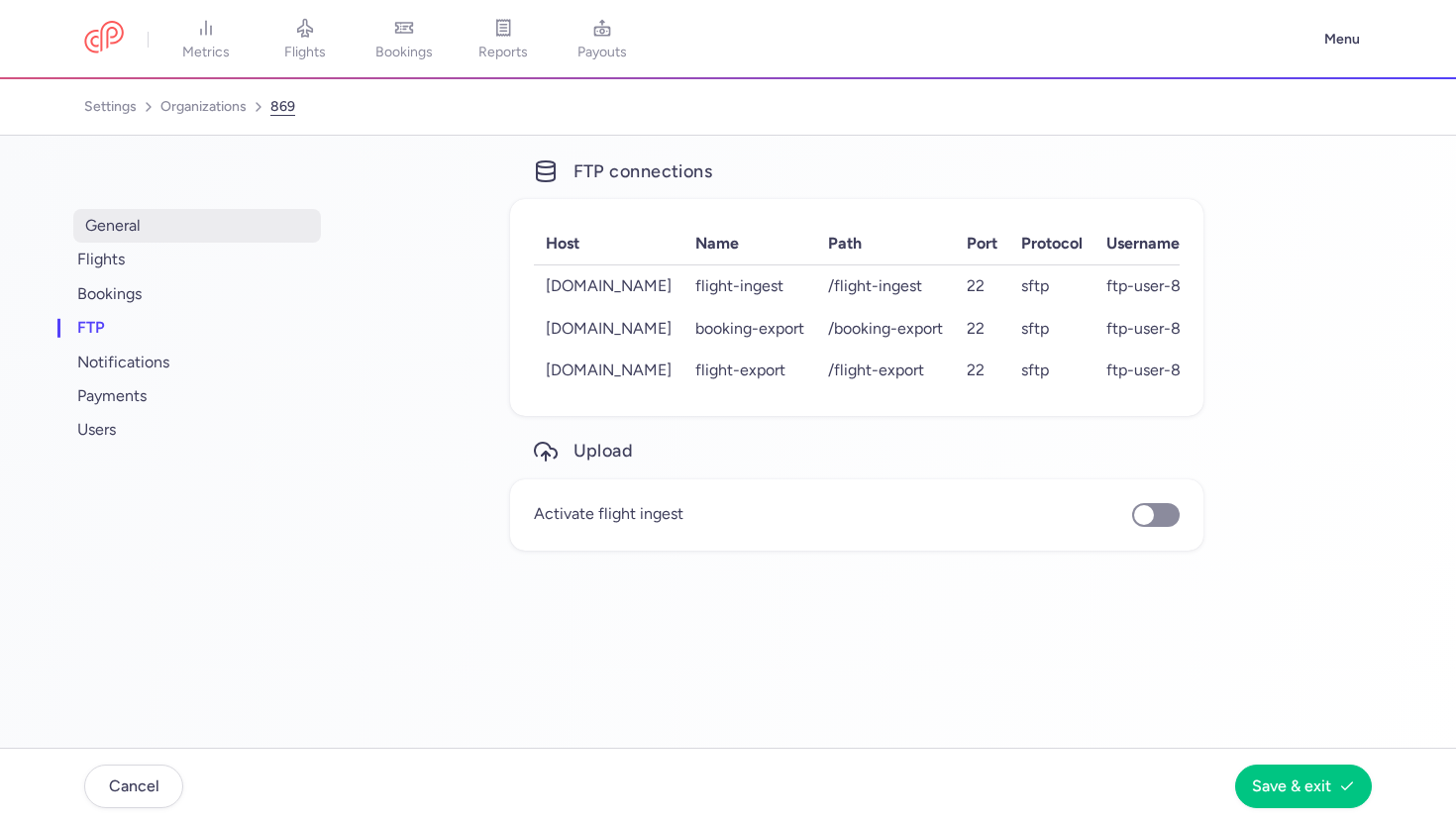 click on "general" at bounding box center [197, 226] 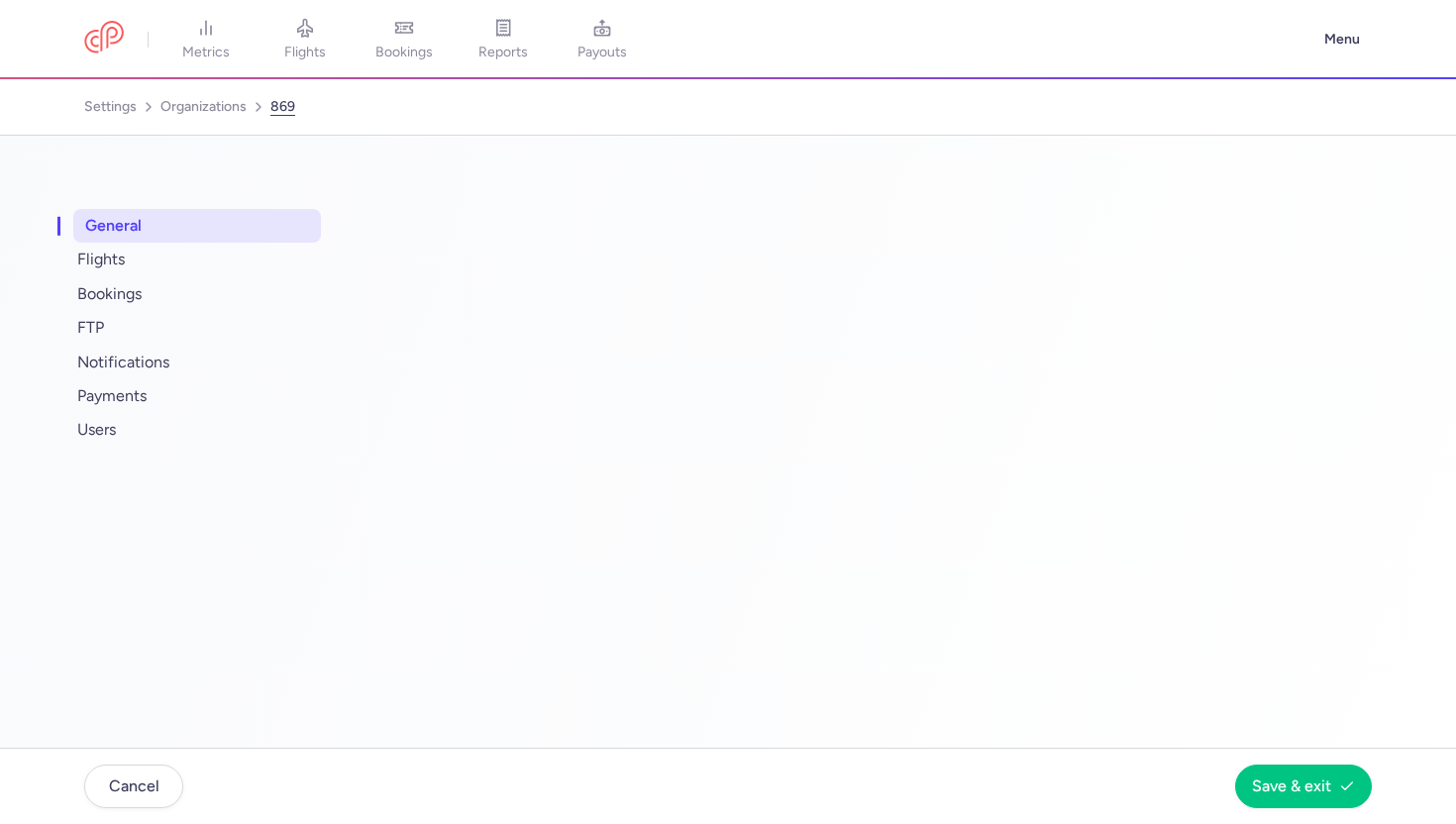 select on "DEDICATED" 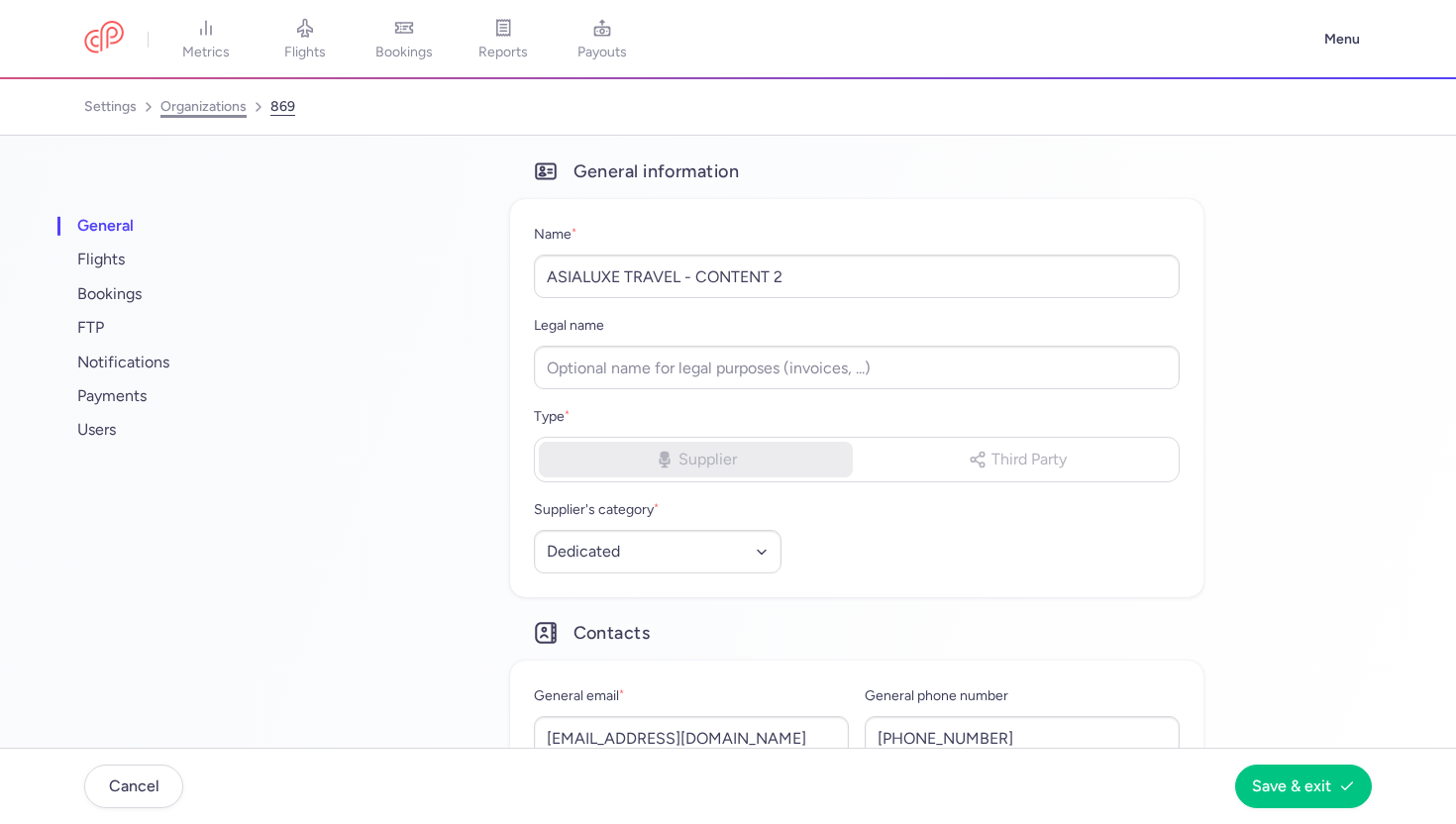 click on "organizations" at bounding box center [203, 107] 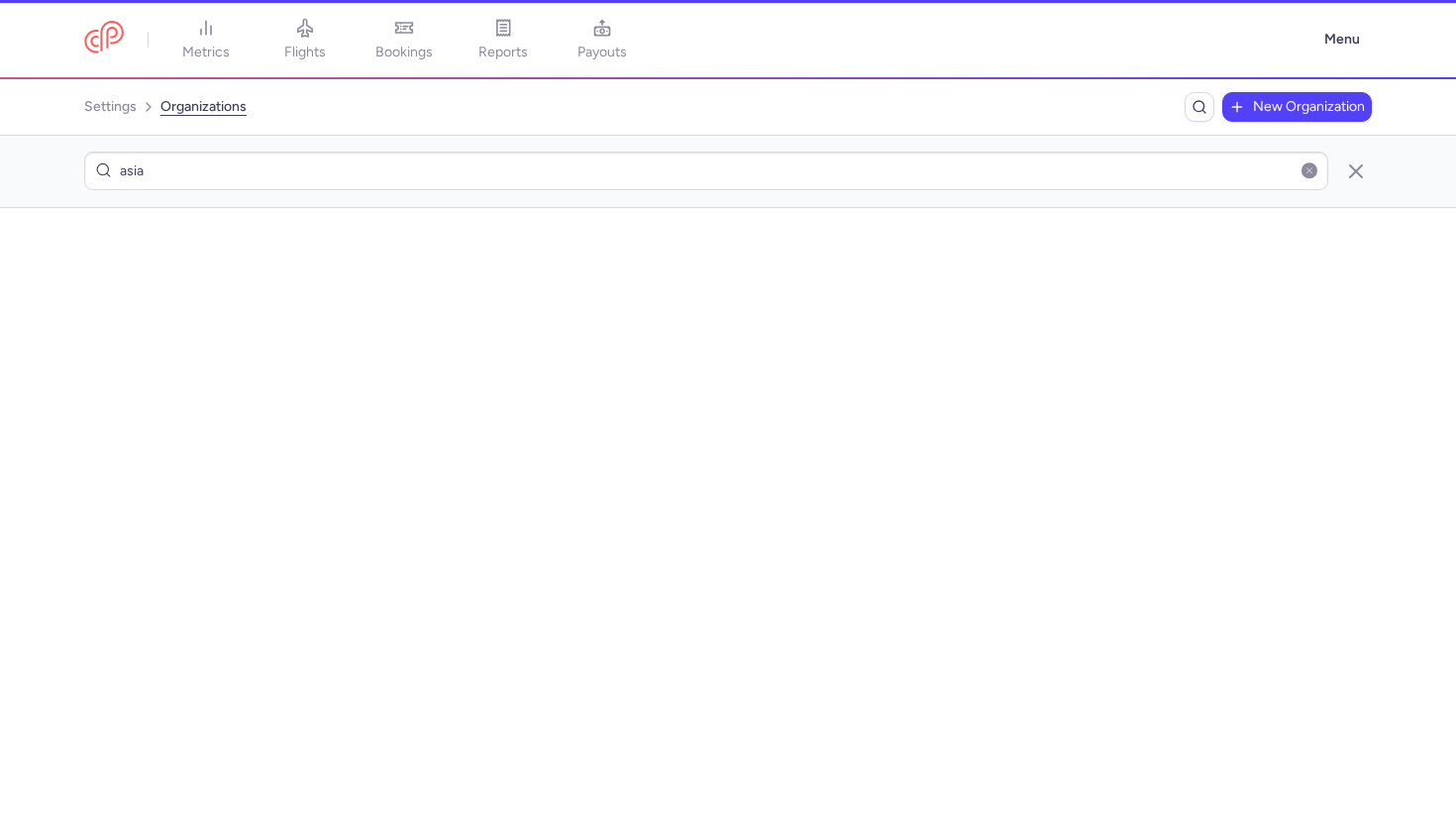 scroll, scrollTop: 0, scrollLeft: 0, axis: both 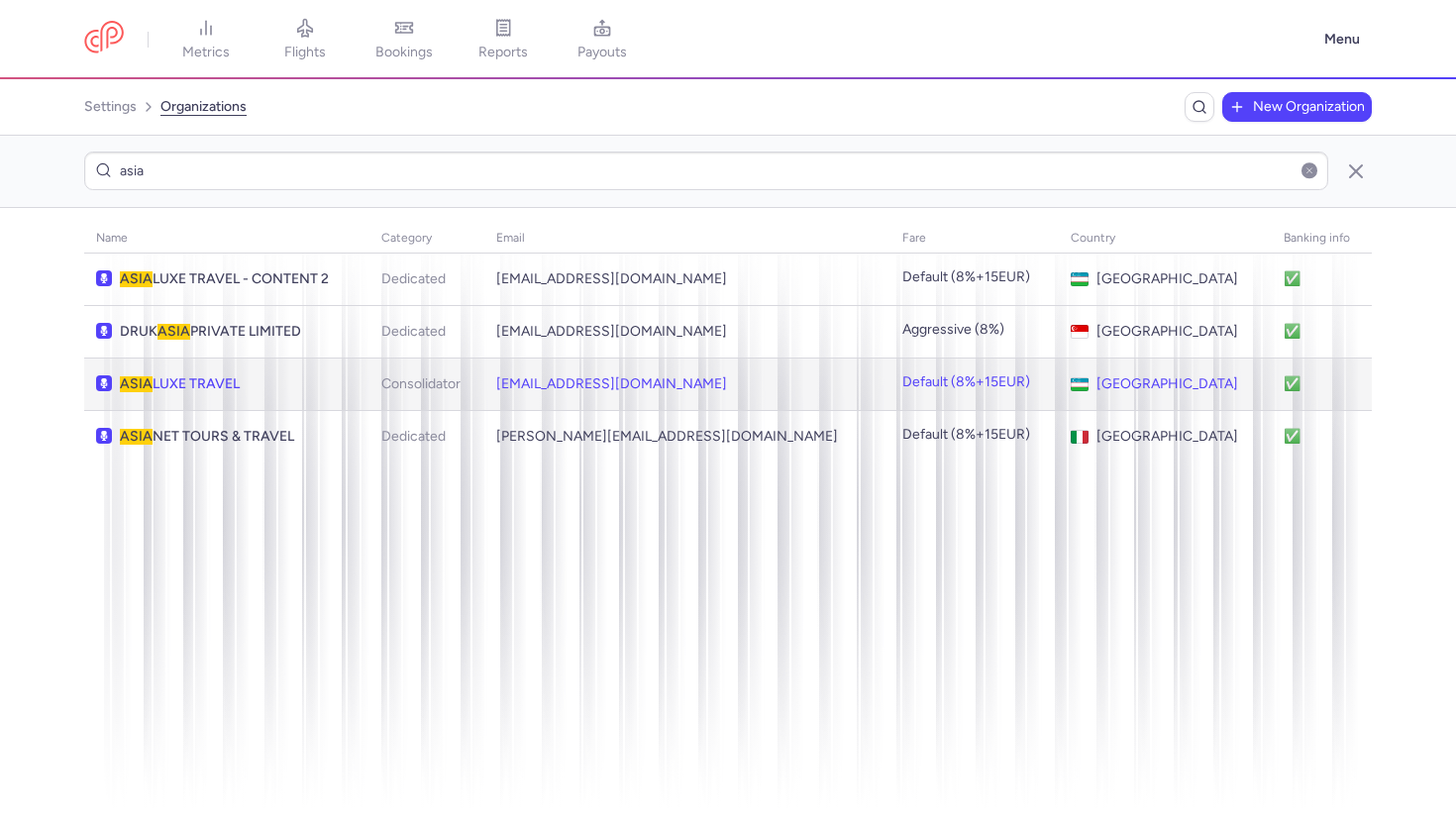 click on "ASIA LUXE TRAVEL" 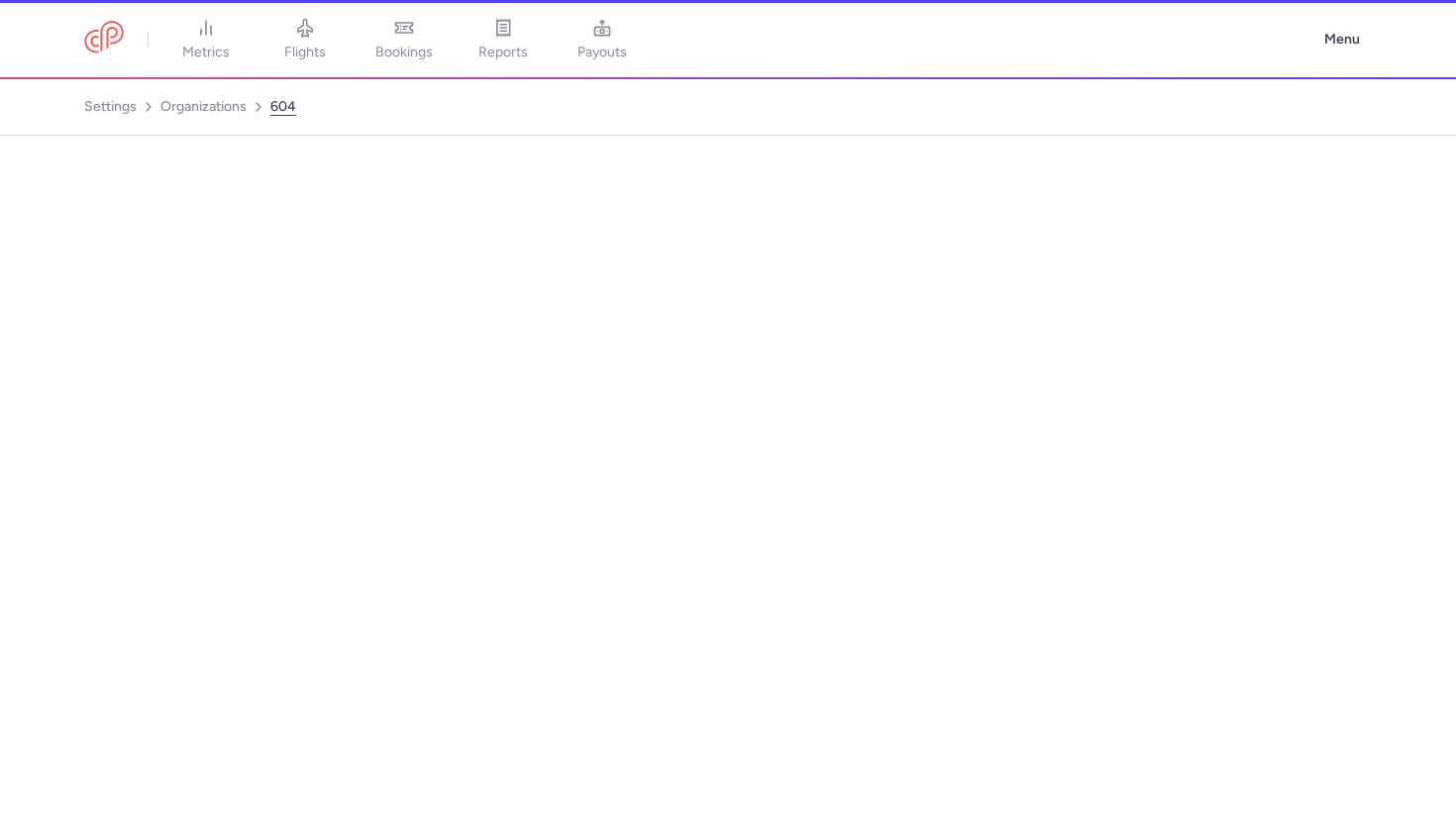 select on "CONSOLIDATOR" 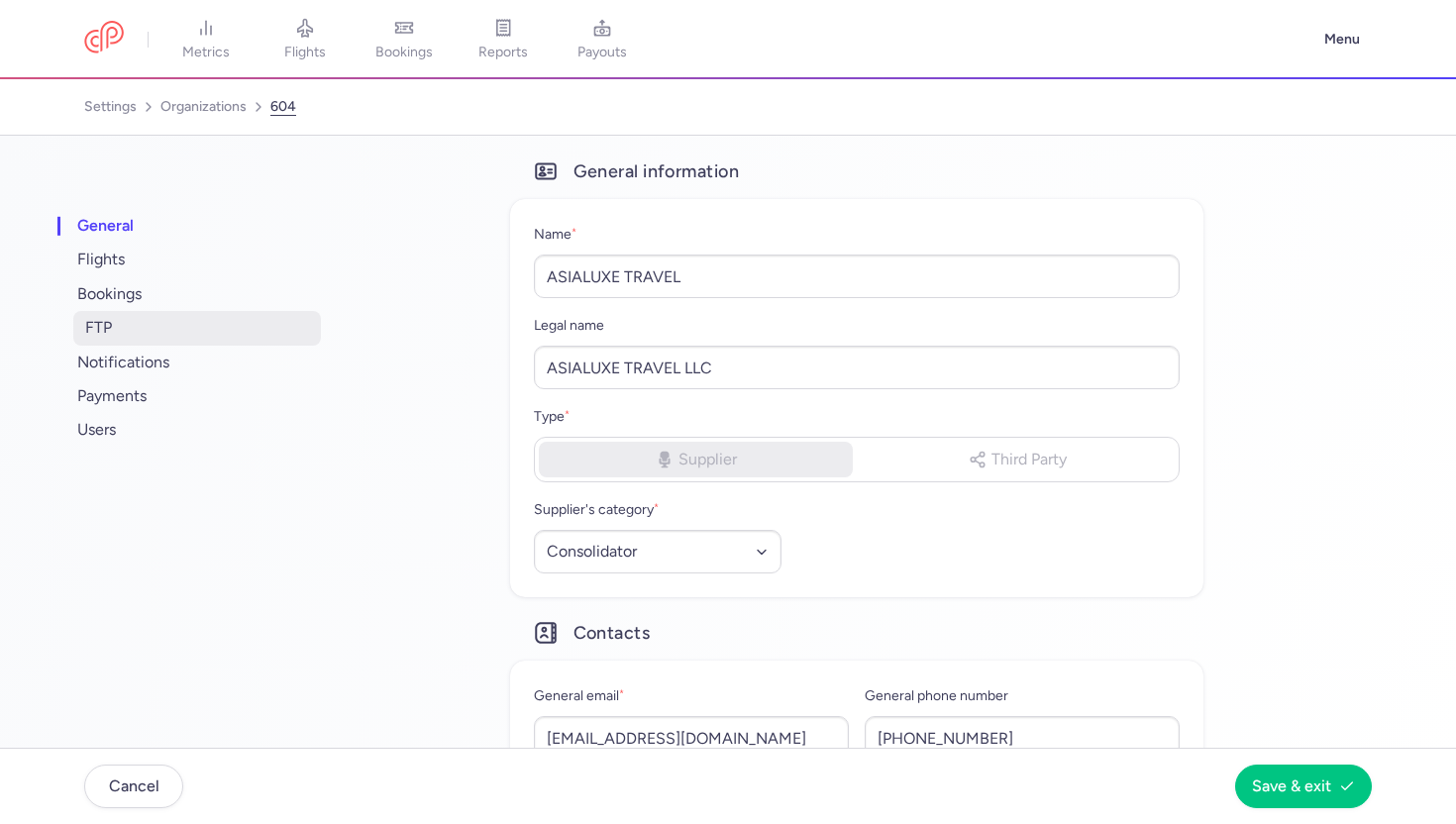 click on "FTP" at bounding box center (197, 328) 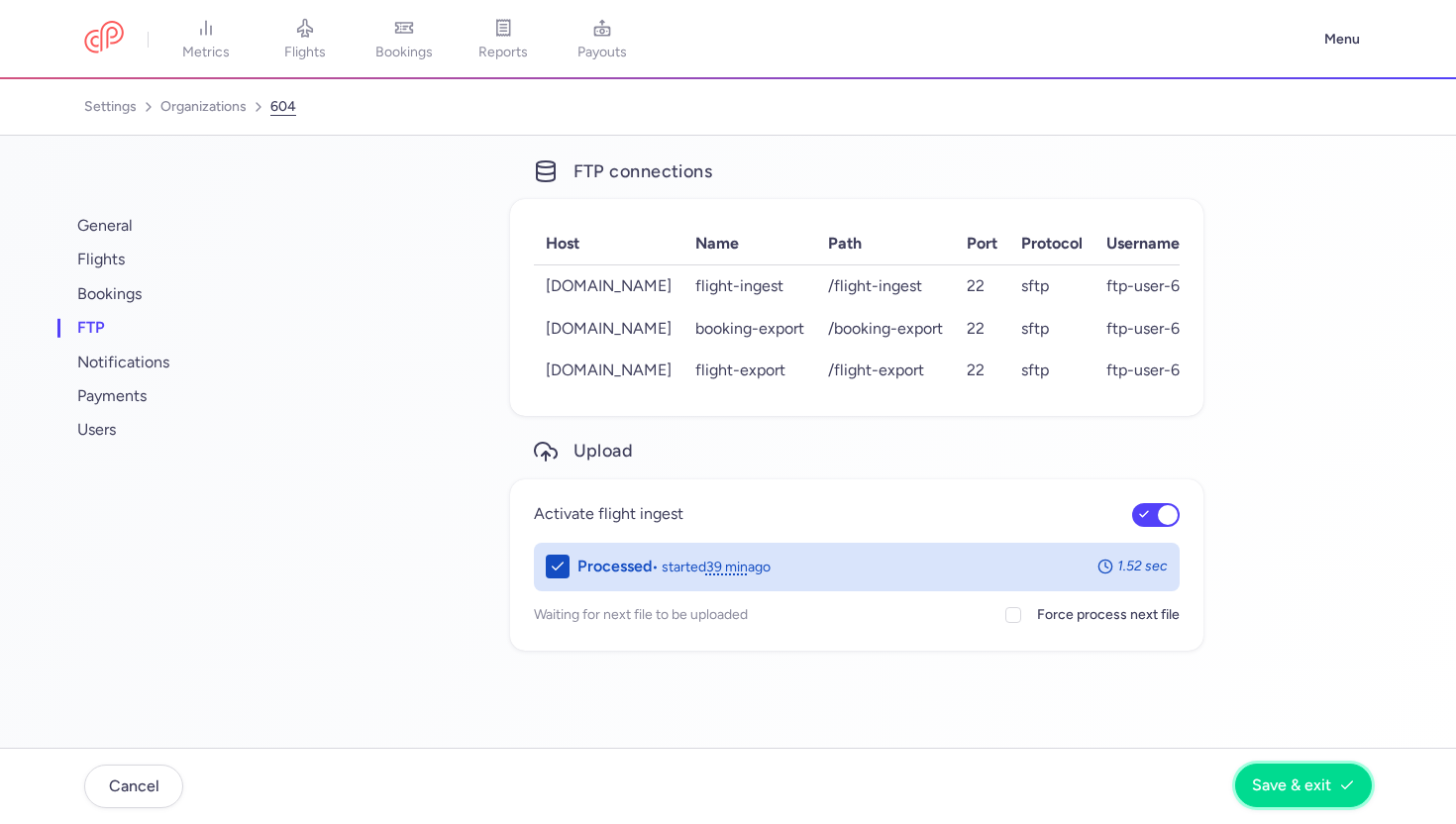 click on "Save & exit" at bounding box center [1292, 785] 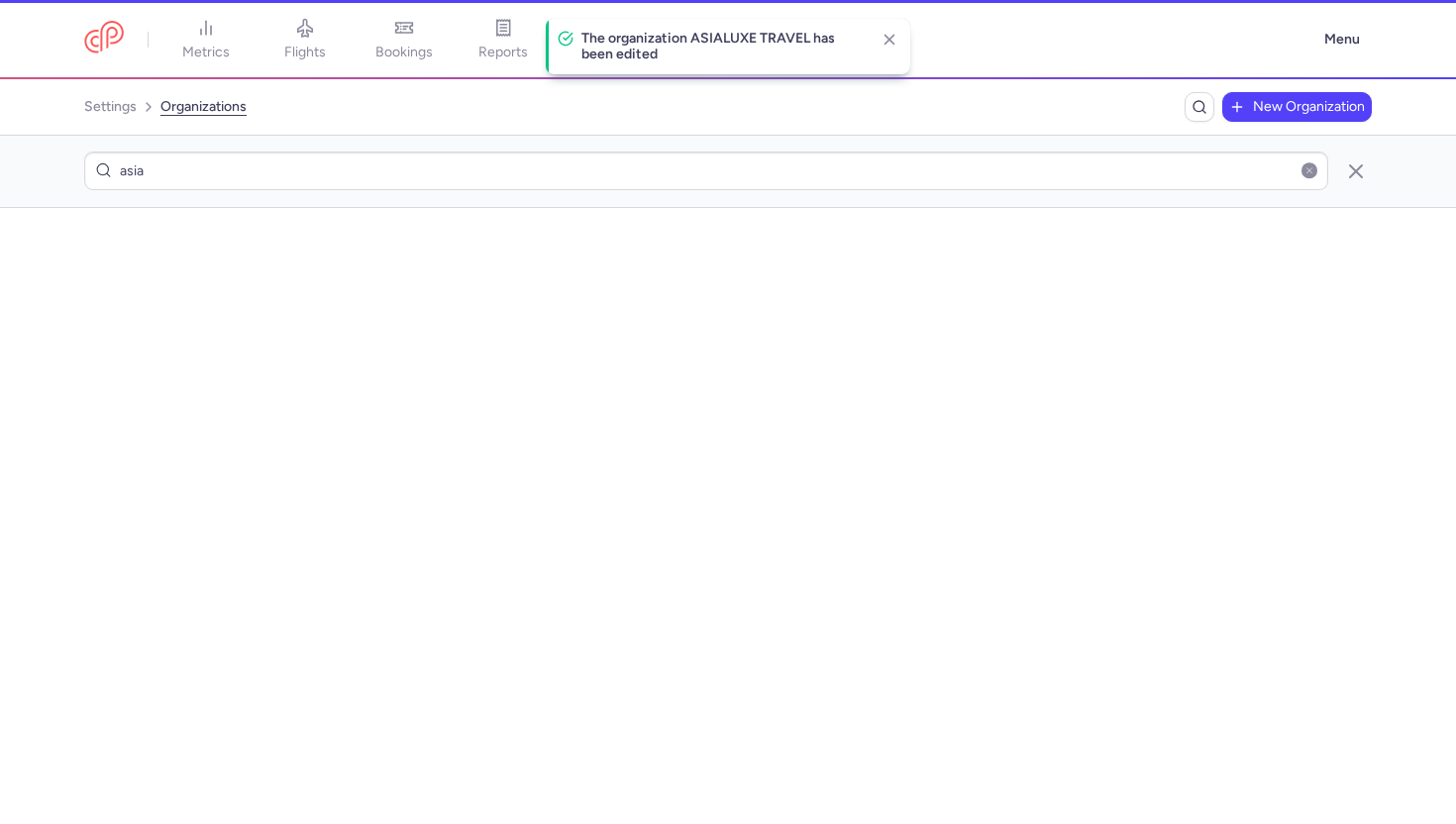 scroll, scrollTop: 0, scrollLeft: 0, axis: both 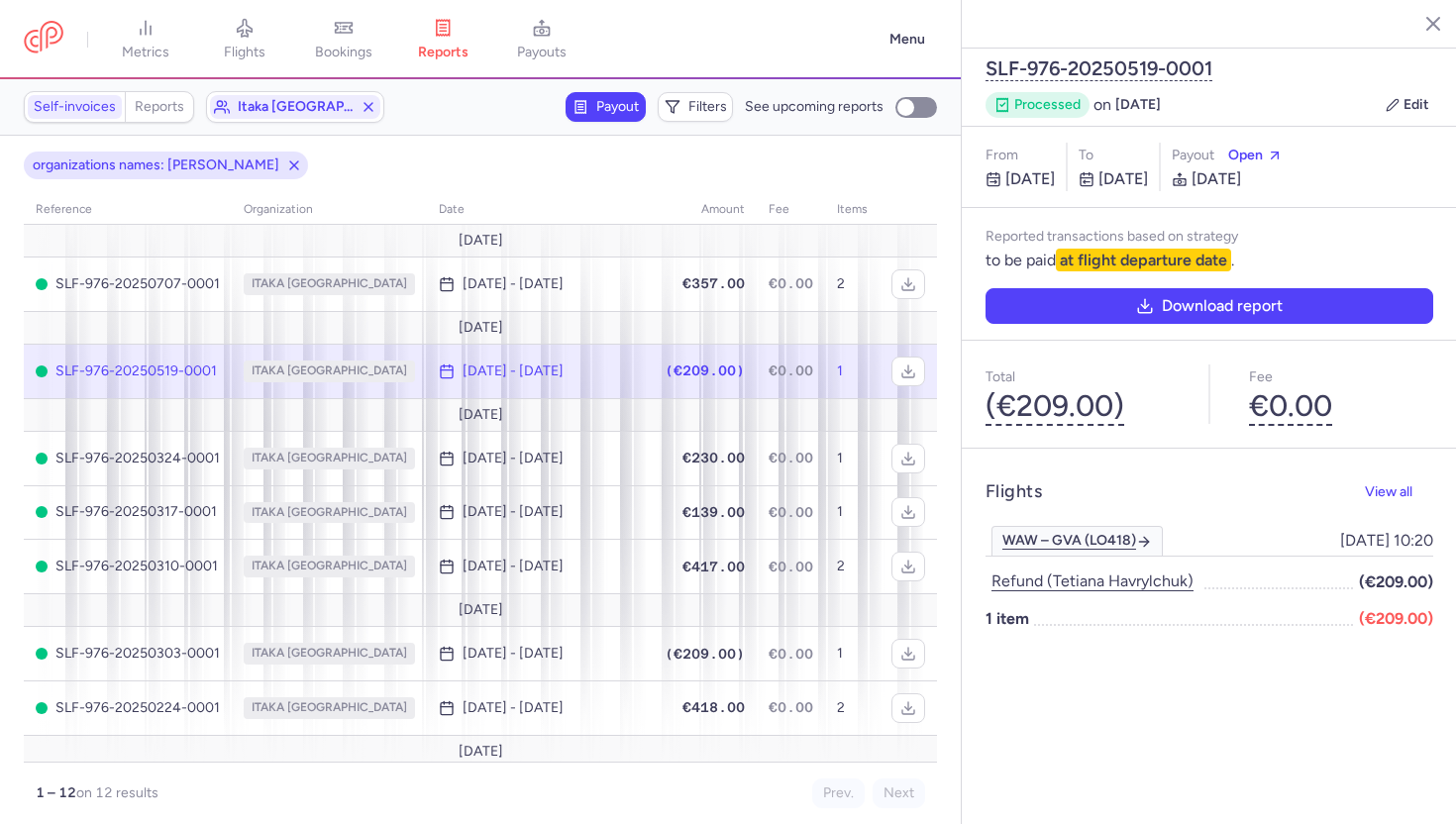 click on "Download report" at bounding box center [1209, 306] 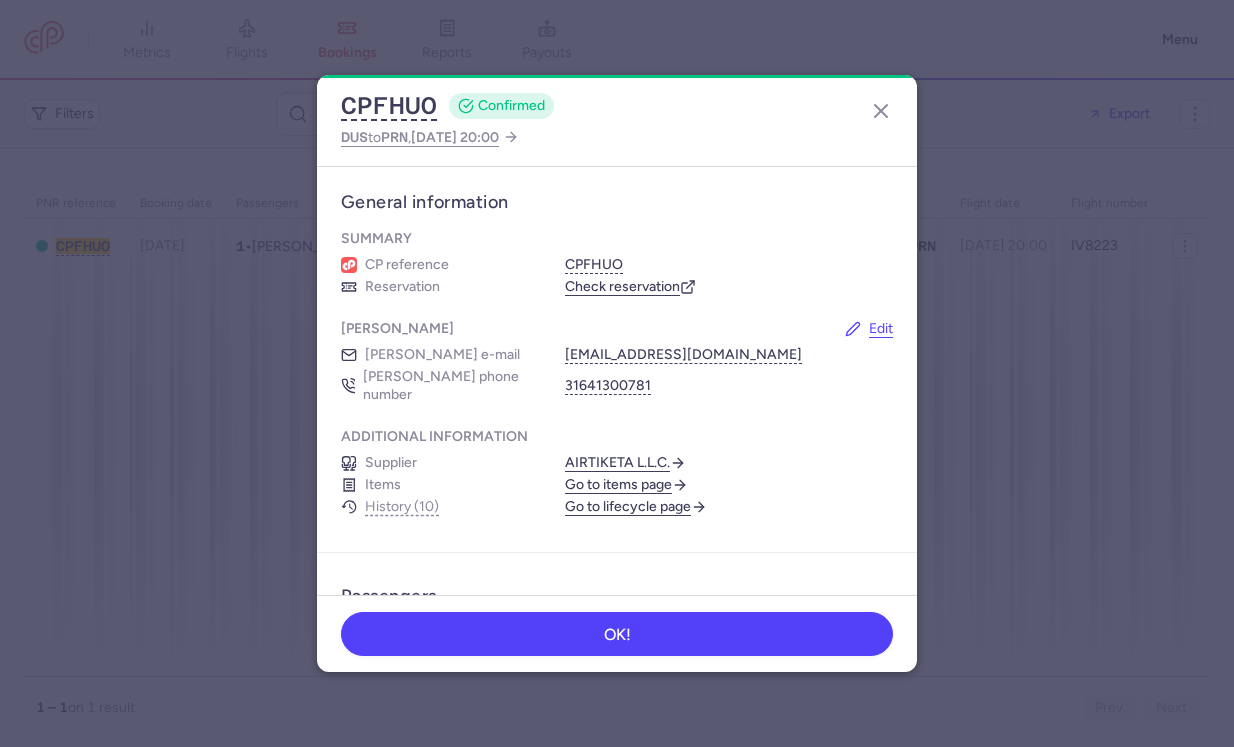 scroll, scrollTop: 0, scrollLeft: 0, axis: both 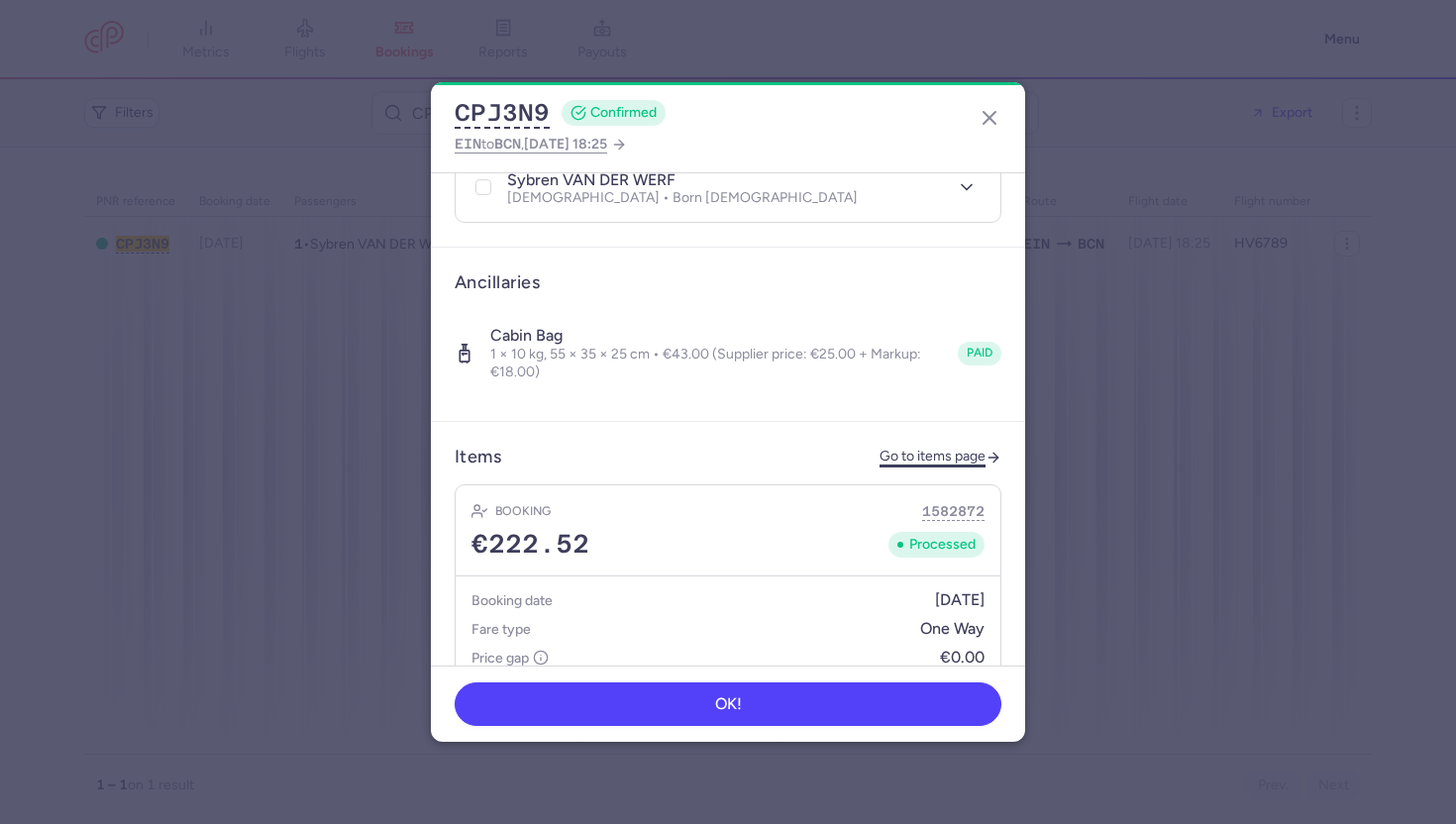click on "Go to items page" 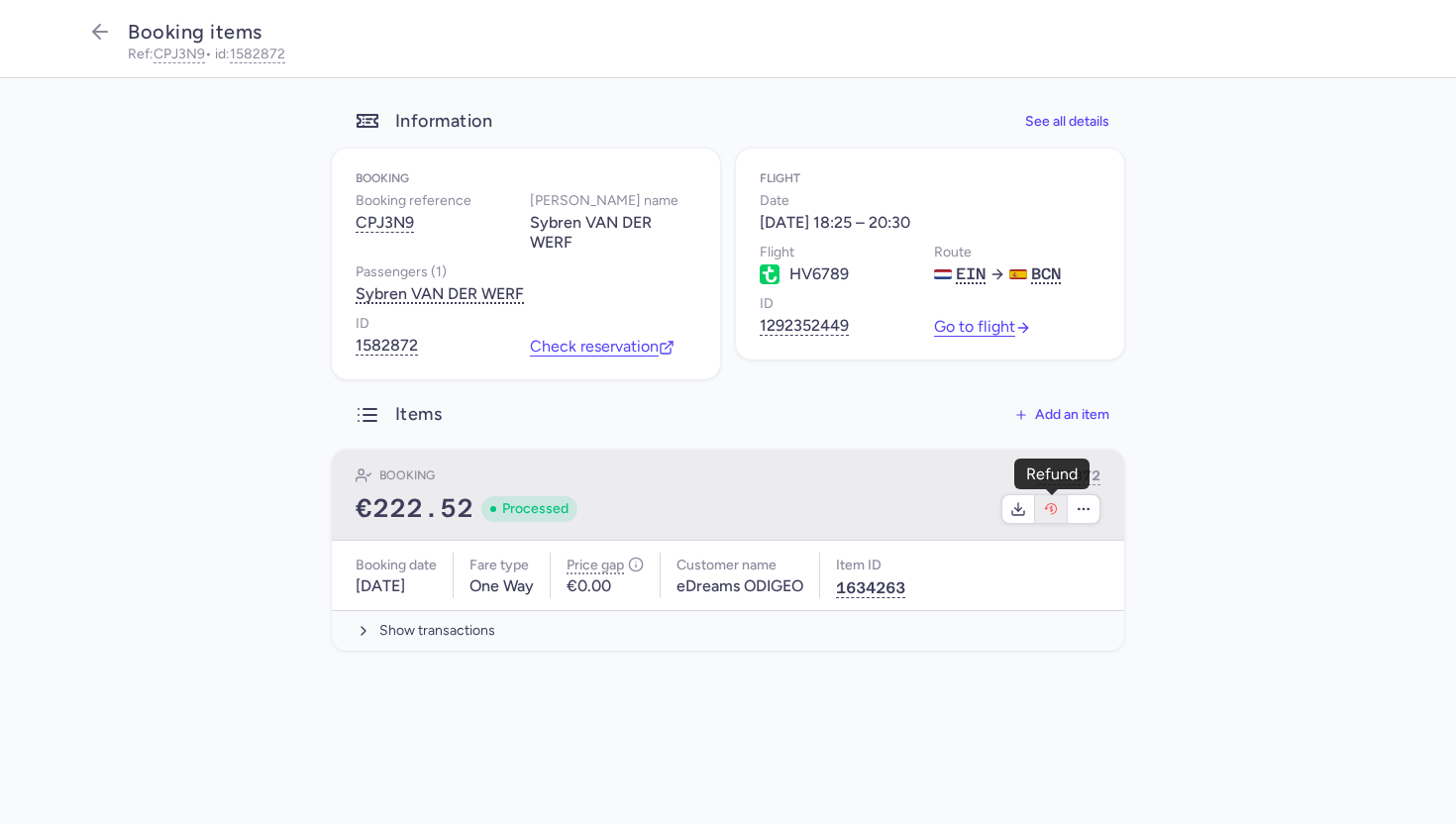 click 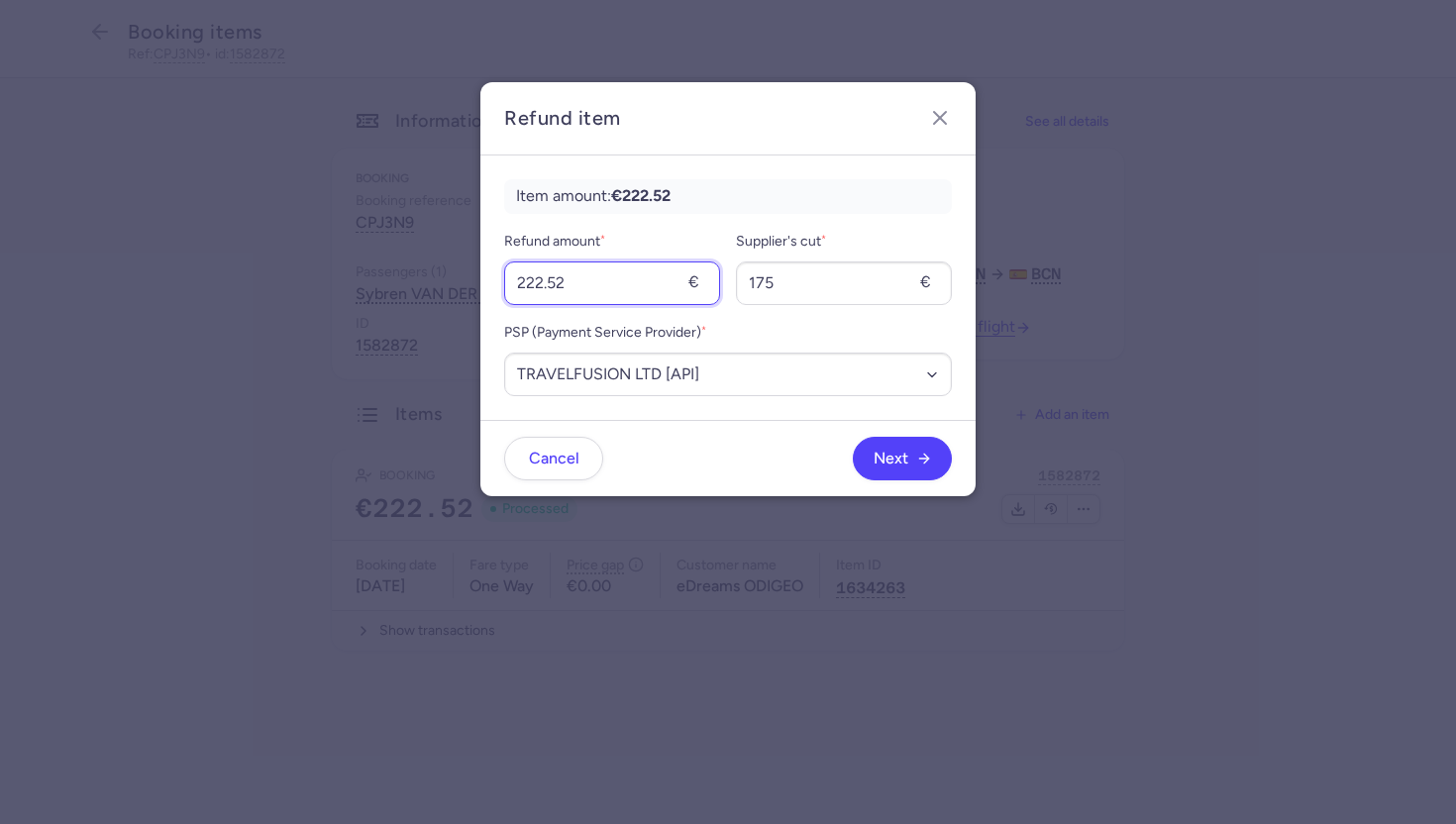 click on "222.52" at bounding box center [612, 283] 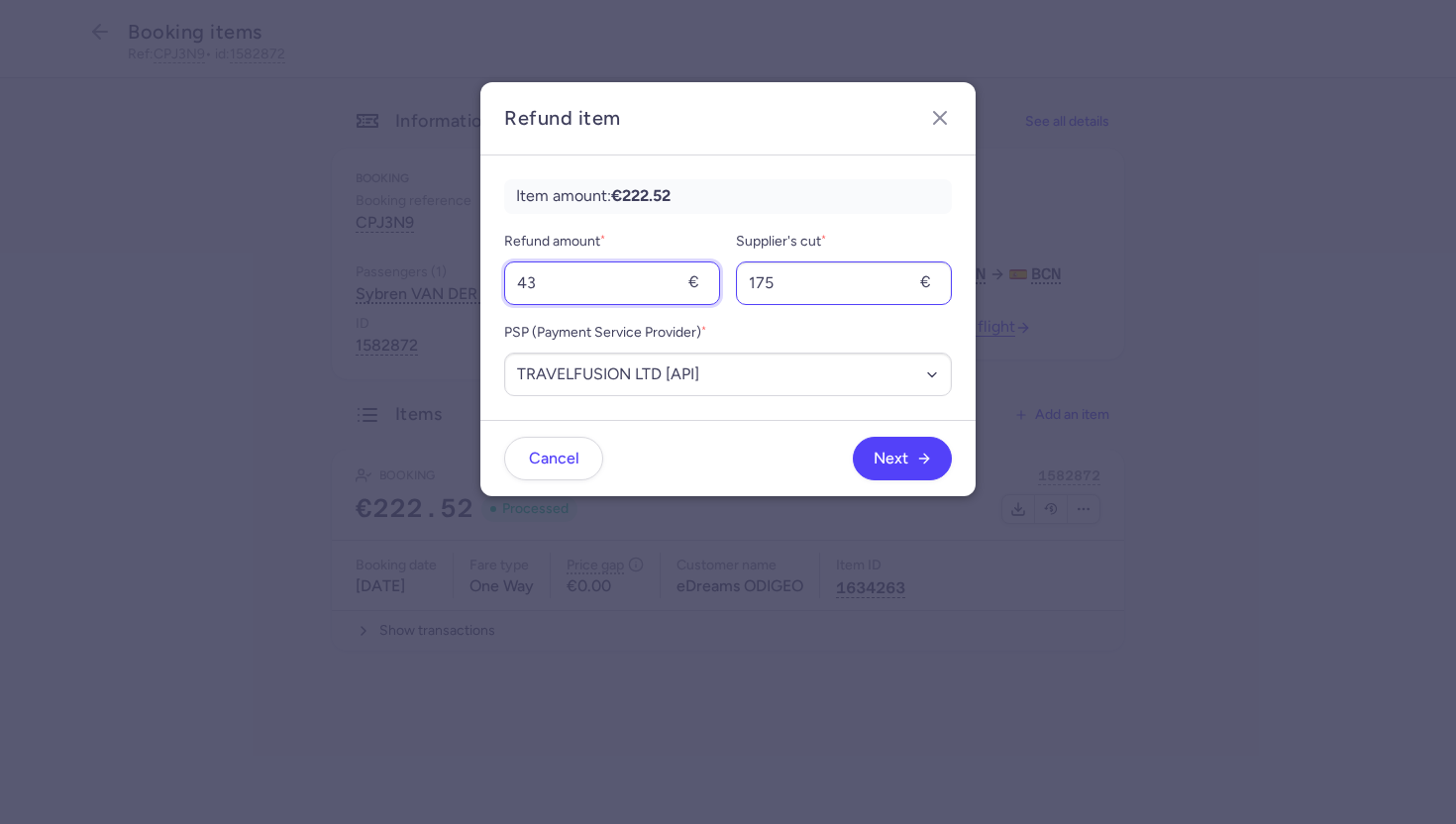 type on "43" 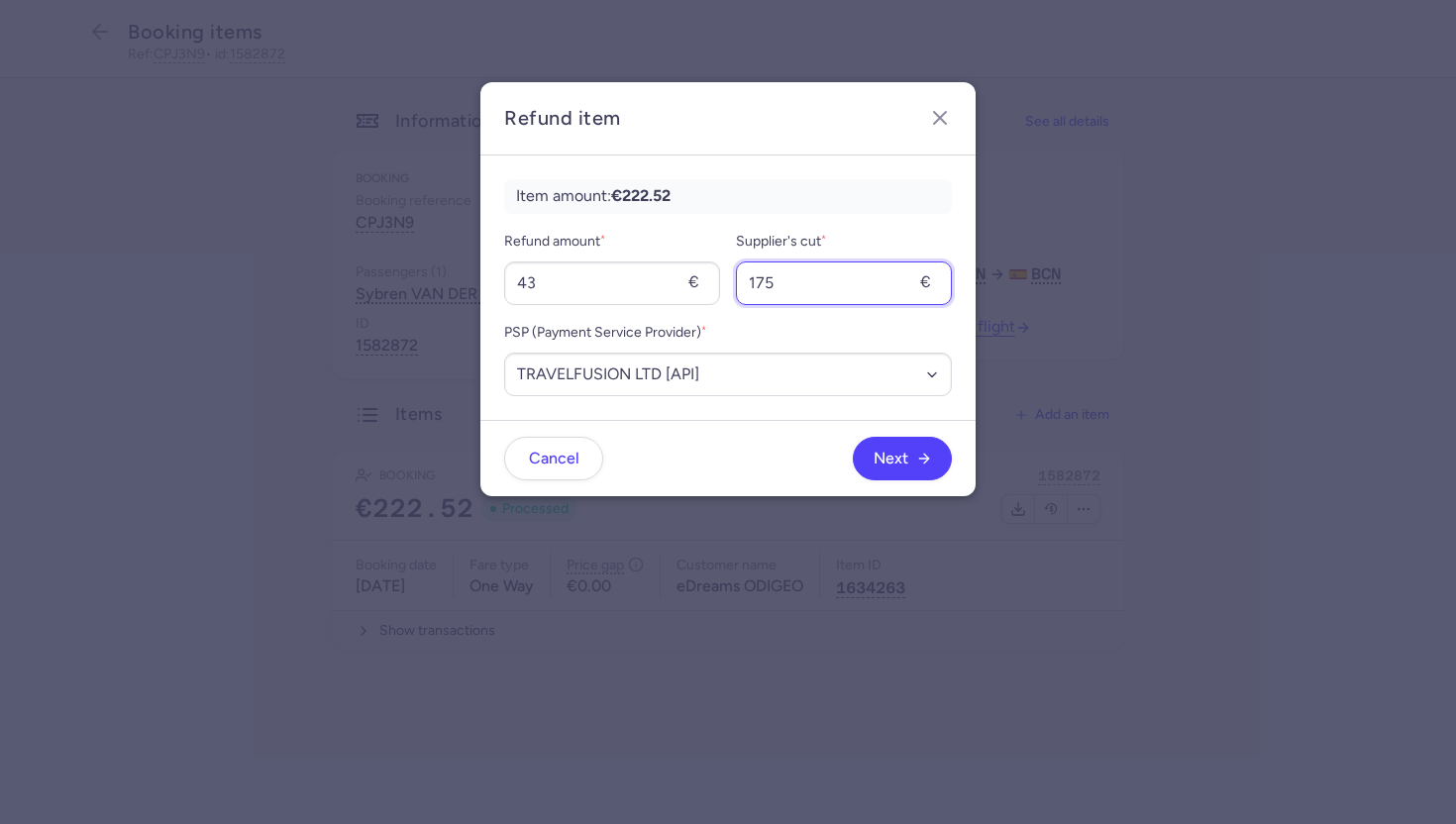 click on "175" at bounding box center [844, 283] 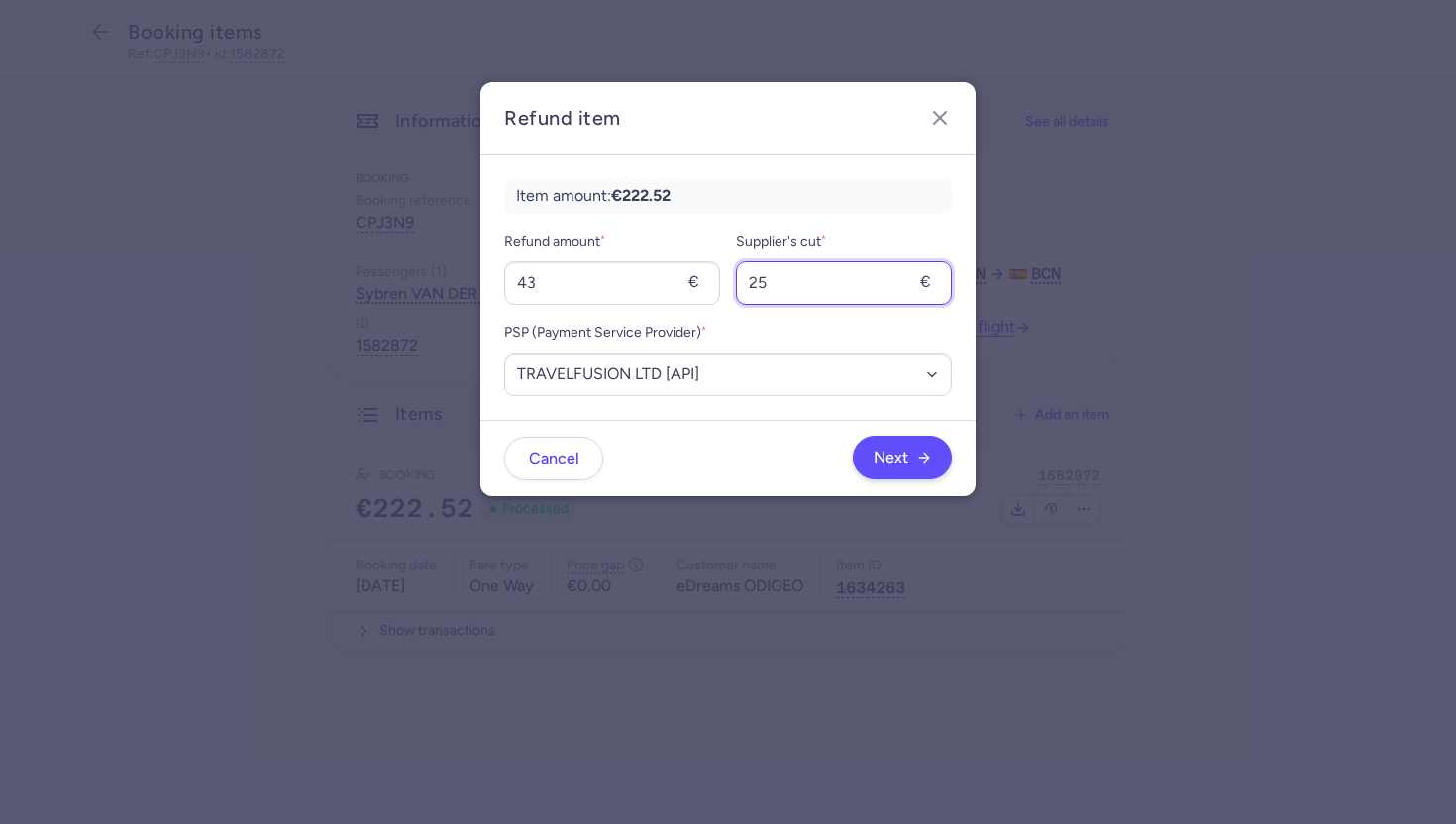 type on "25" 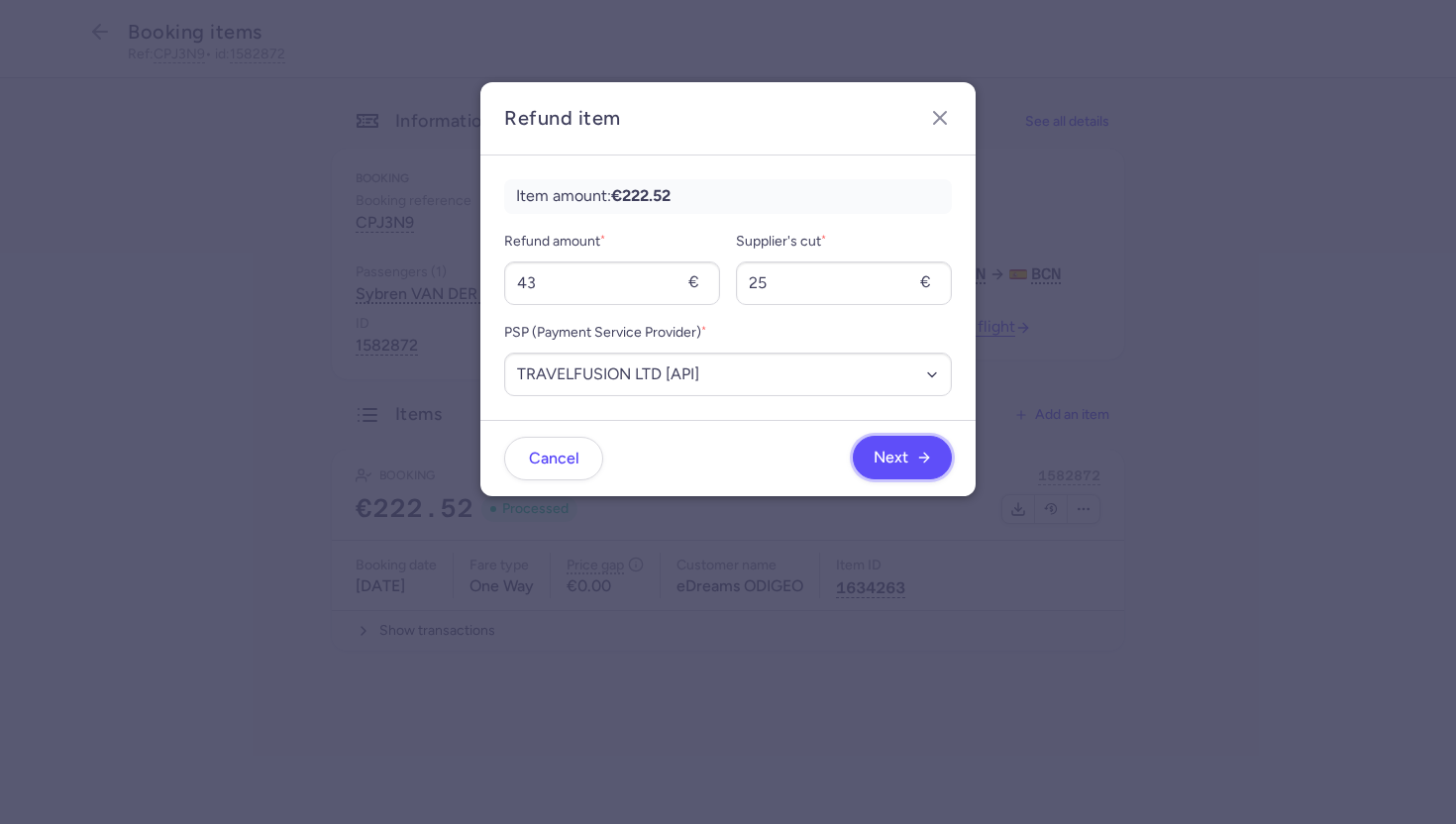 click on "Next" at bounding box center (902, 458) 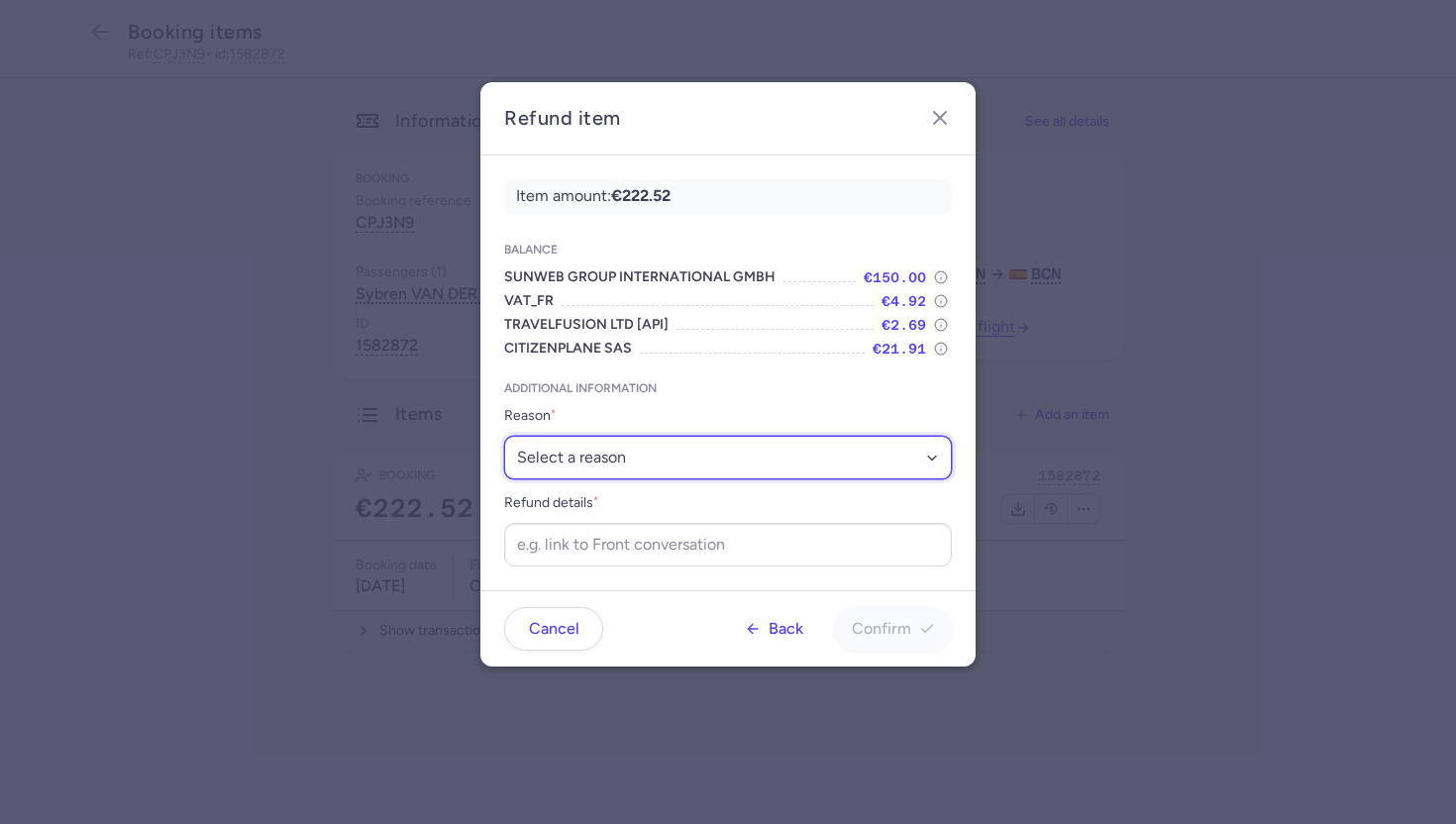 click on "Select a reason ✈️ Airline ceasing ops 💼 Ancillary issue 📄 APIS missing ⚙️ CitizenPlane error ⛔️ Denied boarding 🔁 Duplicate ❌ Flight canceled 🕵🏼‍♂️ Fraud 🎁 Goodwill 🎫 Goodwill allowance 🙃 Other 💺 Overbooking 💸 Refund with penalty 🙅 Schedule change not accepted 🤕 Supplier error 💵 Tax refund ❓ Unconfirmed booking" at bounding box center [728, 458] 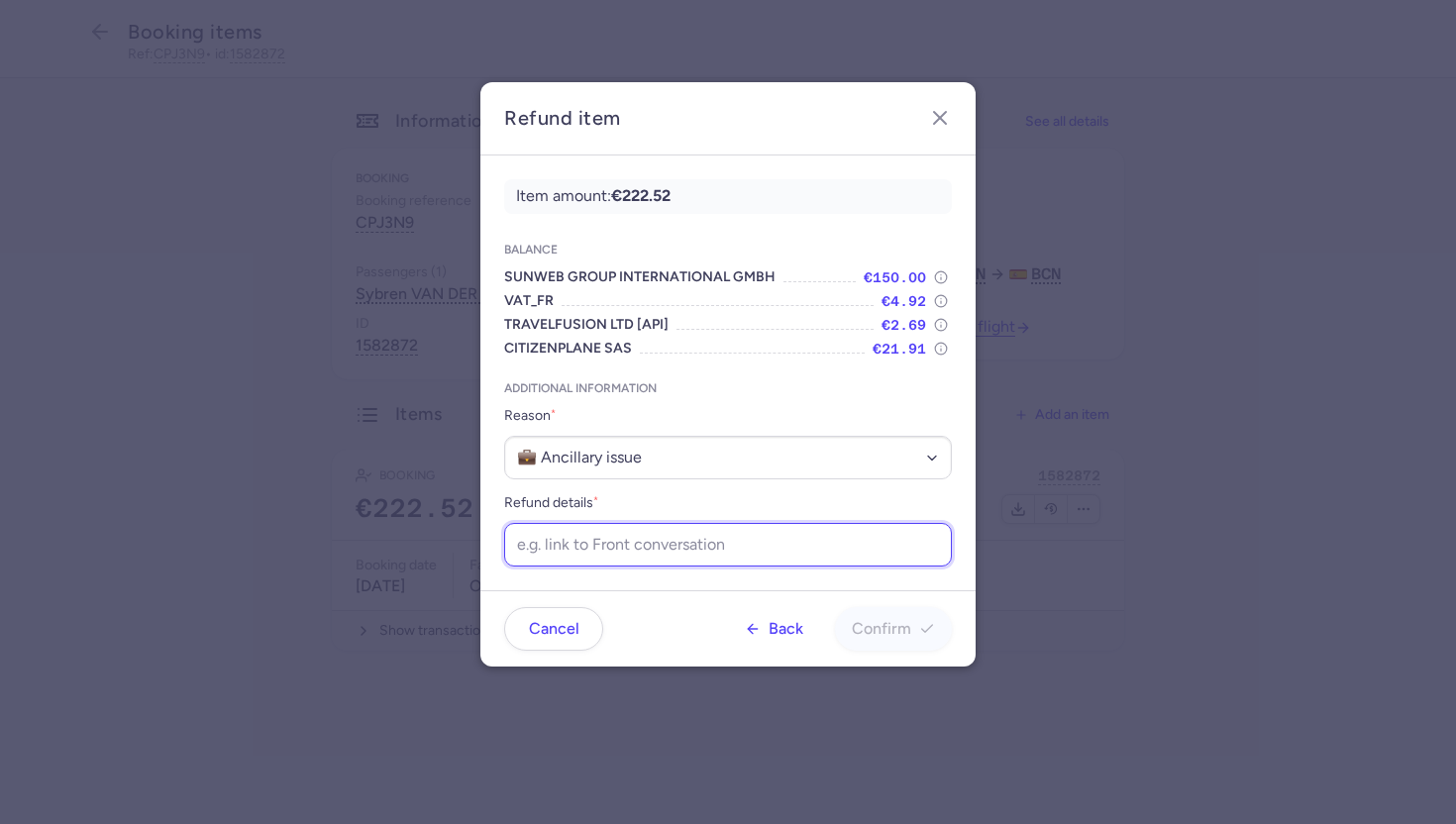 click on "Refund details  *" at bounding box center (728, 545) 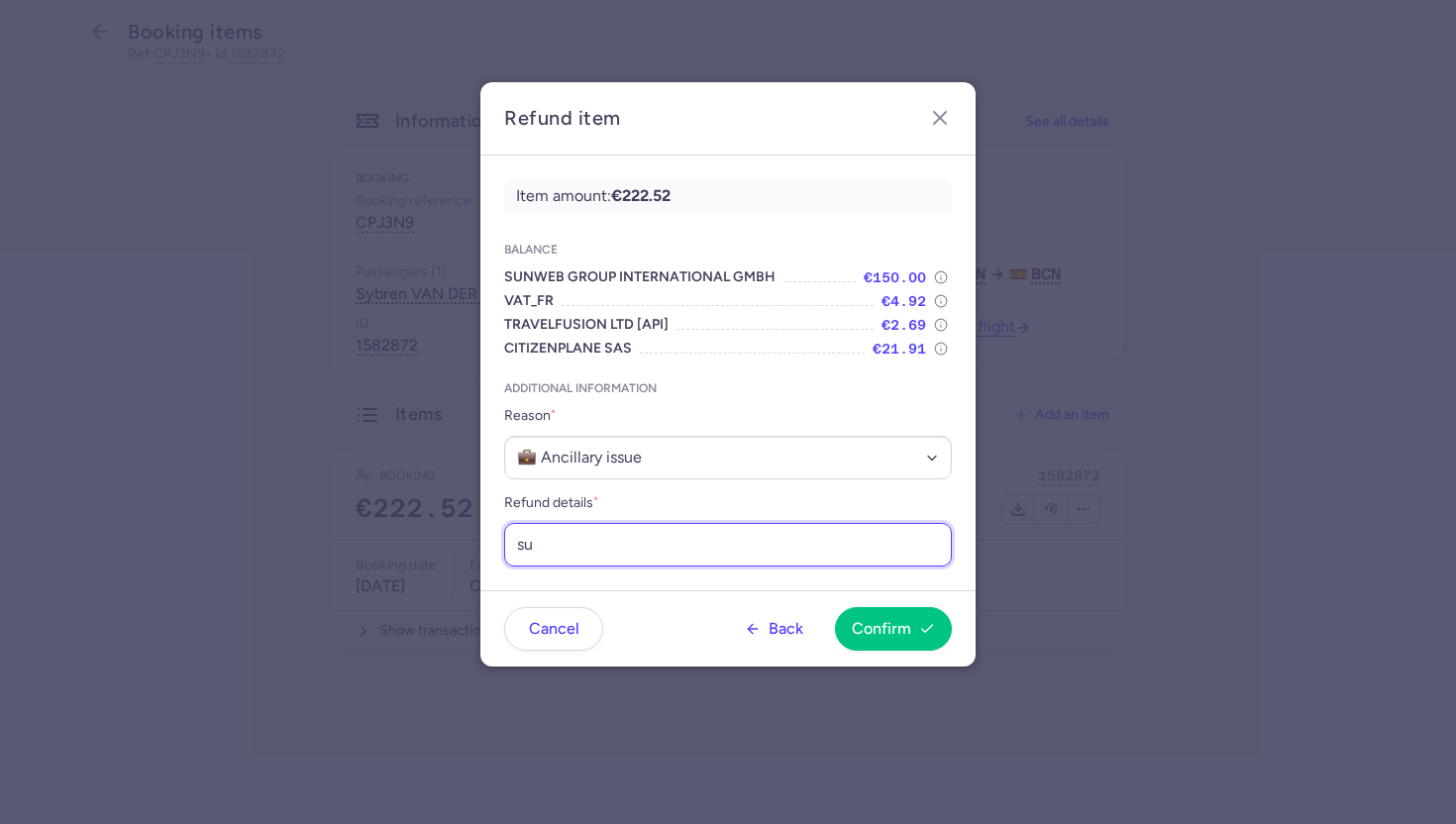 type on "supp cant add cabin bags" 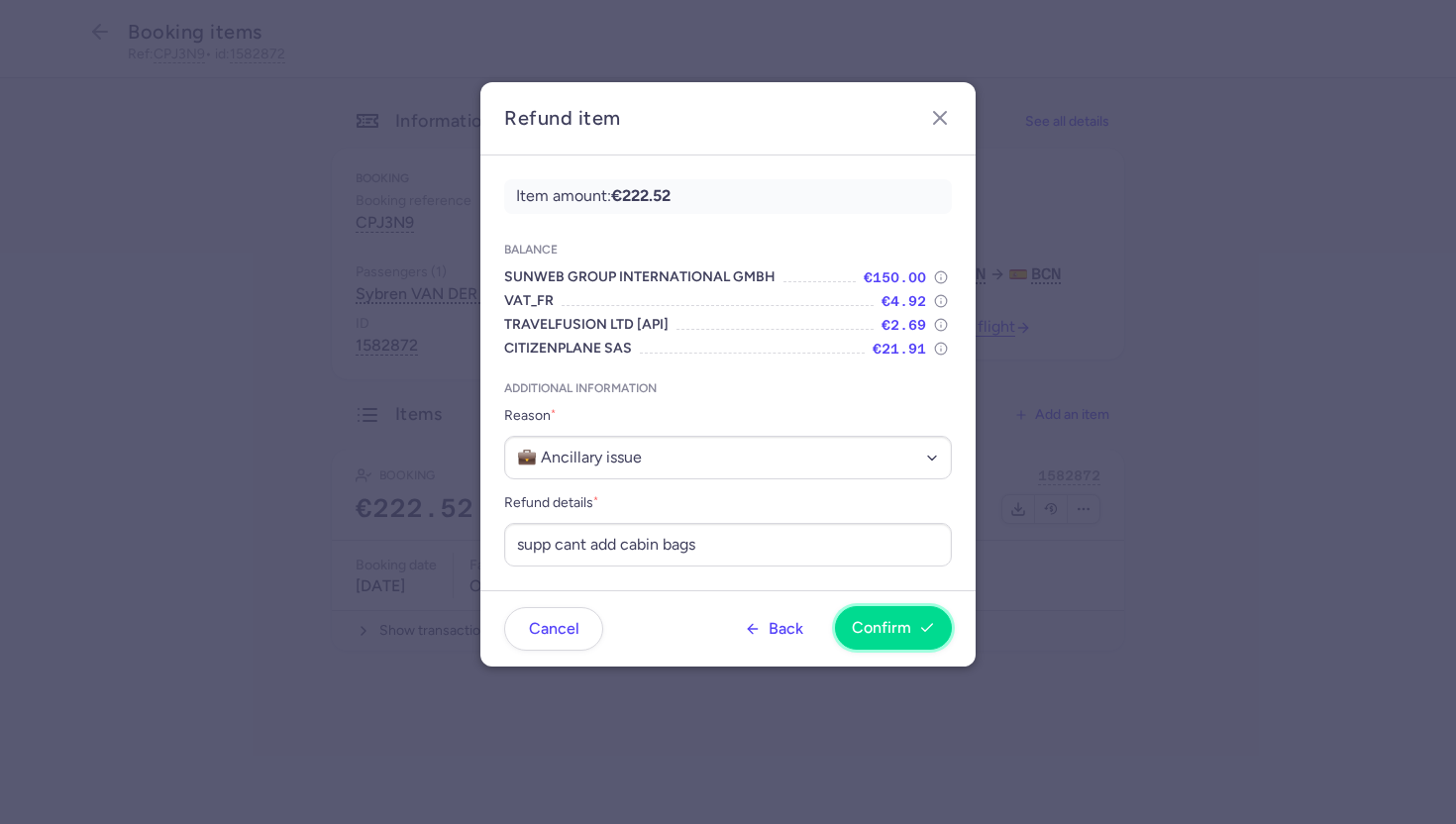 click on "Confirm" at bounding box center (882, 628) 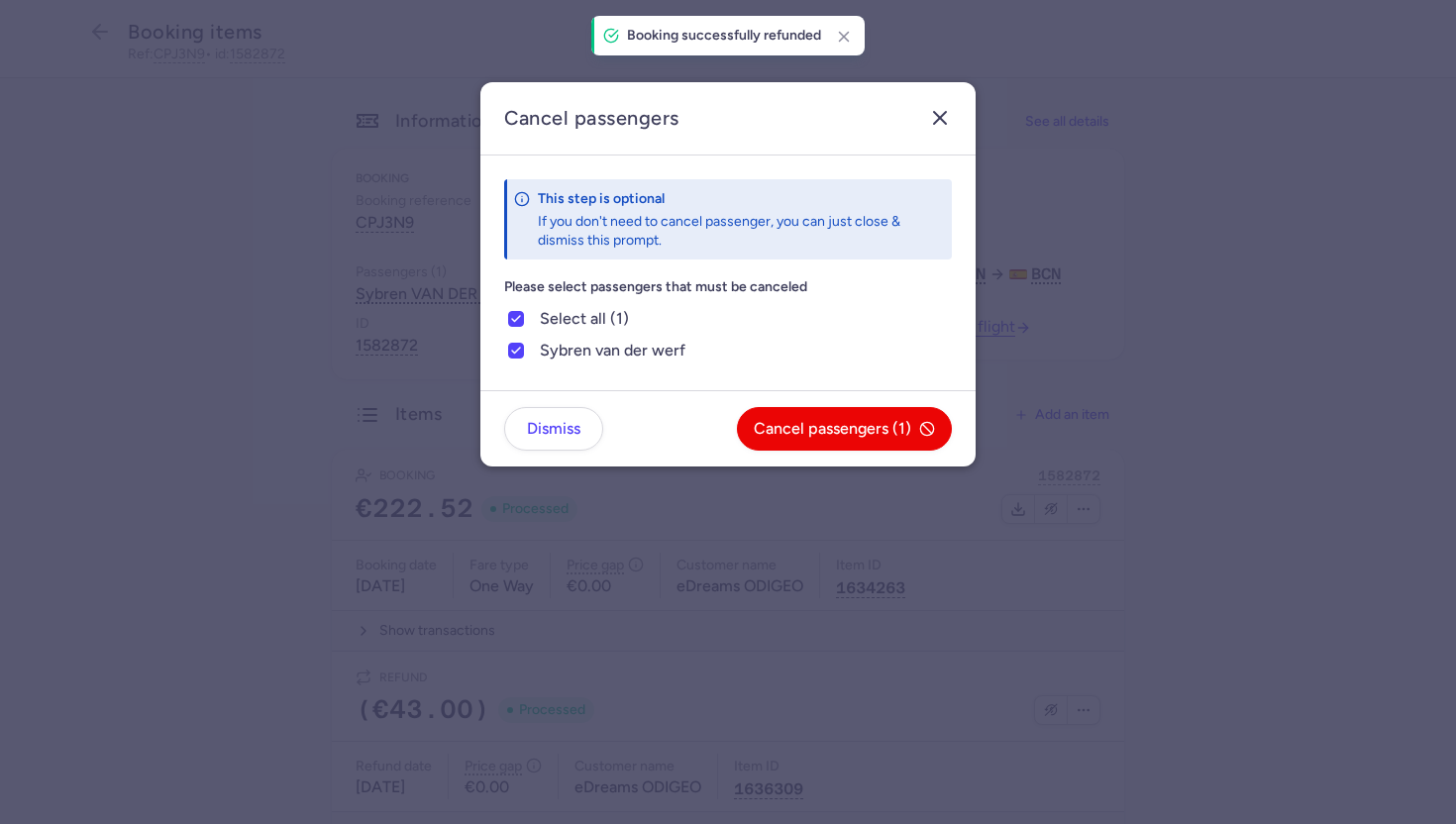 click 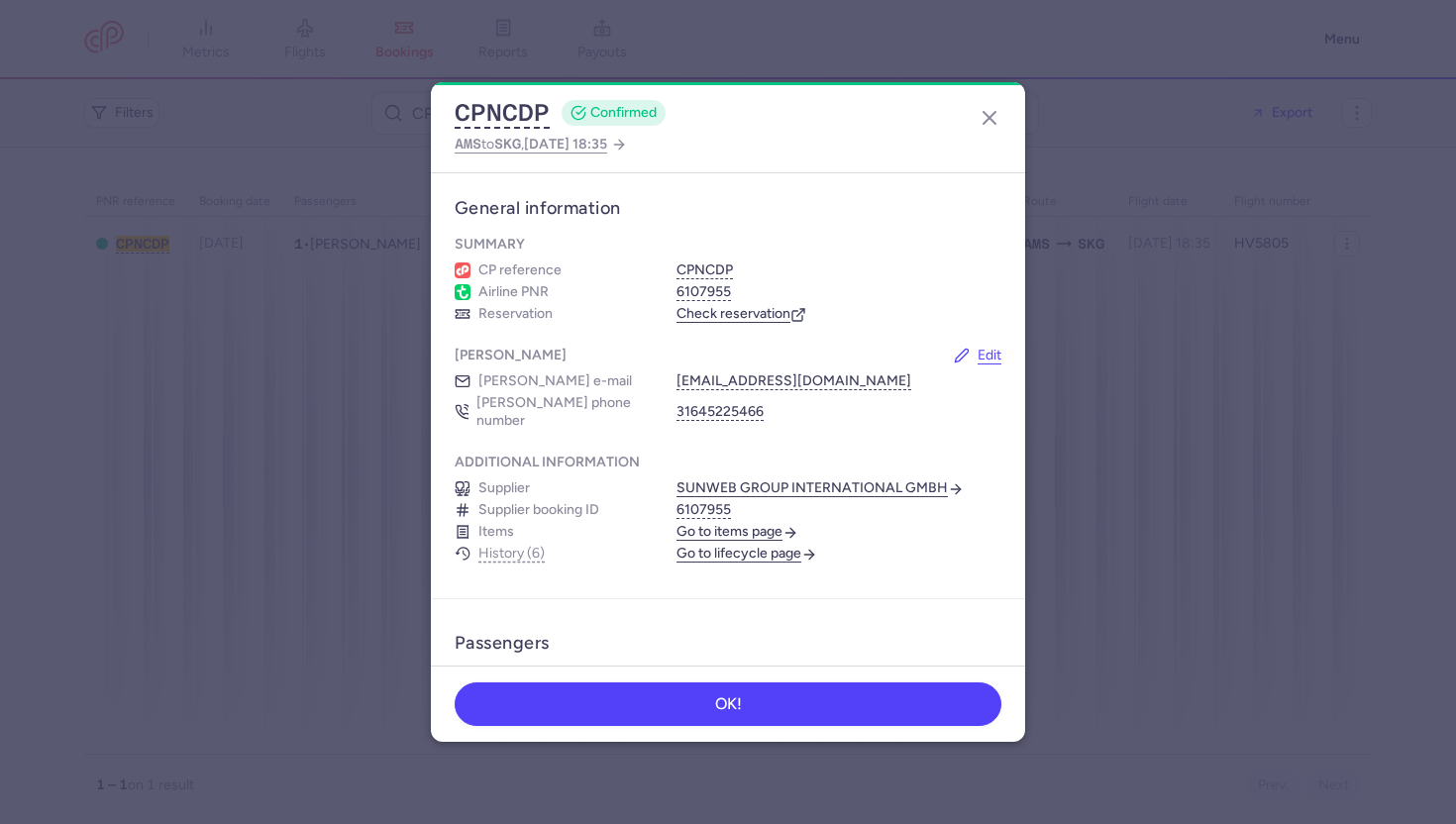 scroll, scrollTop: 0, scrollLeft: 0, axis: both 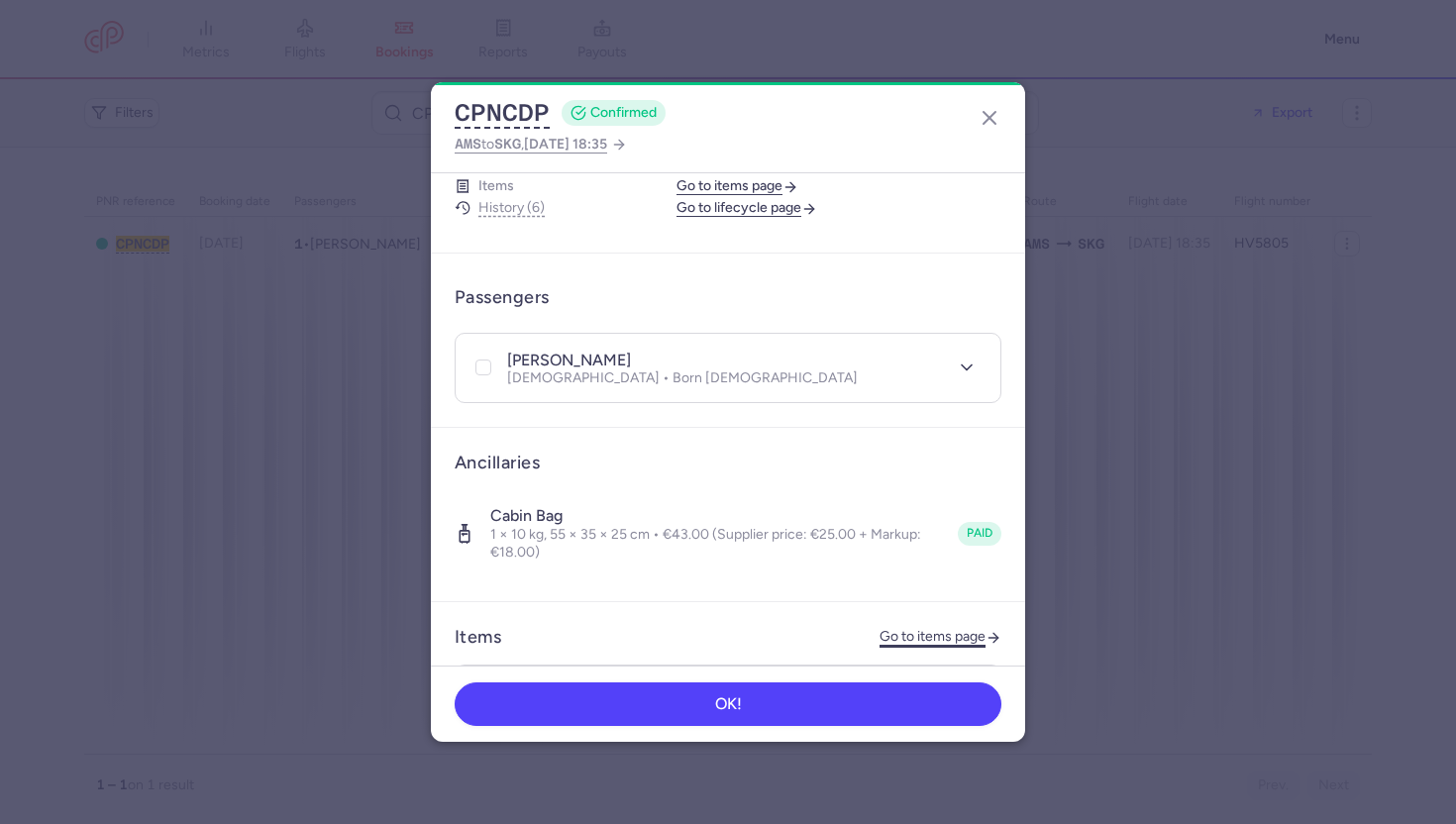 click on "Go to items page" 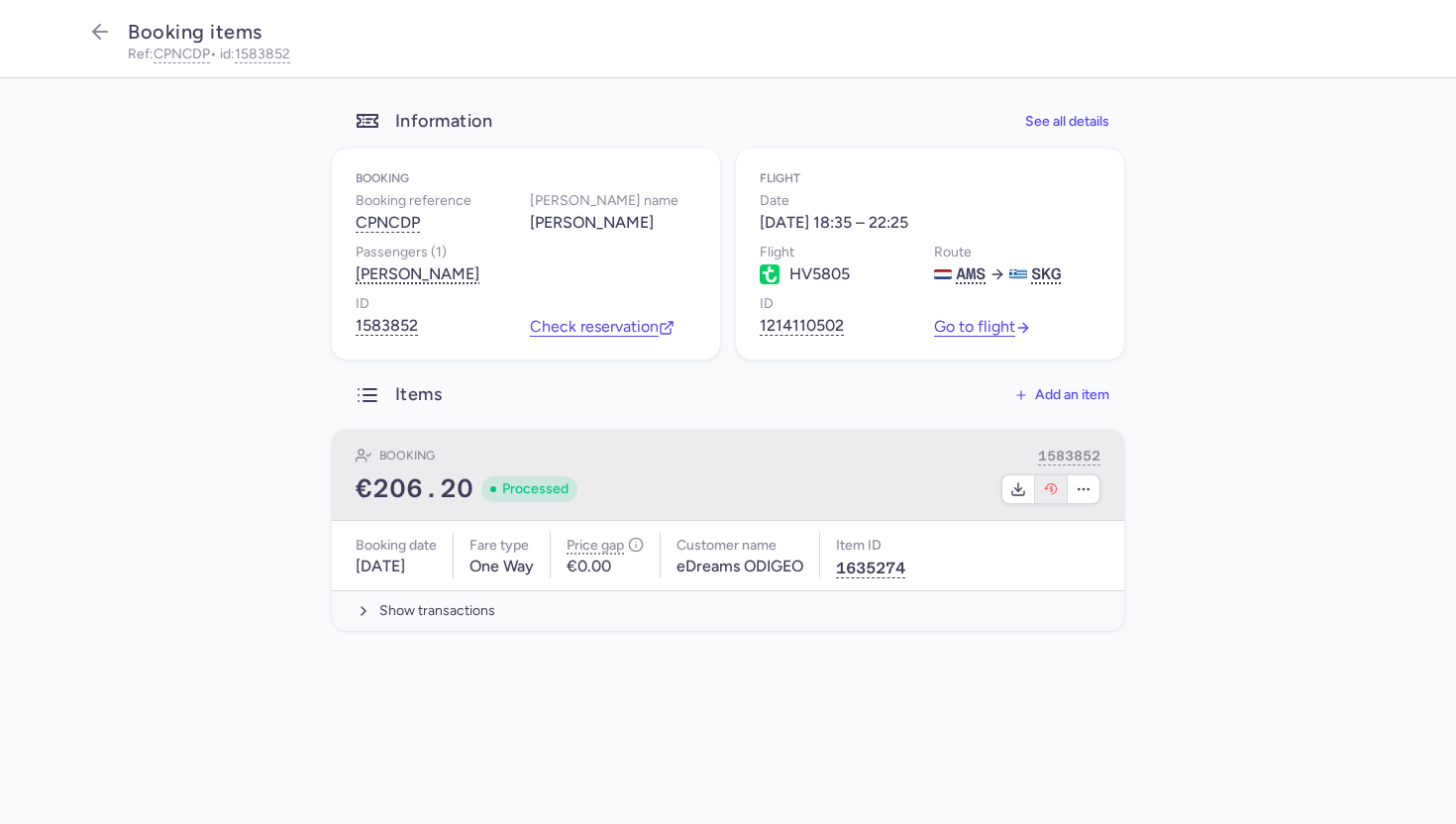 click 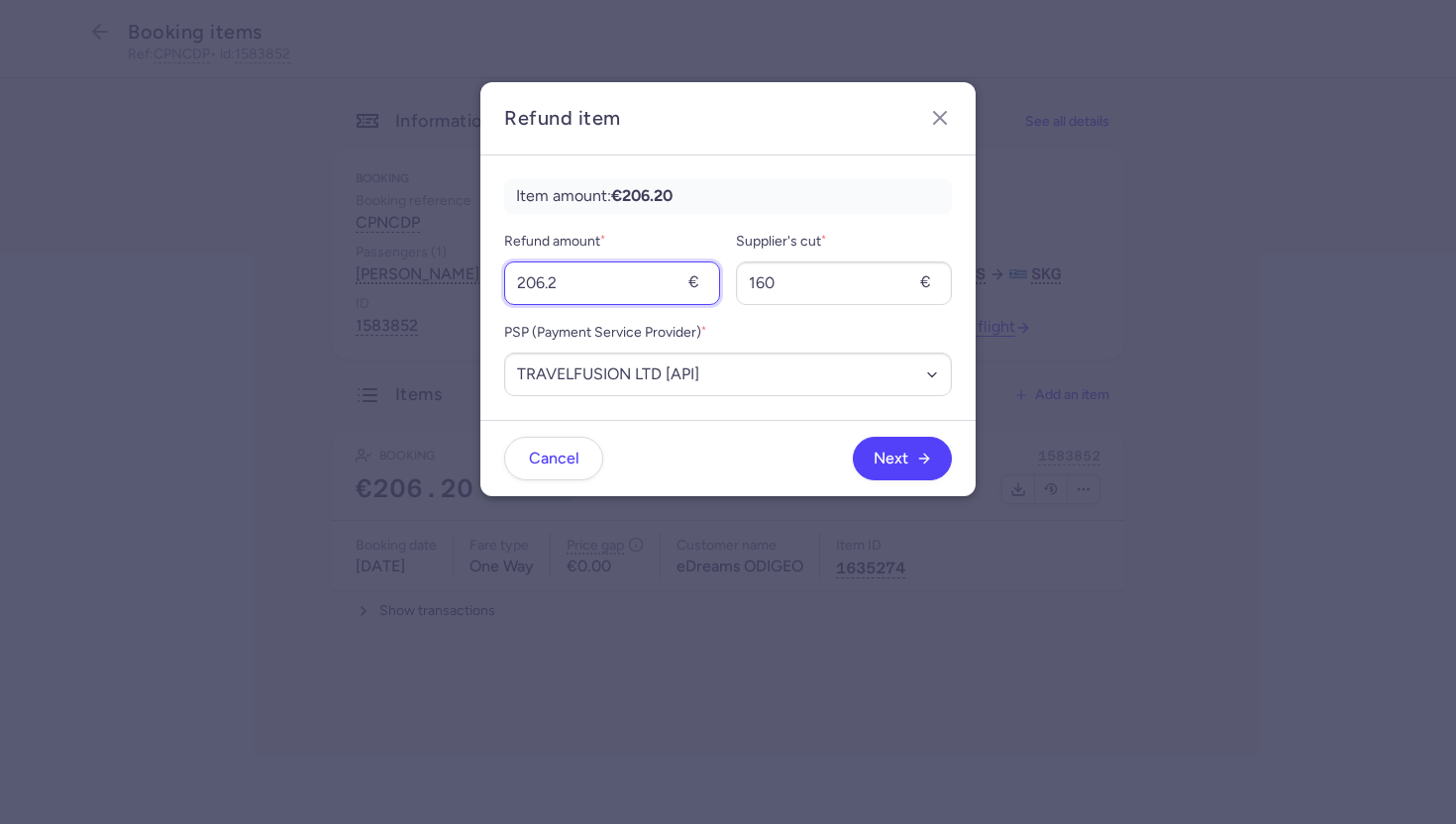 click on "206.2" at bounding box center (612, 283) 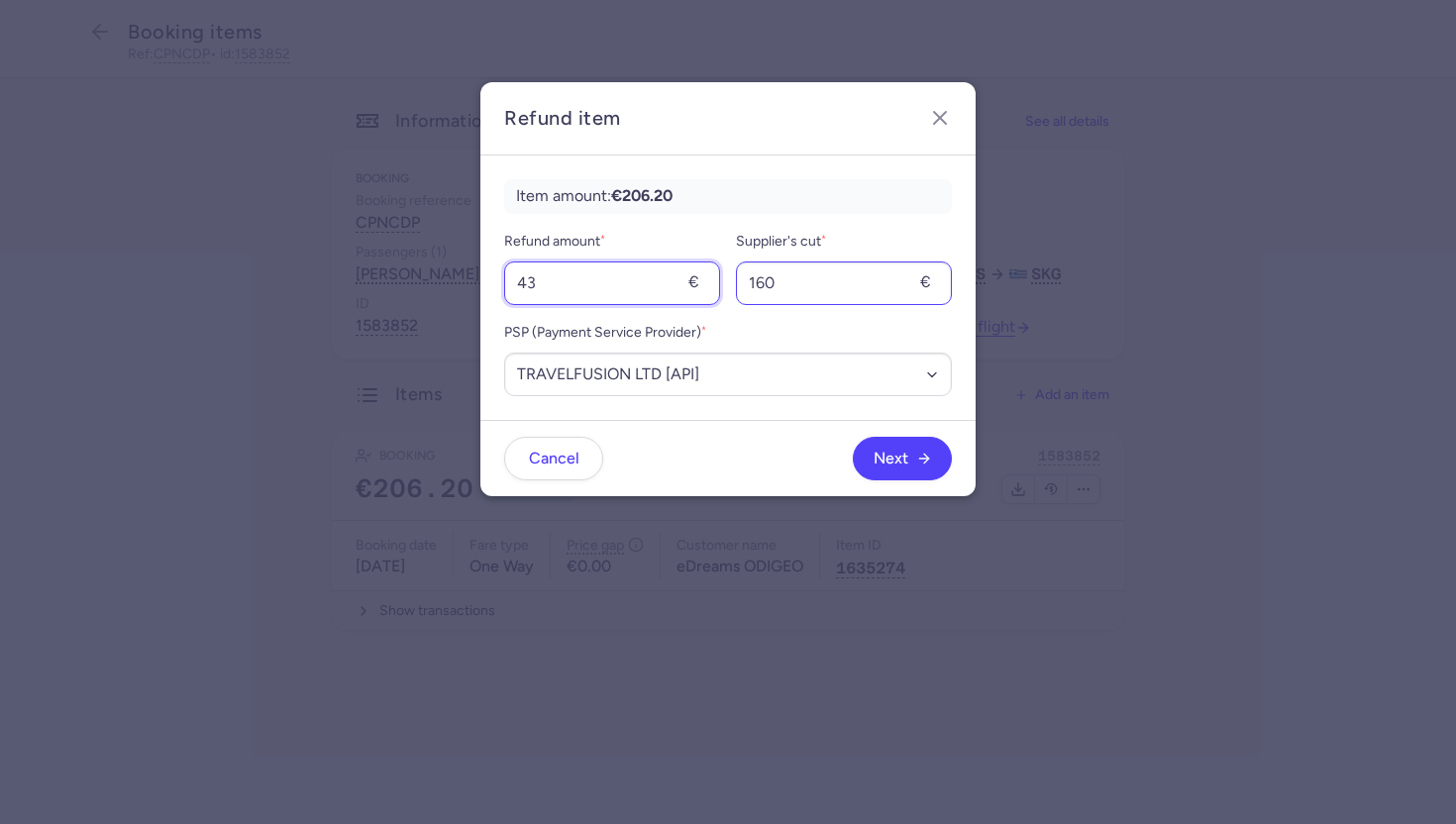 type on "43" 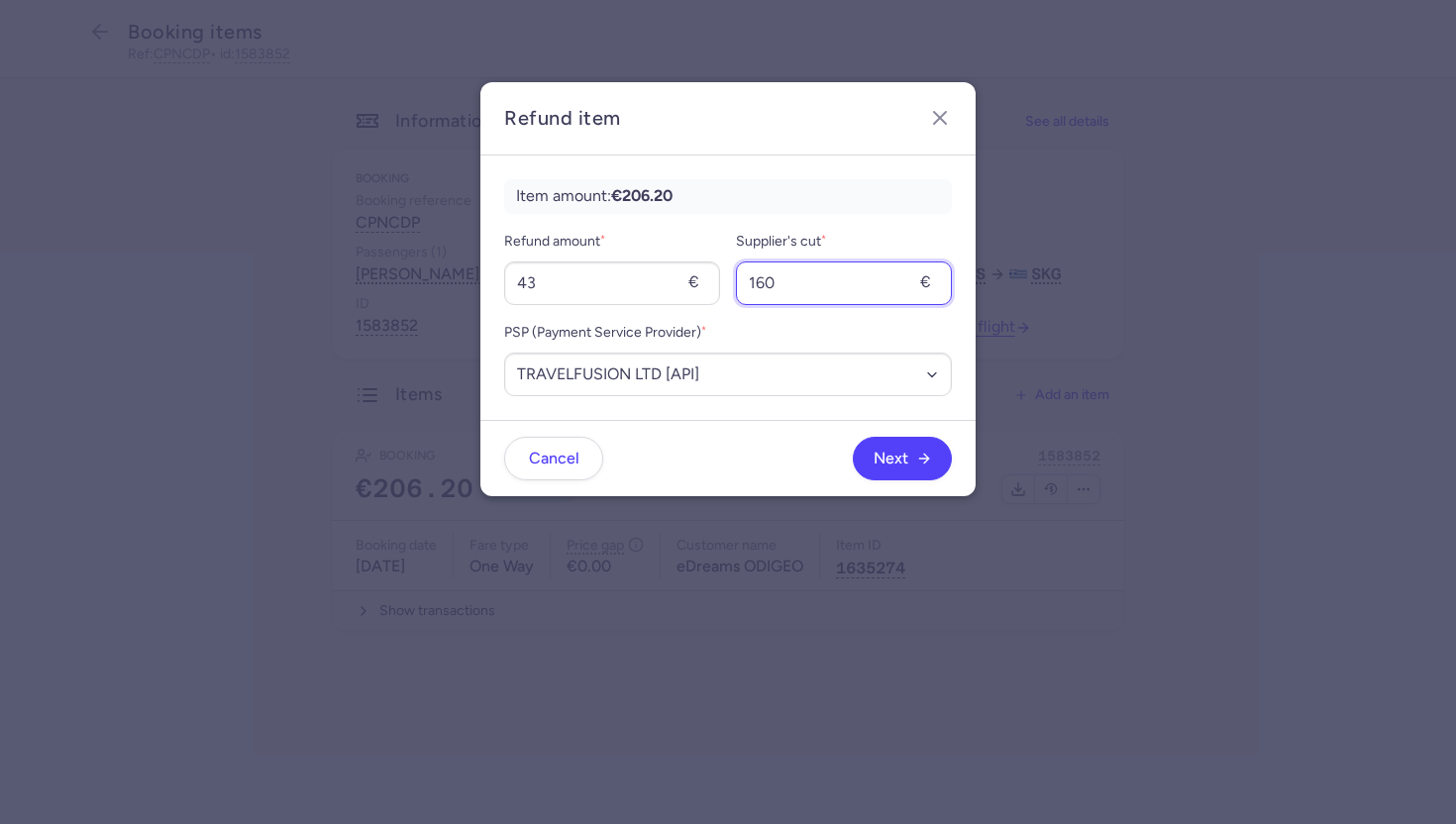 click on "160" at bounding box center (844, 283) 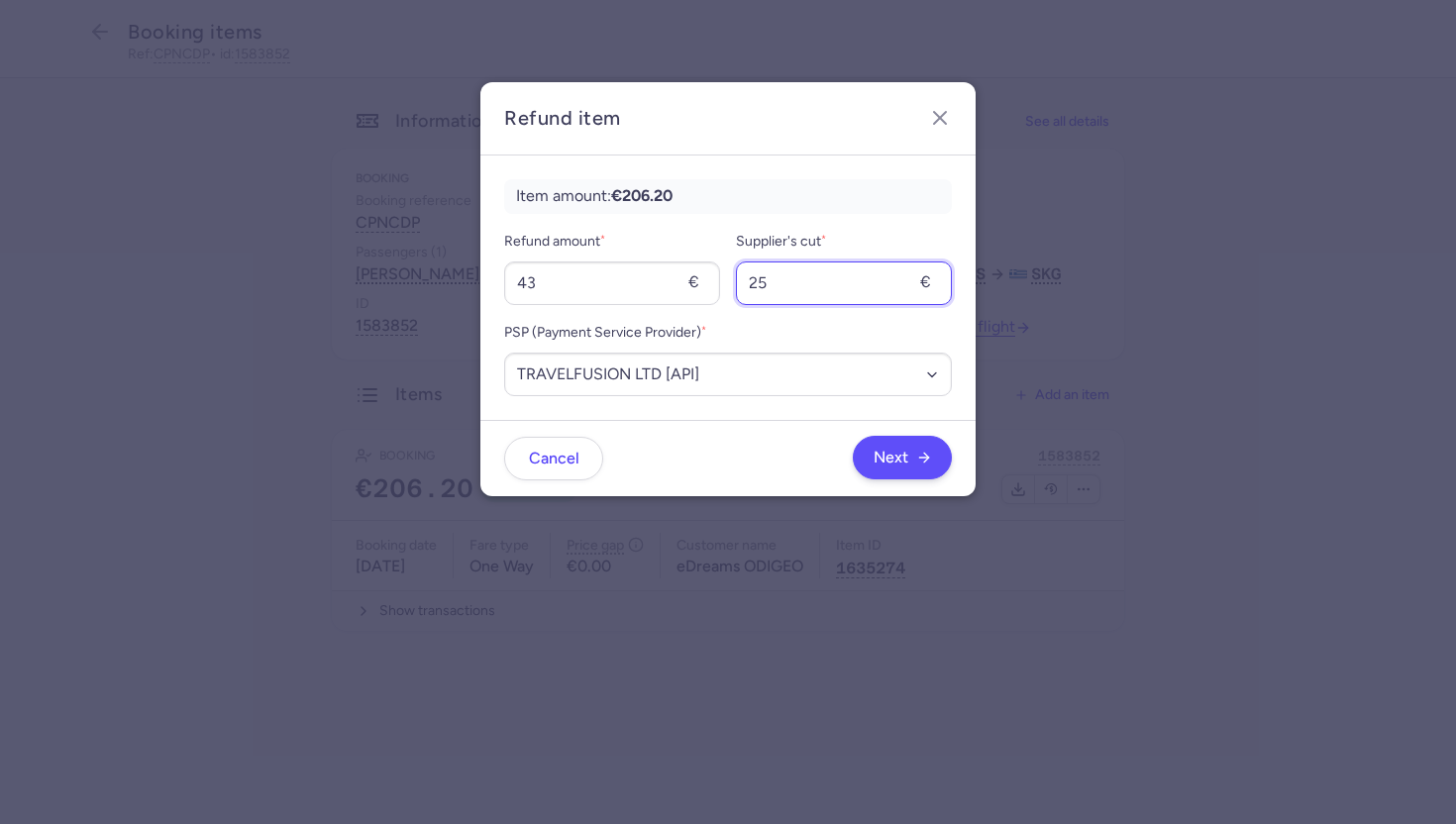 type on "25" 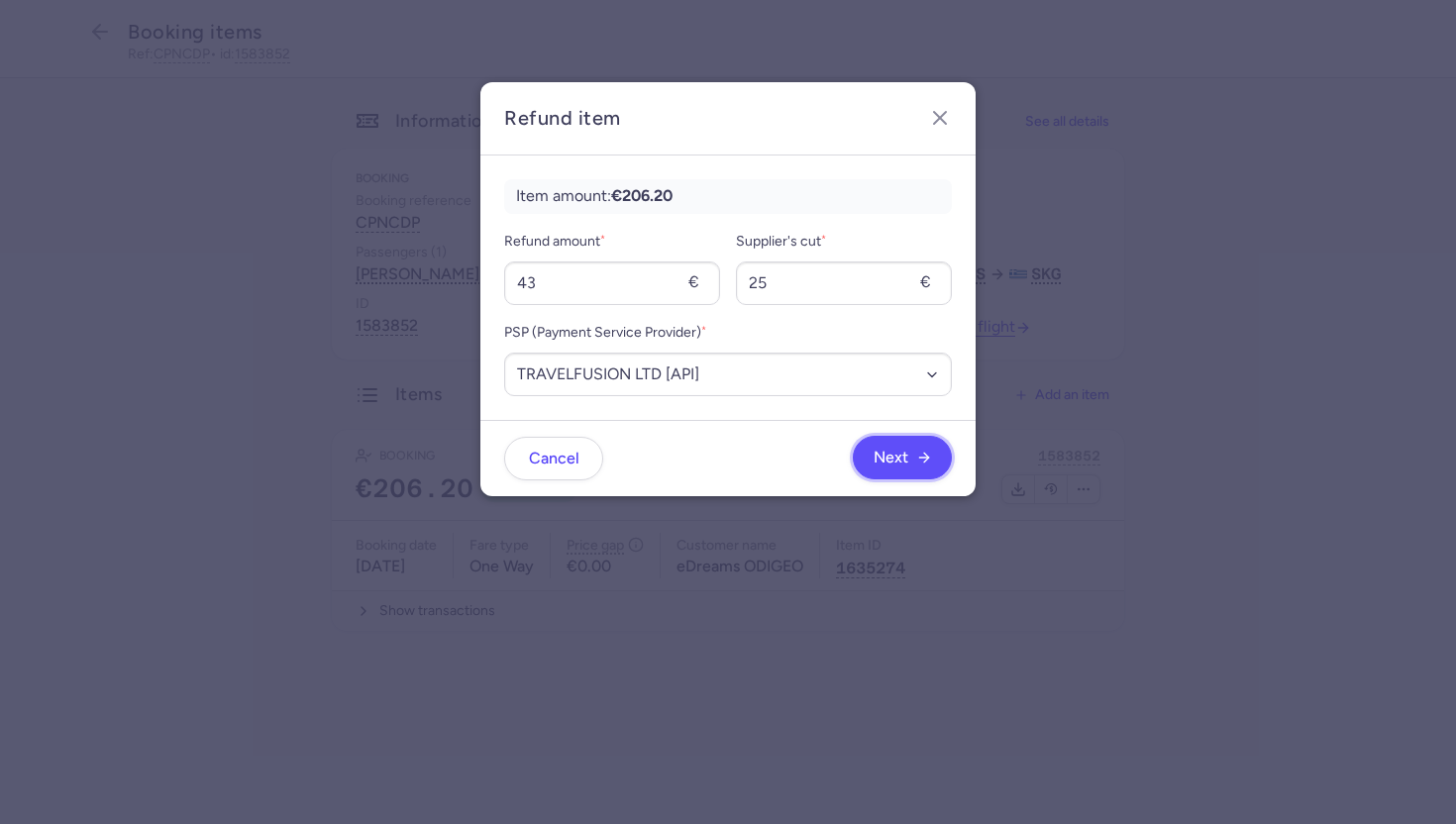 click on "Next" at bounding box center (890, 458) 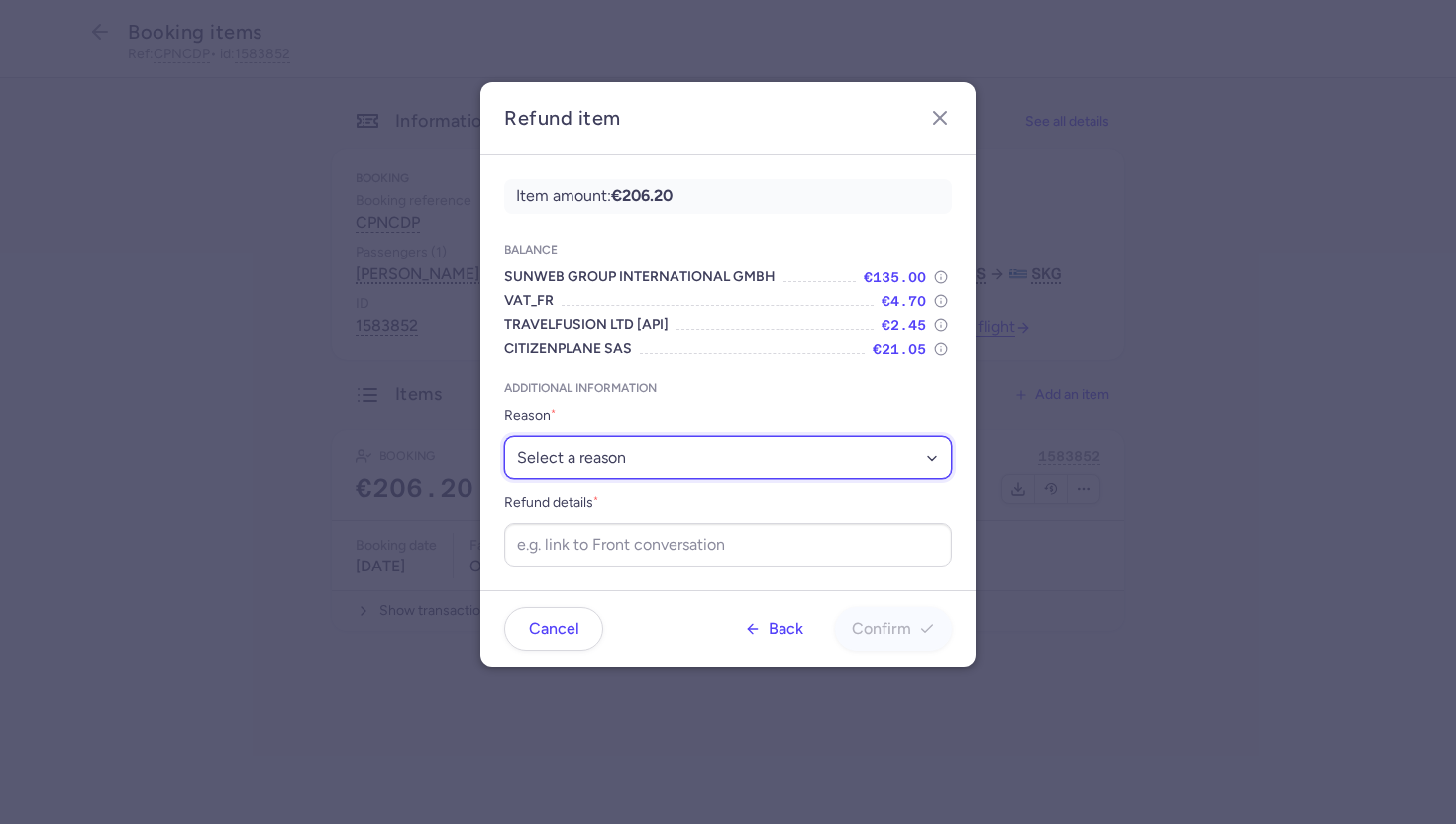 click on "Select a reason ✈️ Airline ceasing ops 💼 Ancillary issue 📄 APIS missing ⚙️ CitizenPlane error ⛔️ Denied boarding 🔁 Duplicate ❌ Flight canceled 🕵🏼‍♂️ Fraud 🎁 Goodwill 🎫 Goodwill allowance 🙃 Other 💺 Overbooking 💸 Refund with penalty 🙅 Schedule change not accepted 🤕 Supplier error 💵 Tax refund ❓ Unconfirmed booking" at bounding box center (728, 458) 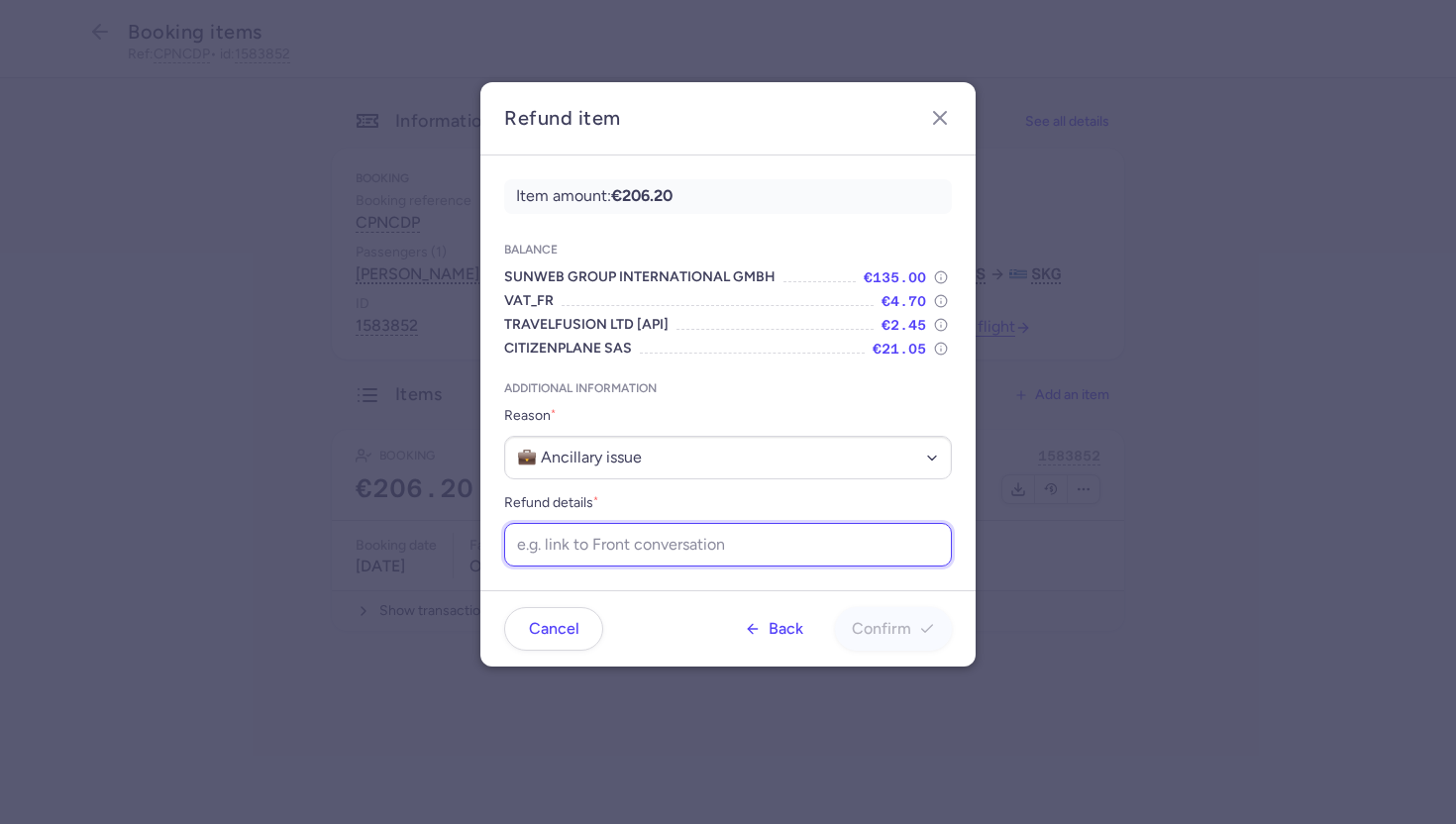 click on "Refund details  *" at bounding box center (728, 545) 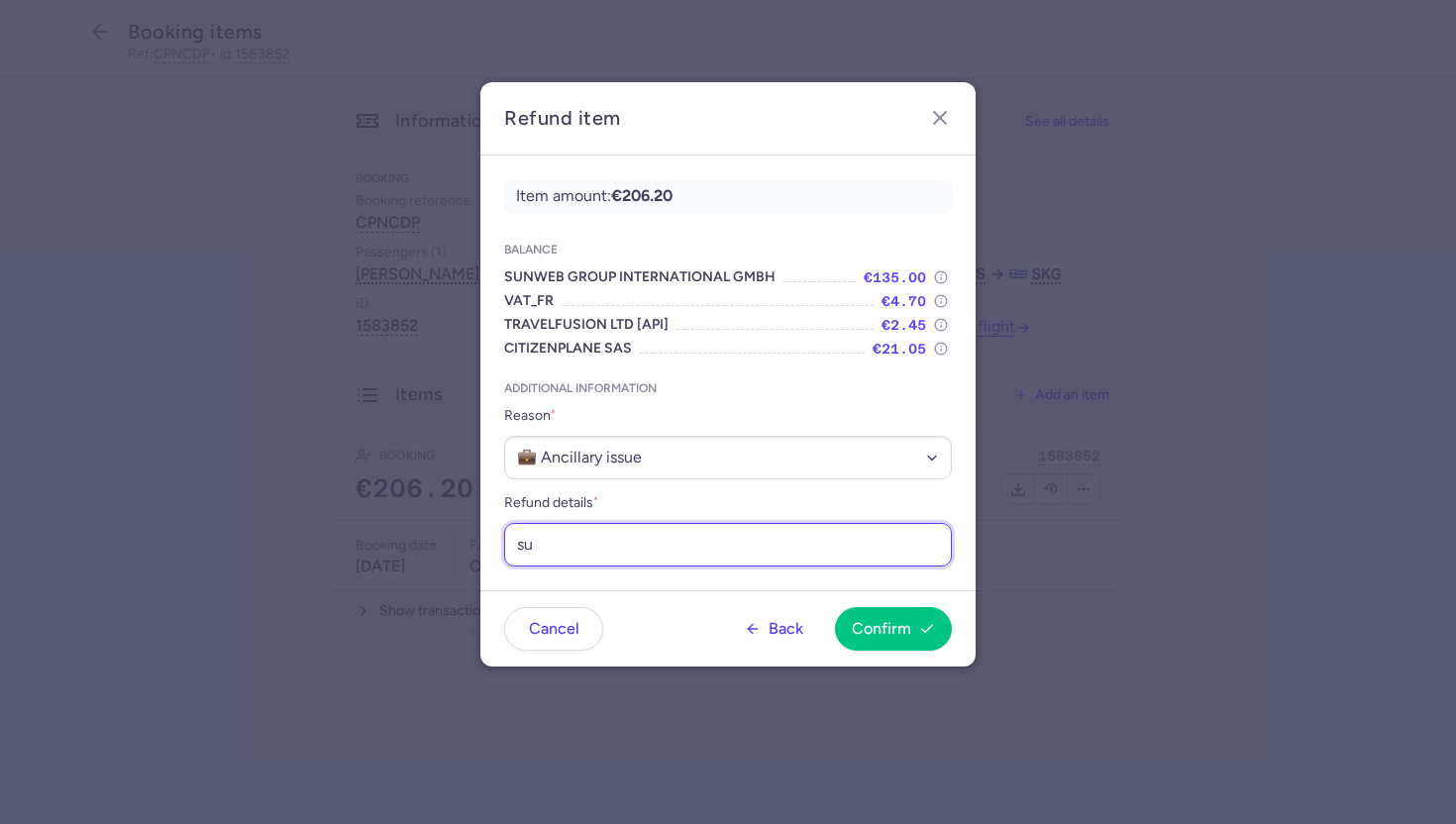 type on "supp cant add cabin bags" 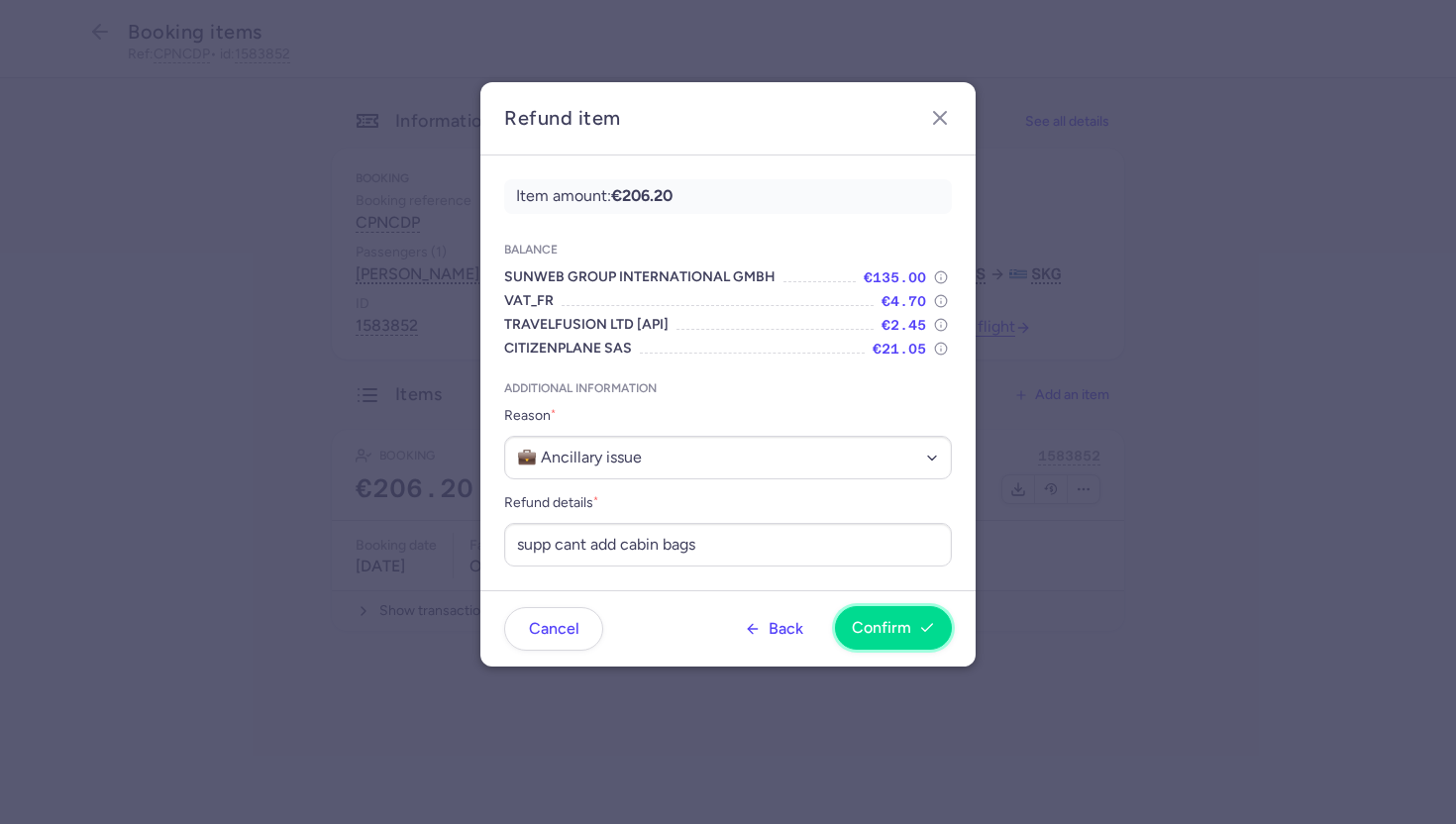 click on "Confirm" at bounding box center [882, 628] 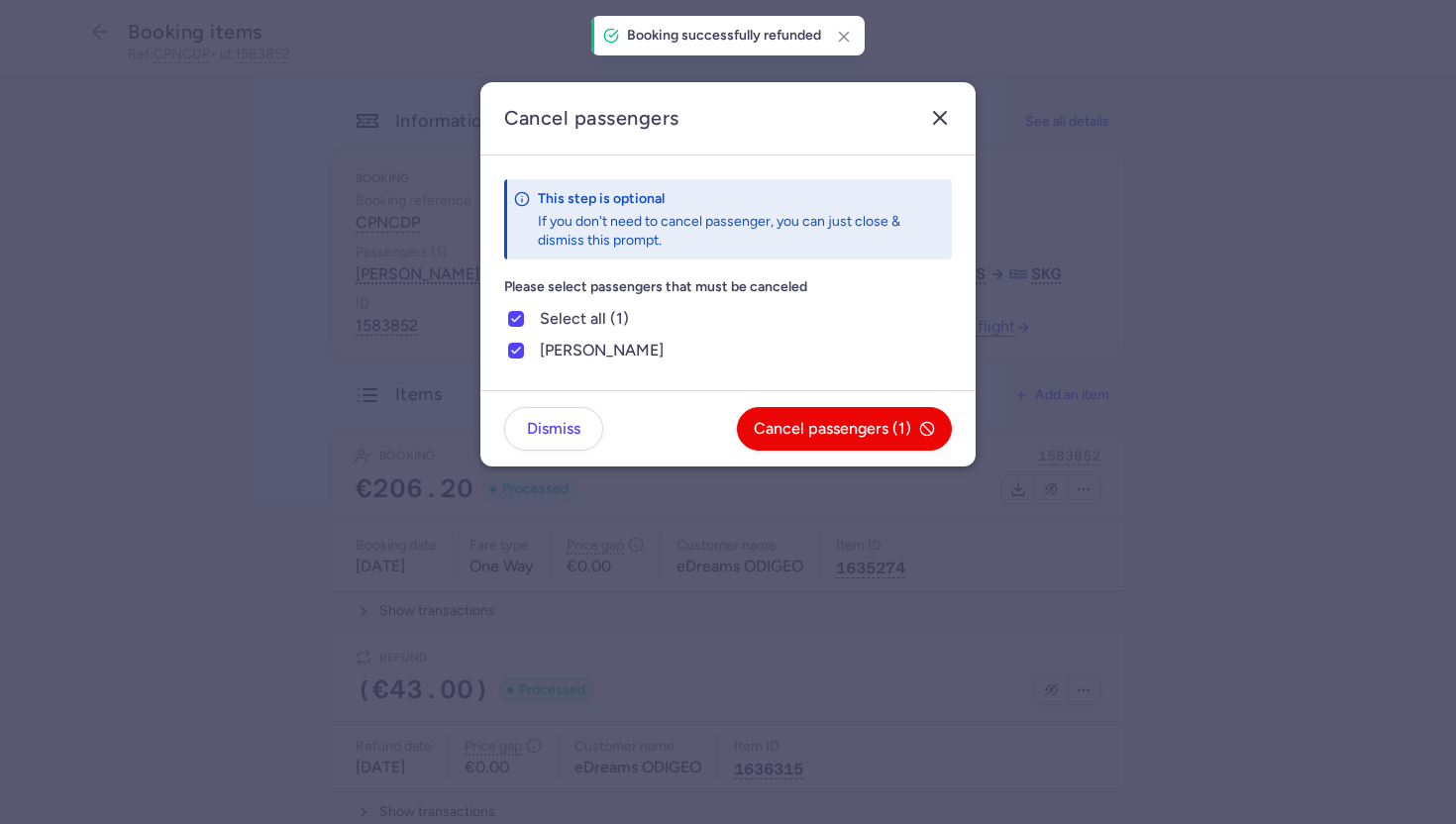 click 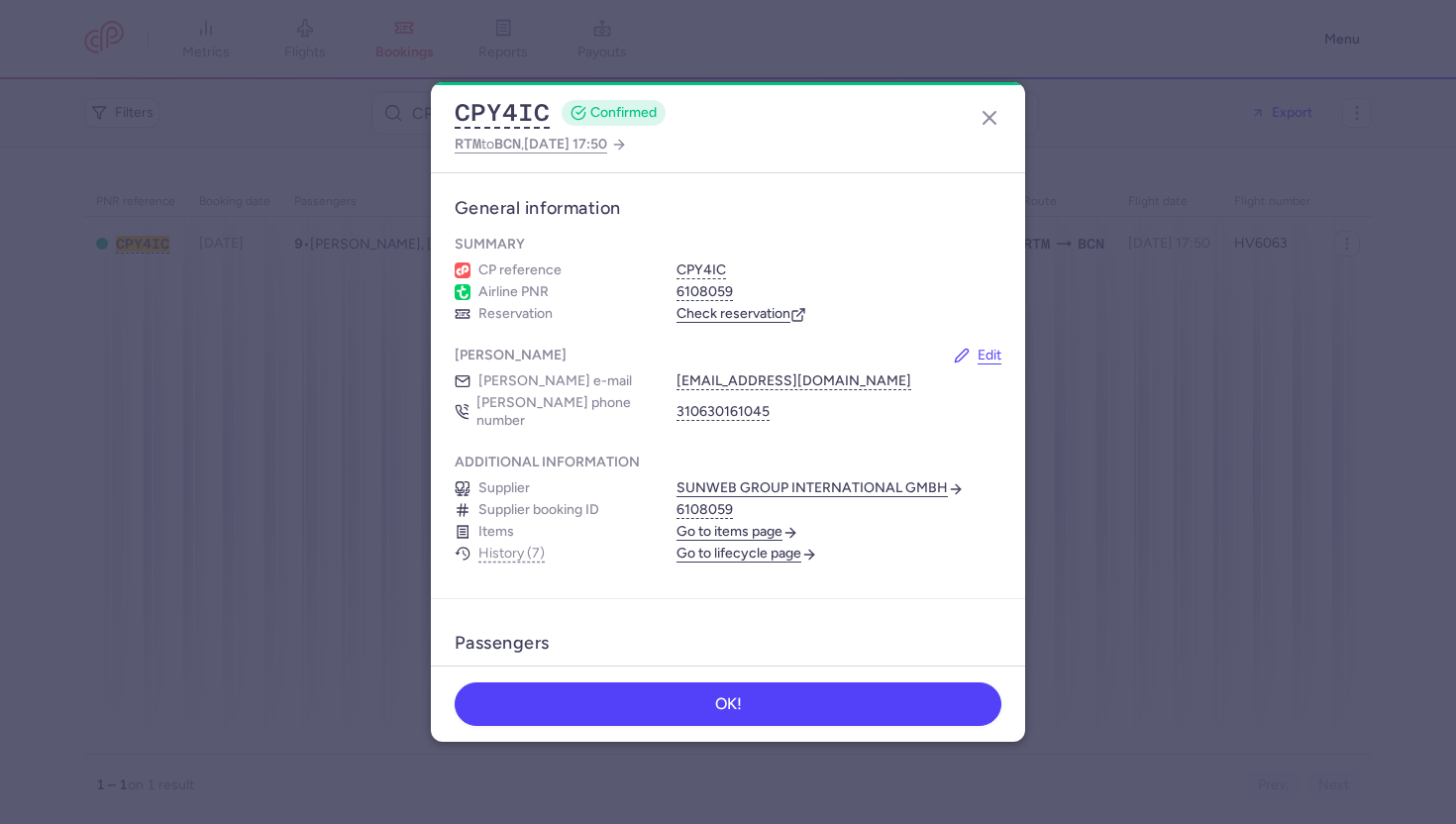 scroll, scrollTop: 0, scrollLeft: 0, axis: both 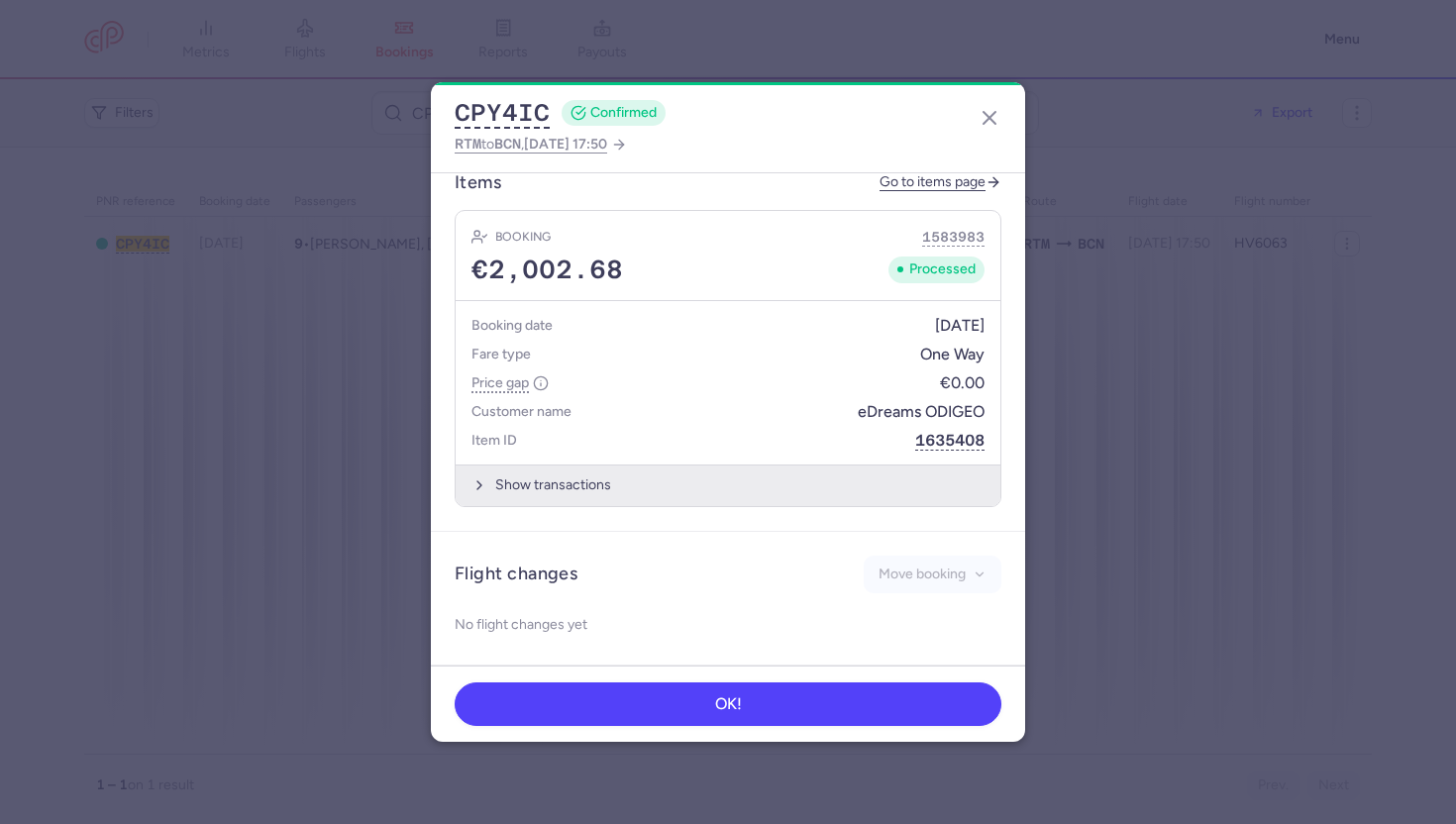 click on "Show transactions" at bounding box center [728, 484] 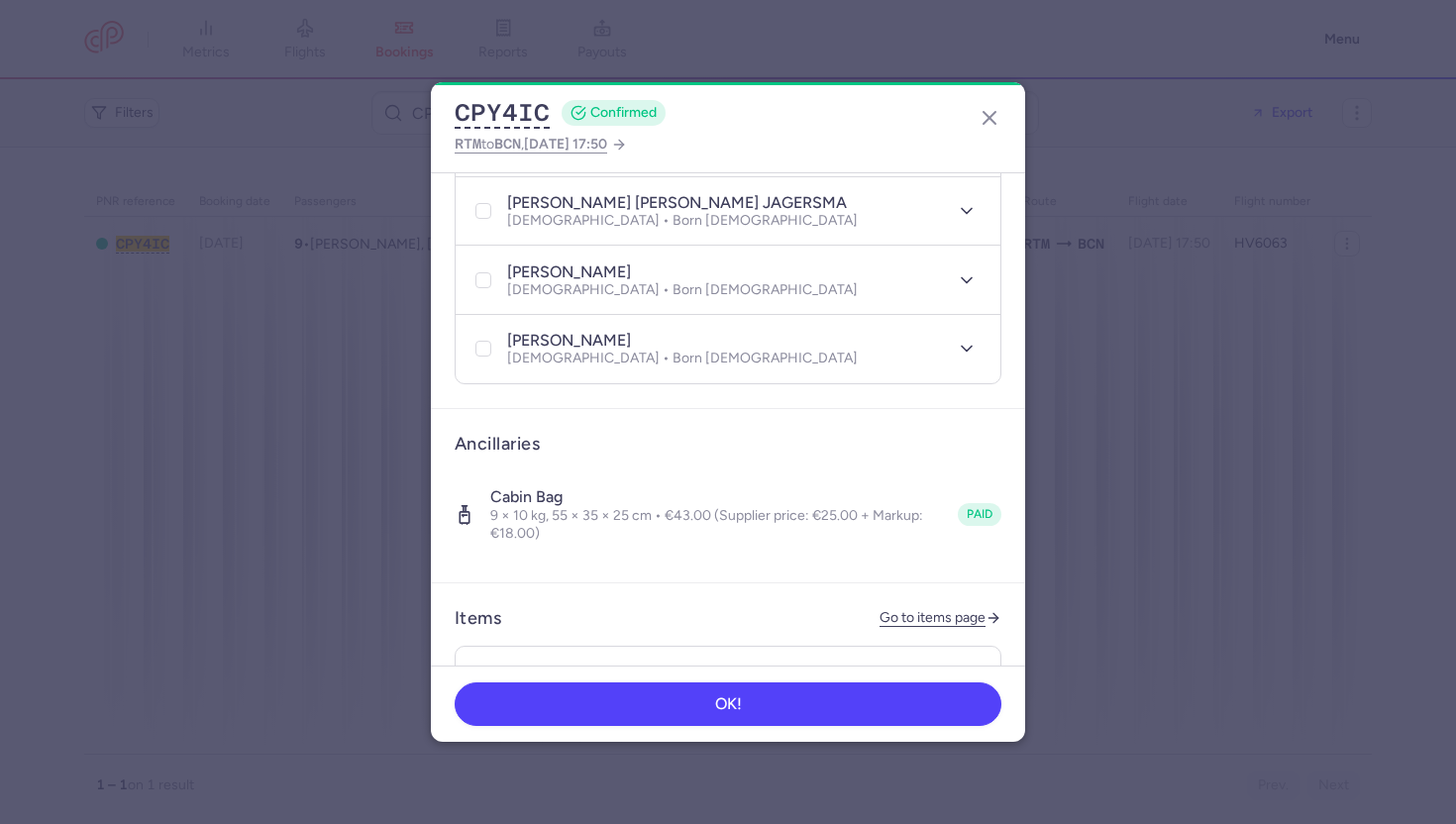 scroll, scrollTop: 919, scrollLeft: 0, axis: vertical 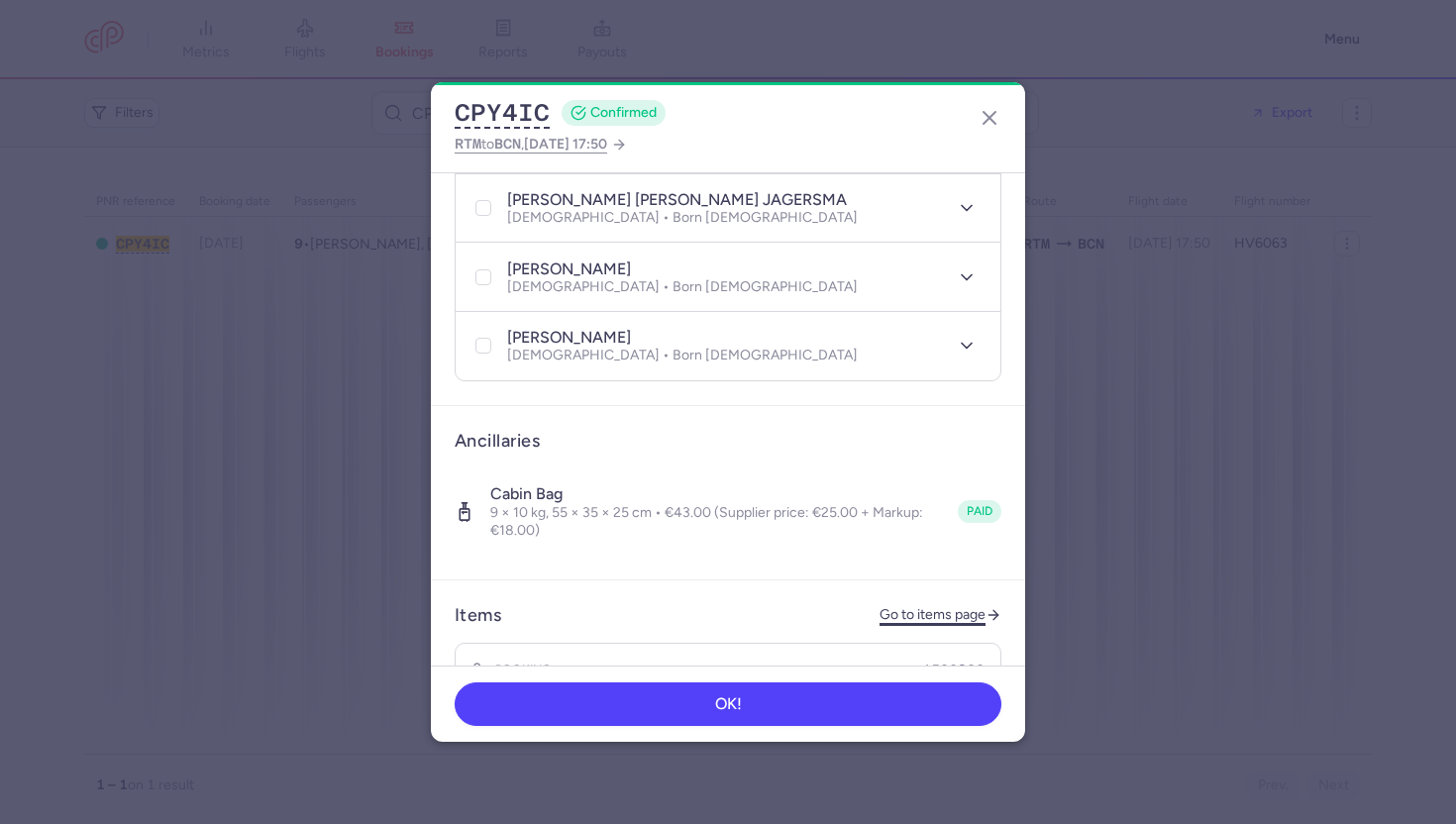 click on "Go to items page" 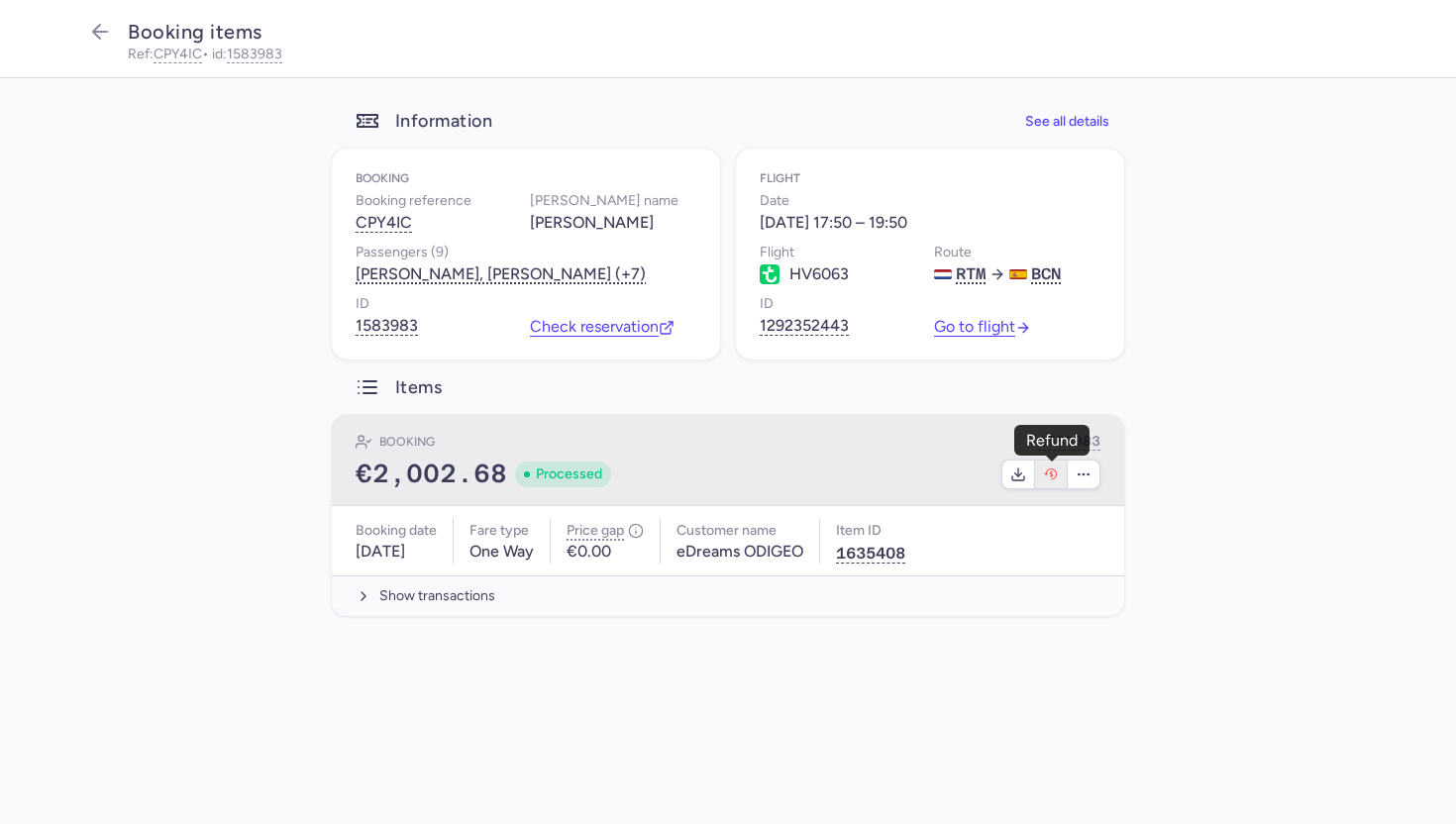 click 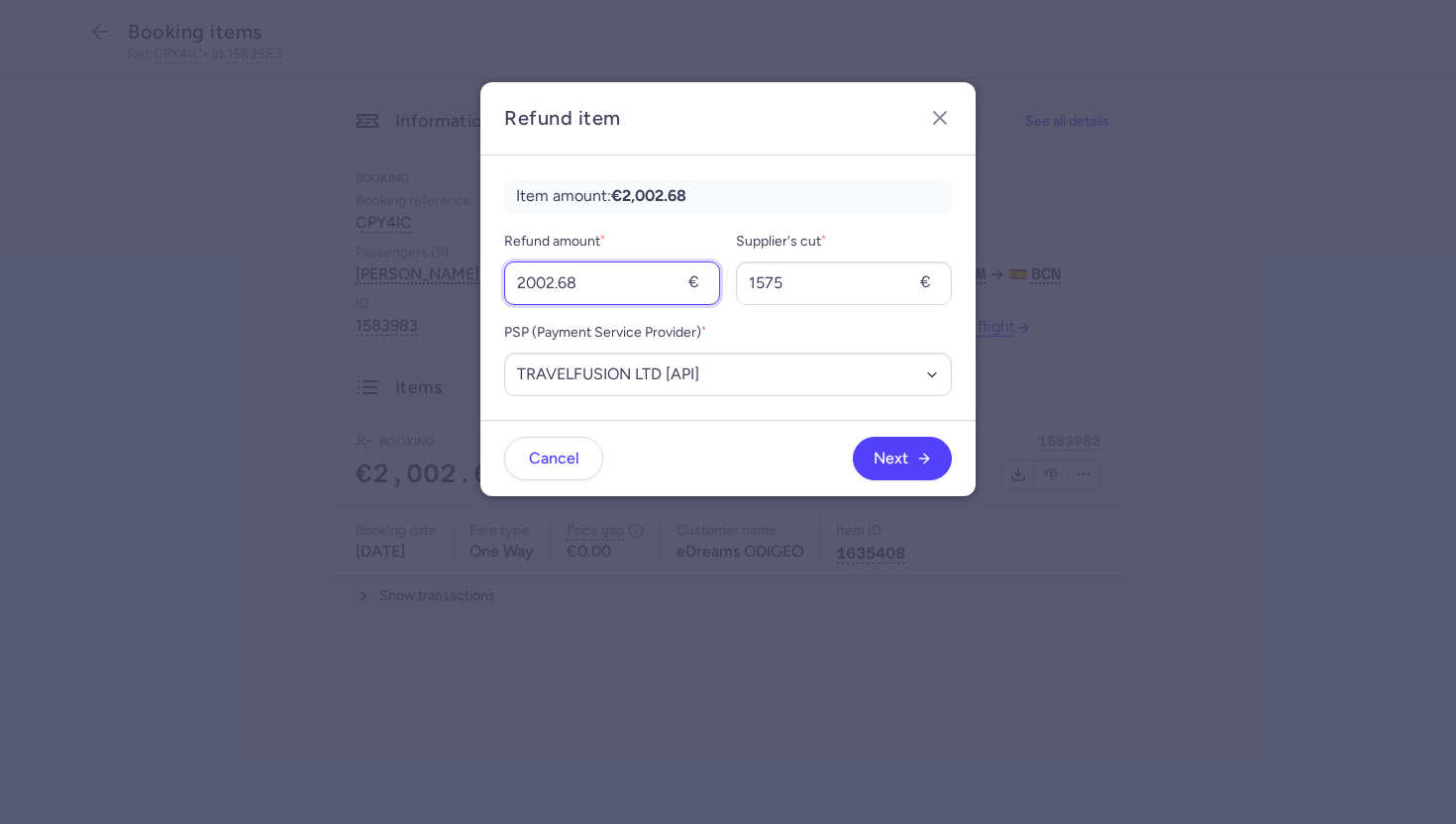 click on "2002.68" at bounding box center (612, 283) 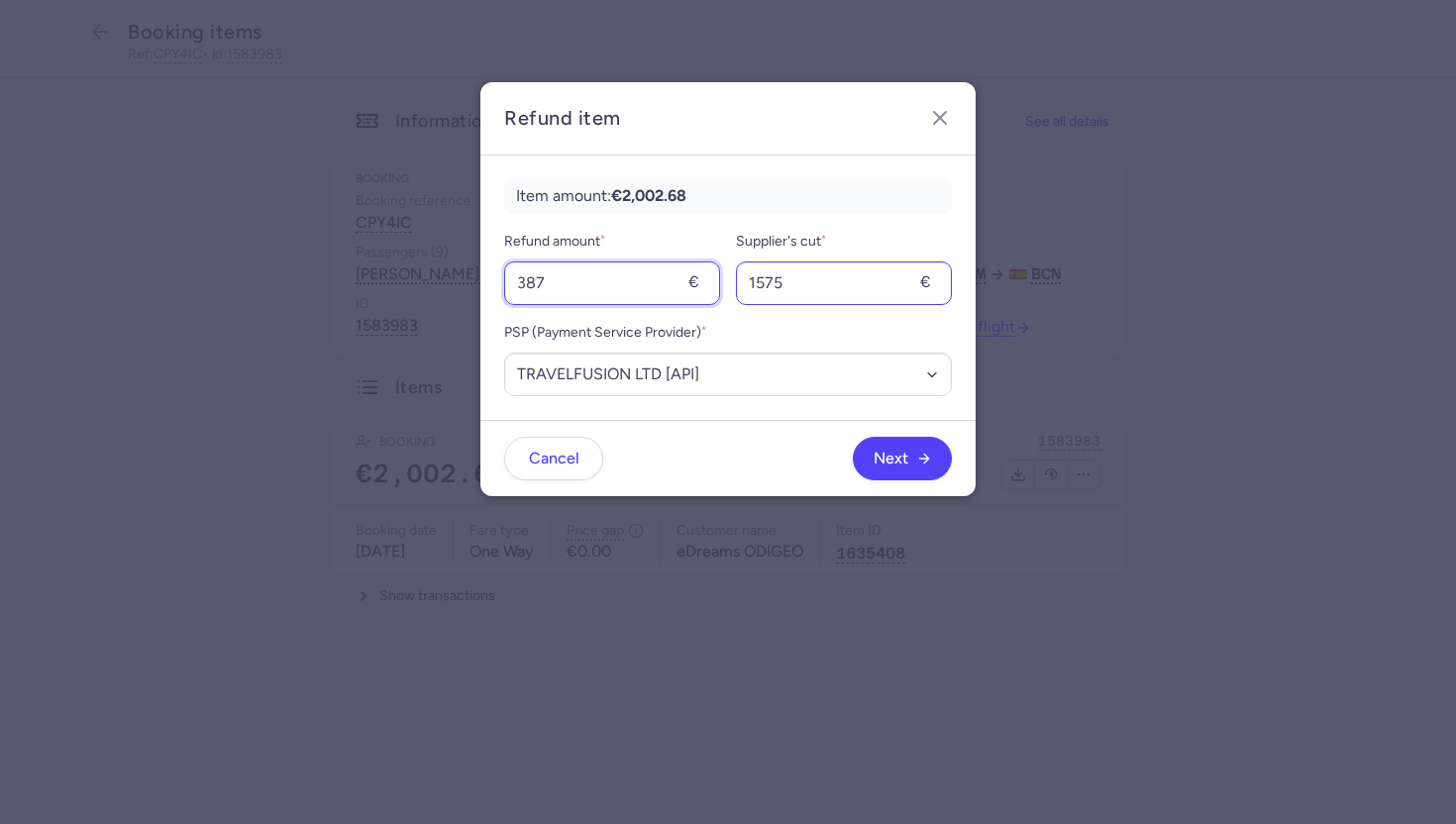 type on "387" 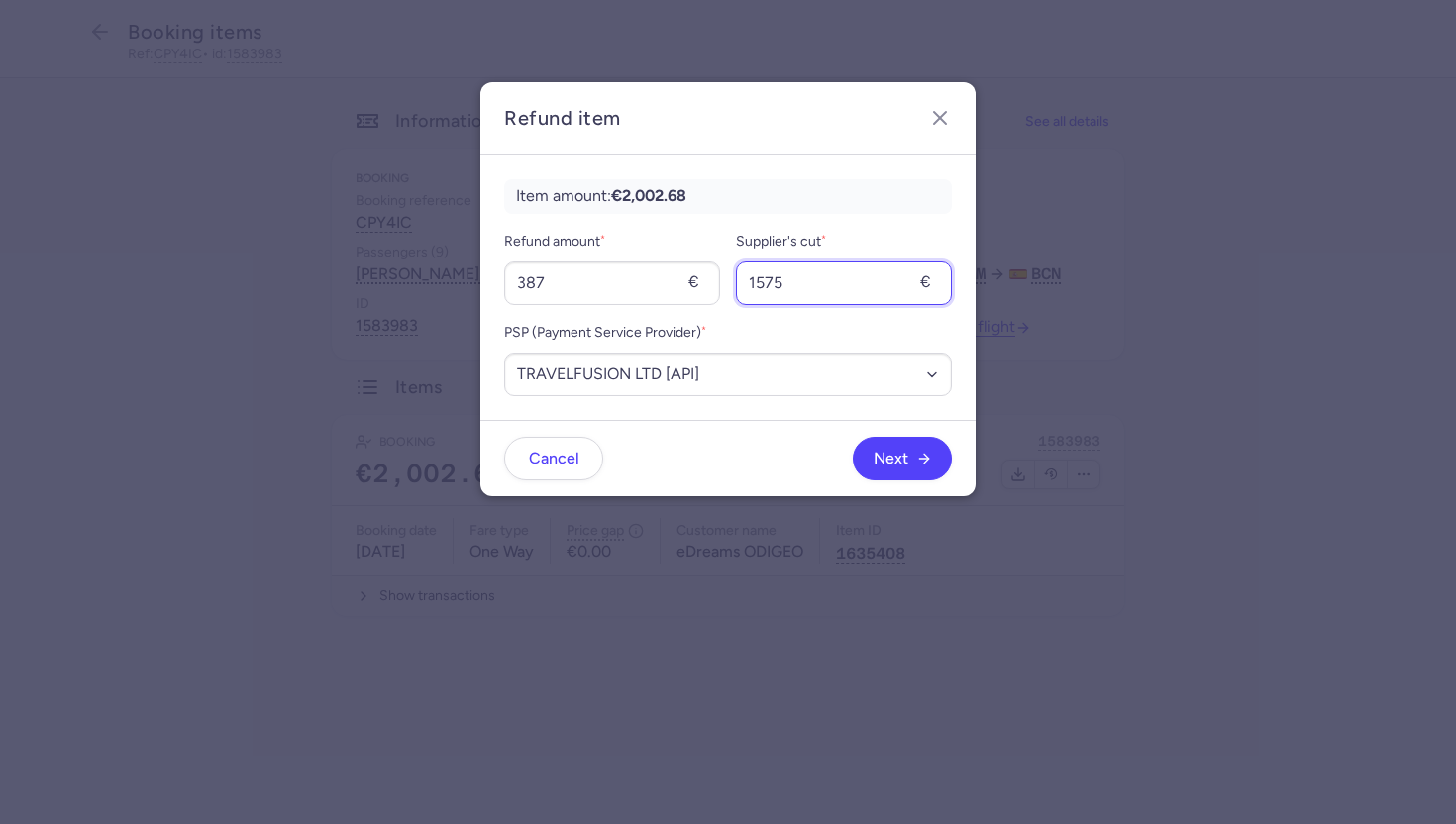 click on "1575" at bounding box center [844, 283] 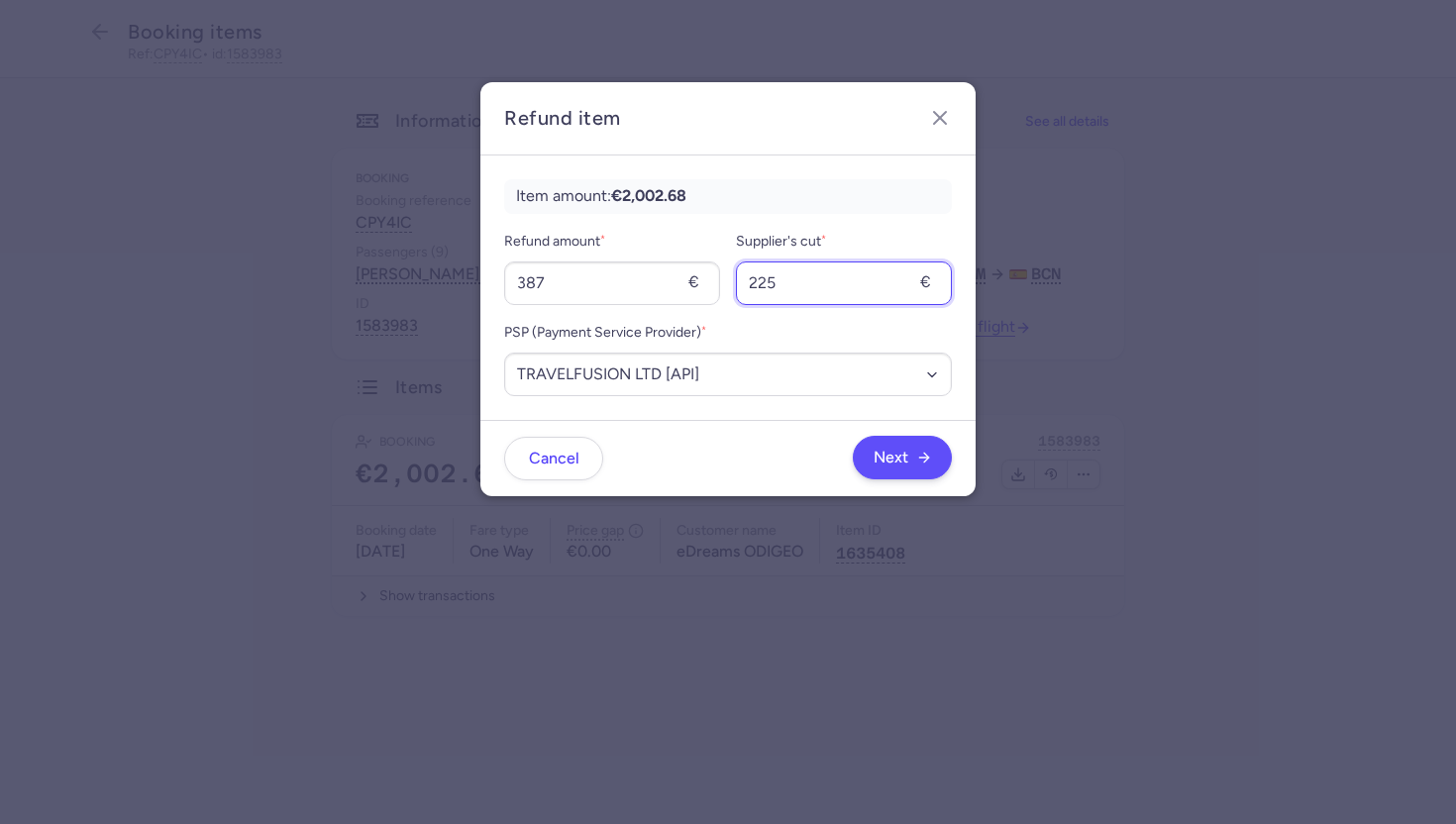 type on "225" 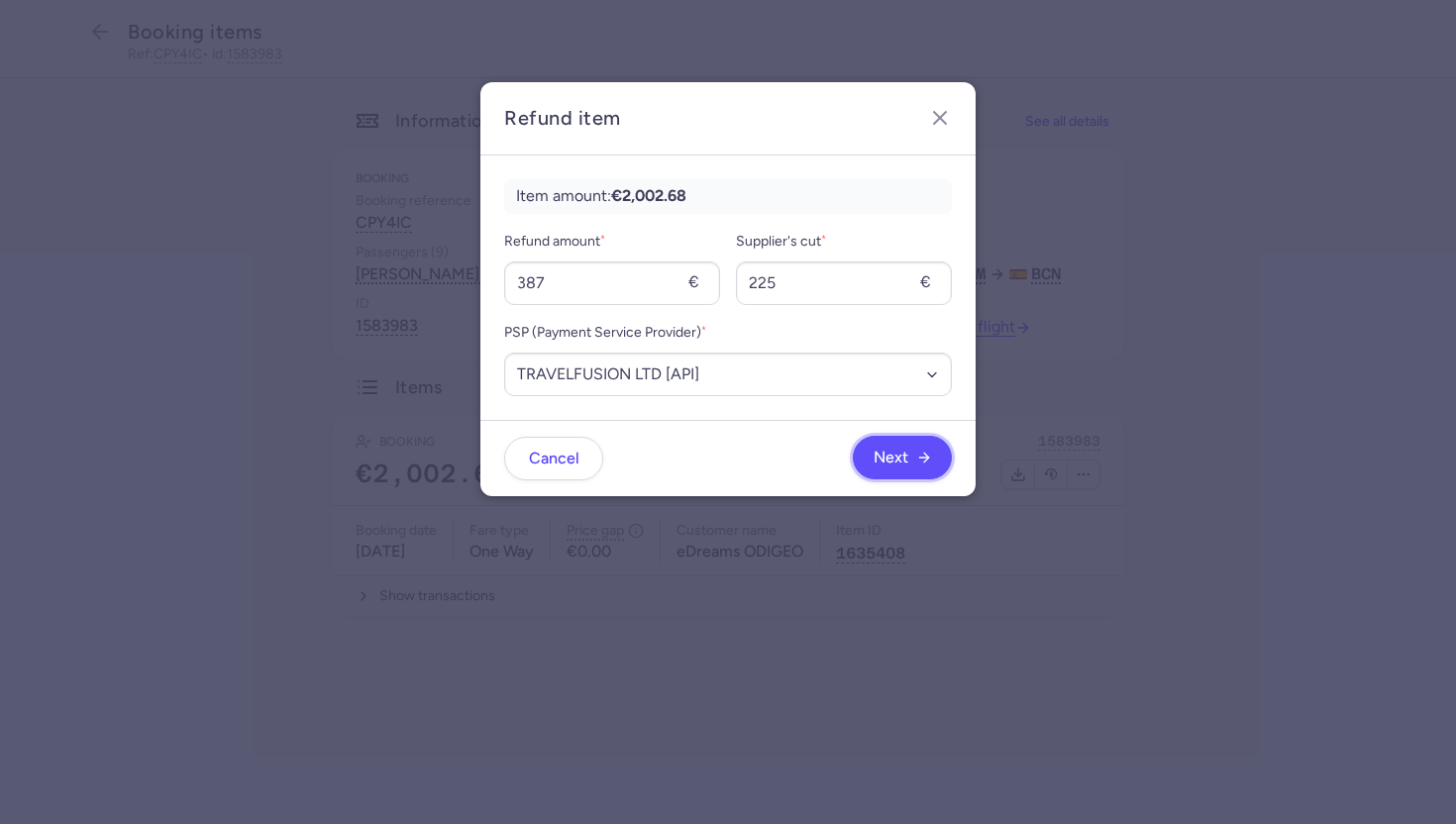 click on "Next" at bounding box center (902, 458) 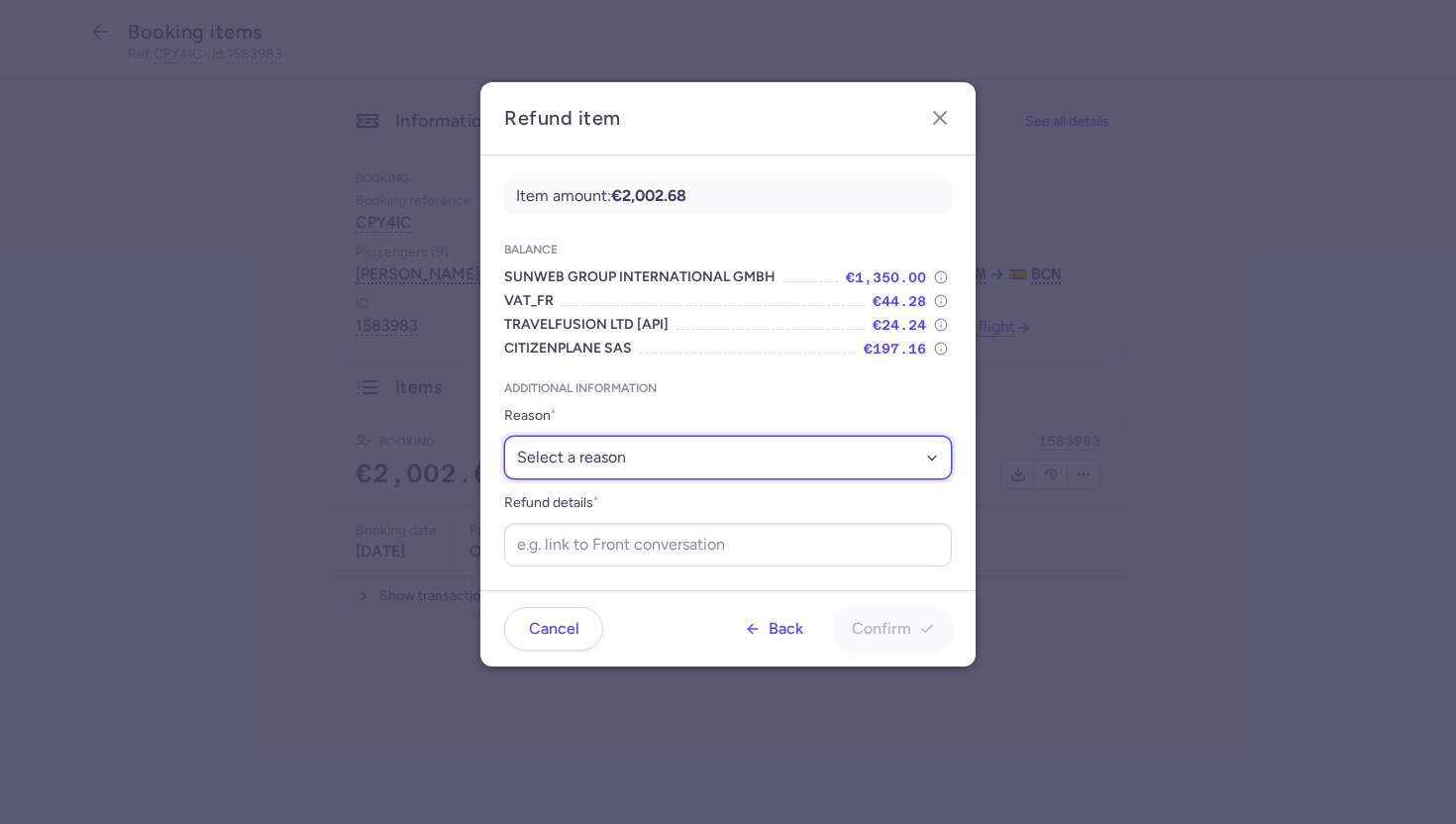 click on "Select a reason ✈️ Airline ceasing ops 💼 Ancillary issue 📄 APIS missing ⚙️ CitizenPlane error ⛔️ Denied boarding 🔁 Duplicate ❌ Flight canceled 🕵🏼‍♂️ Fraud 🎁 Goodwill 🎫 Goodwill allowance 🙃 Other 💺 Overbooking 💸 Refund with penalty 🙅 Schedule change not accepted 🤕 Supplier error 💵 Tax refund ❓ Unconfirmed booking" at bounding box center [728, 458] 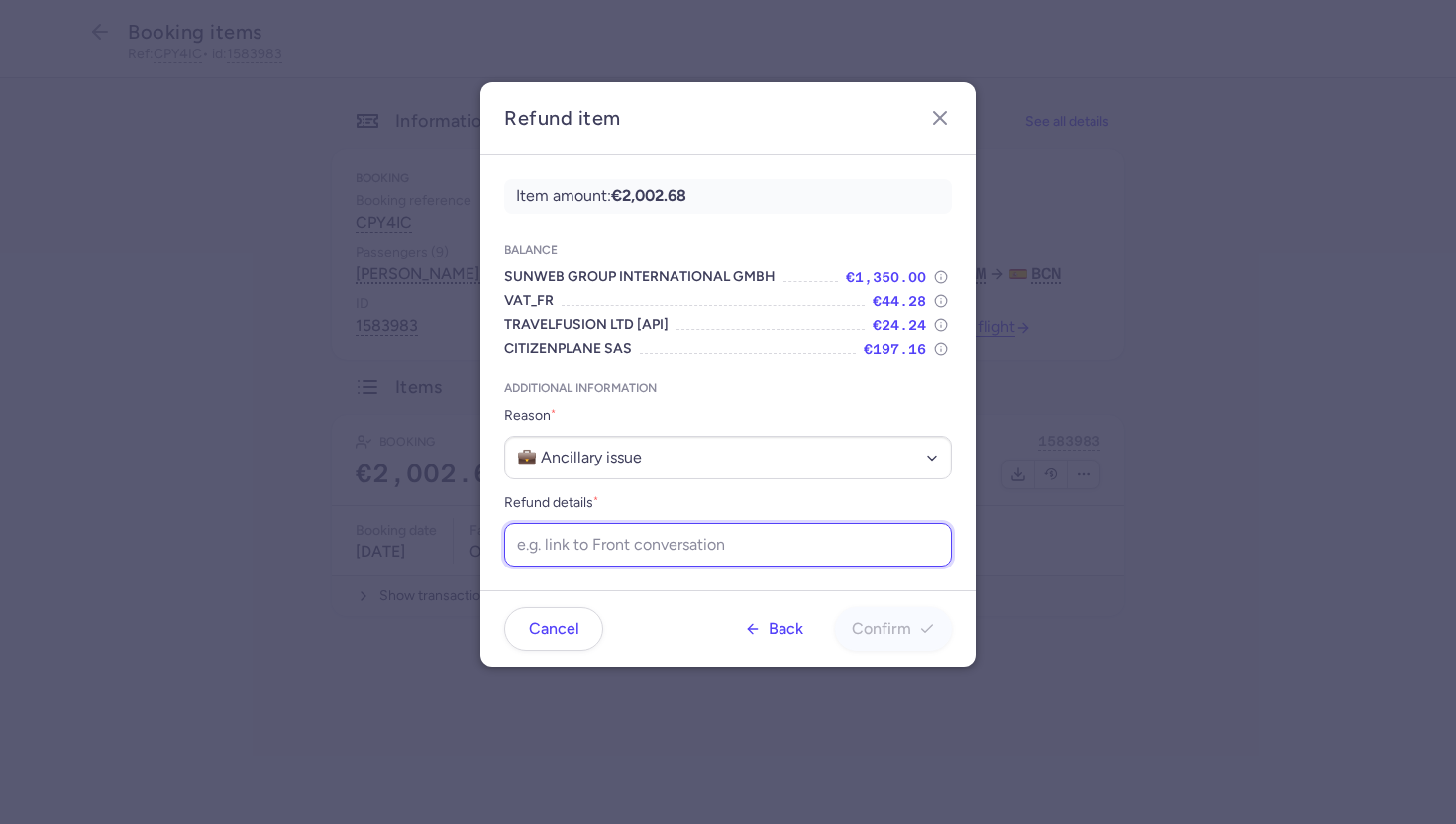 click on "Refund details  *" at bounding box center [728, 545] 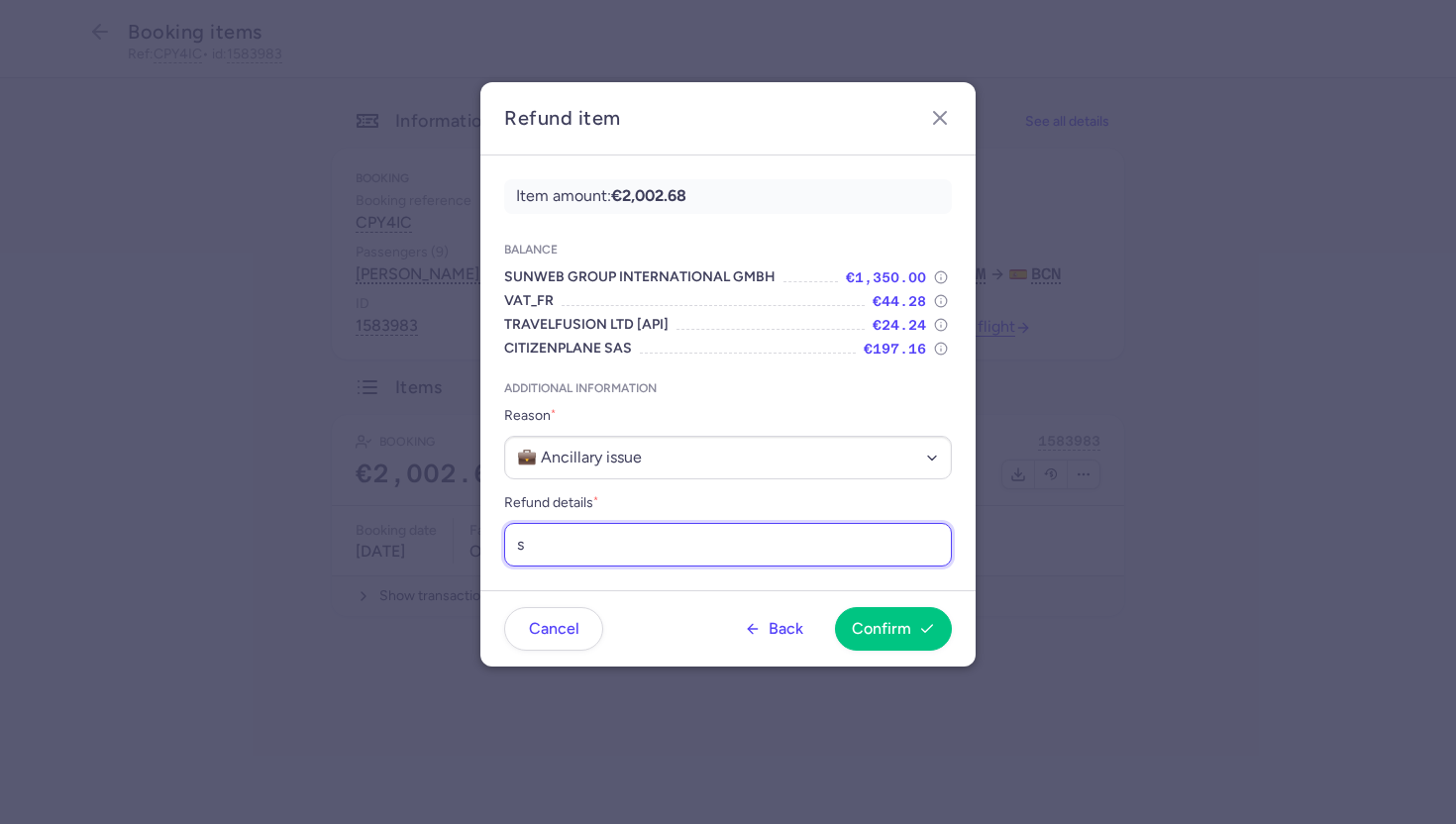 type on "supp cant add cabin bags" 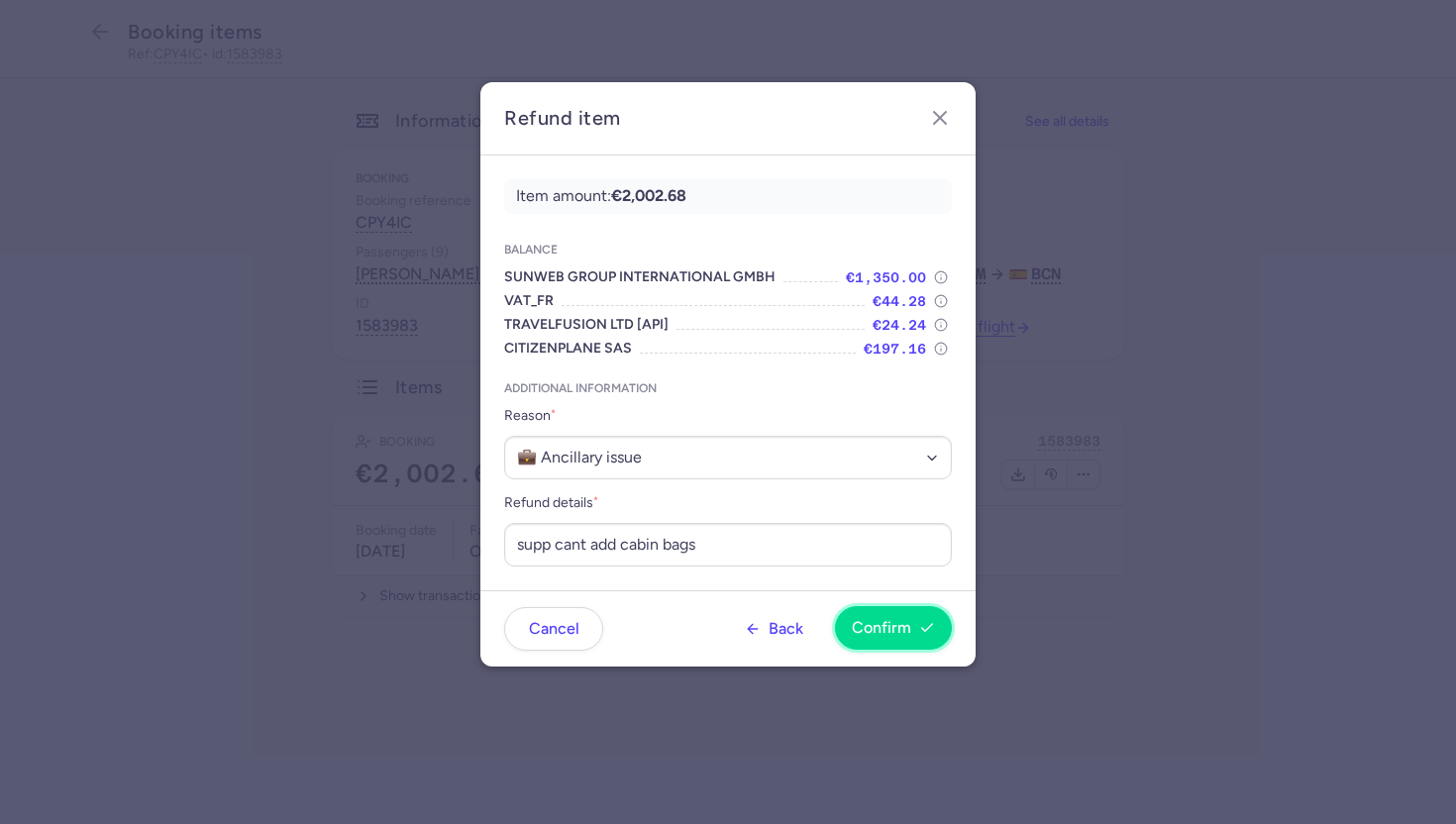 click on "Confirm" at bounding box center (893, 628) 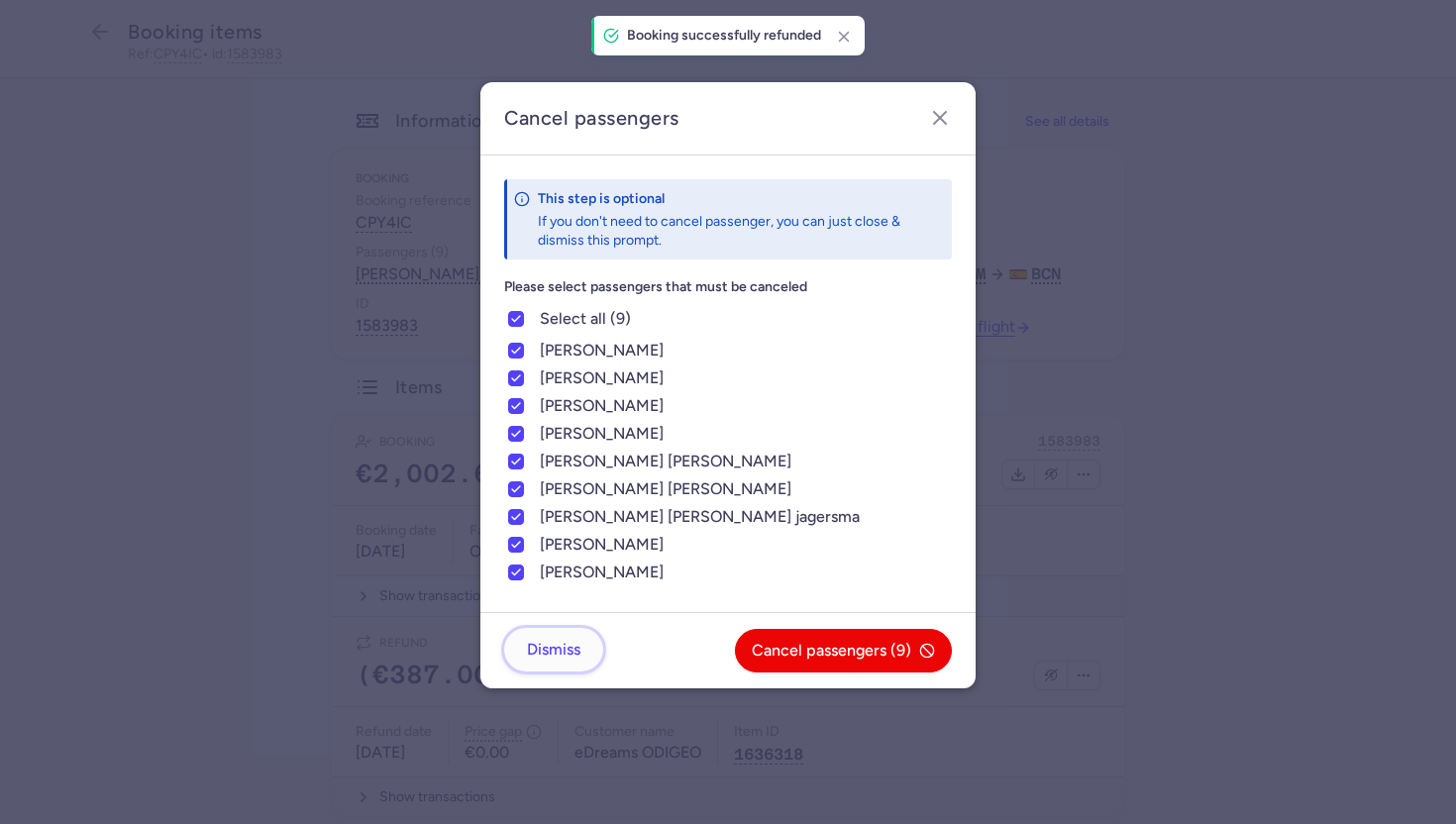 click on "Dismiss" 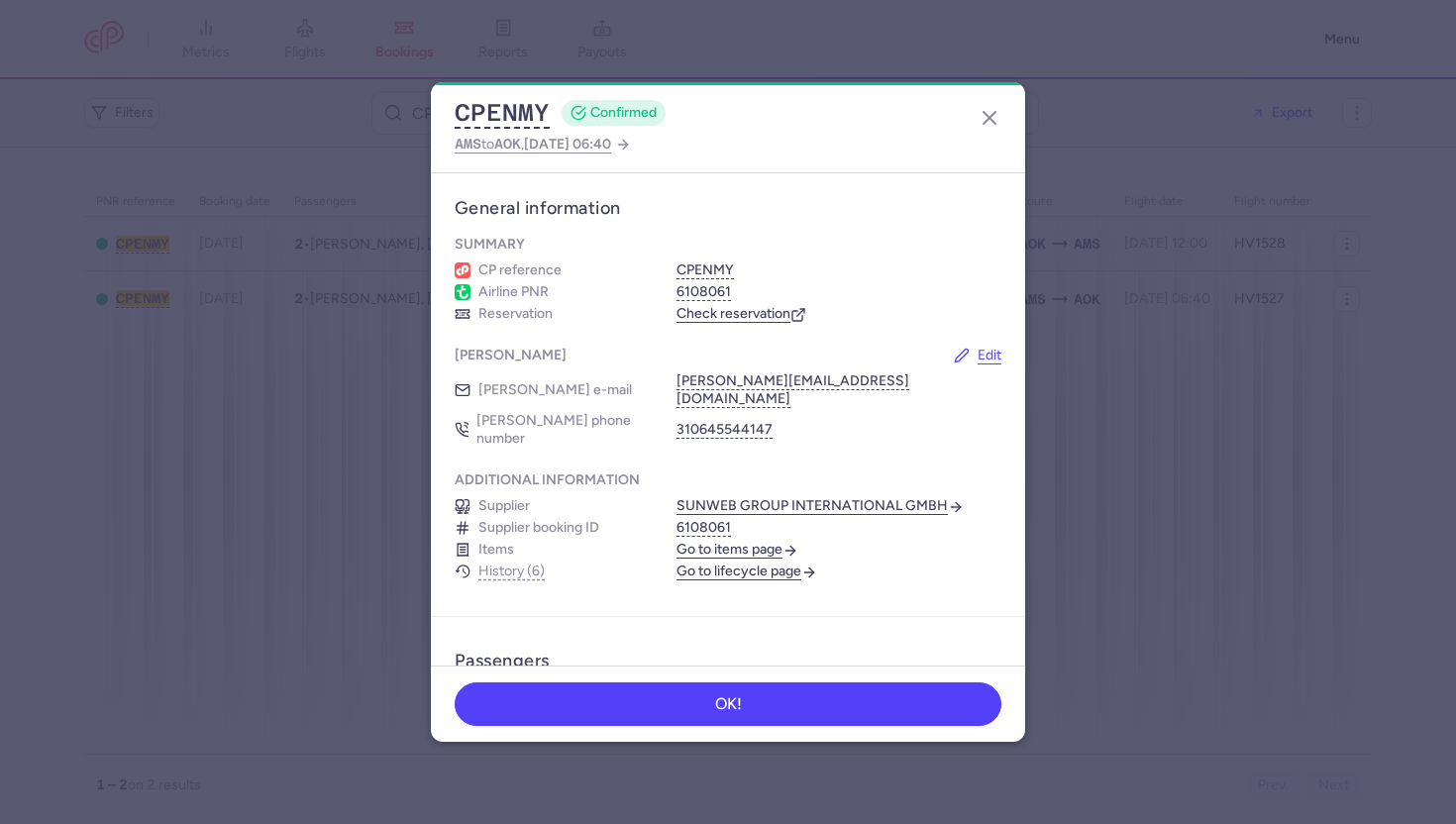 scroll, scrollTop: 0, scrollLeft: 0, axis: both 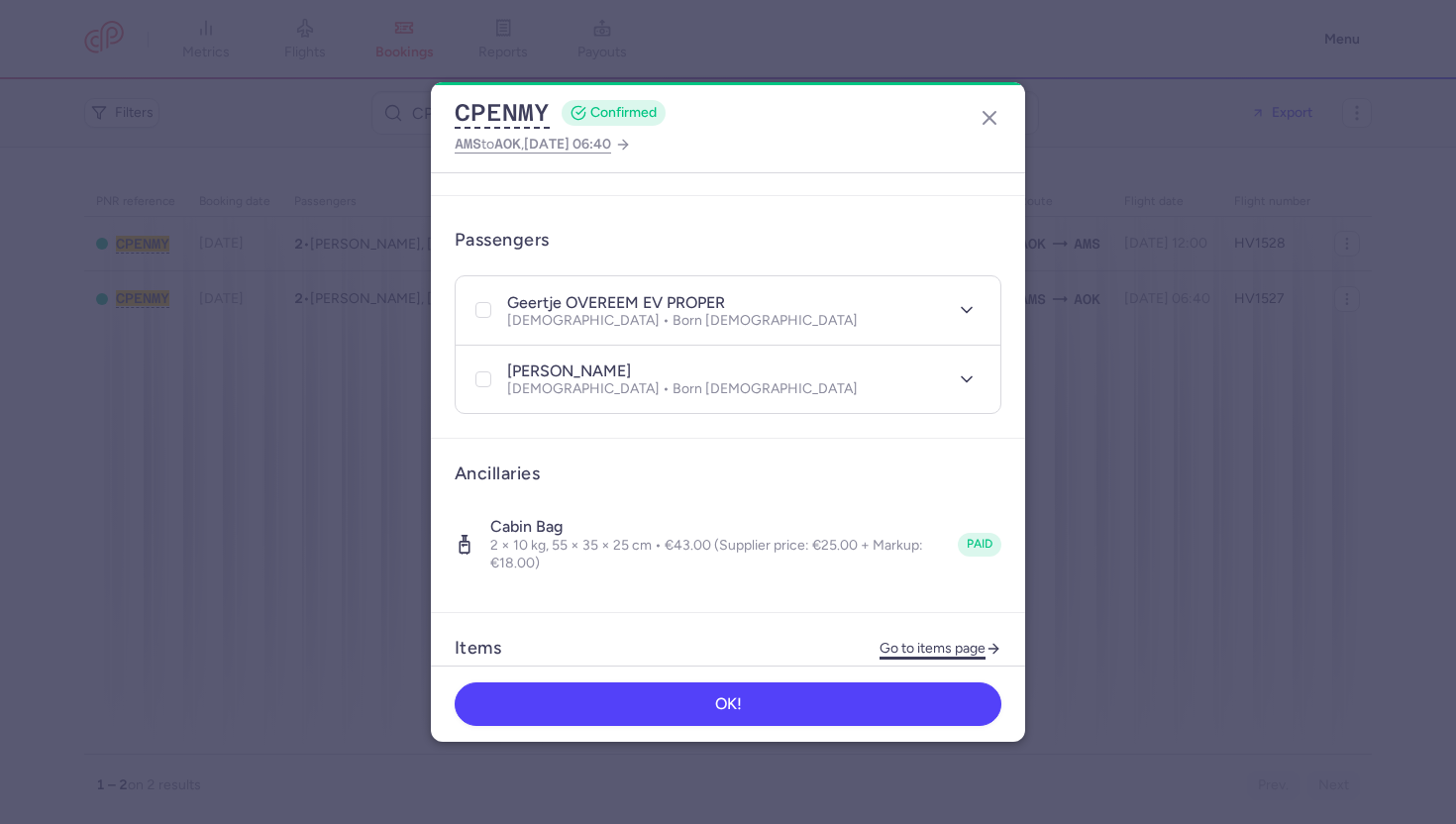 click on "Go to items page" 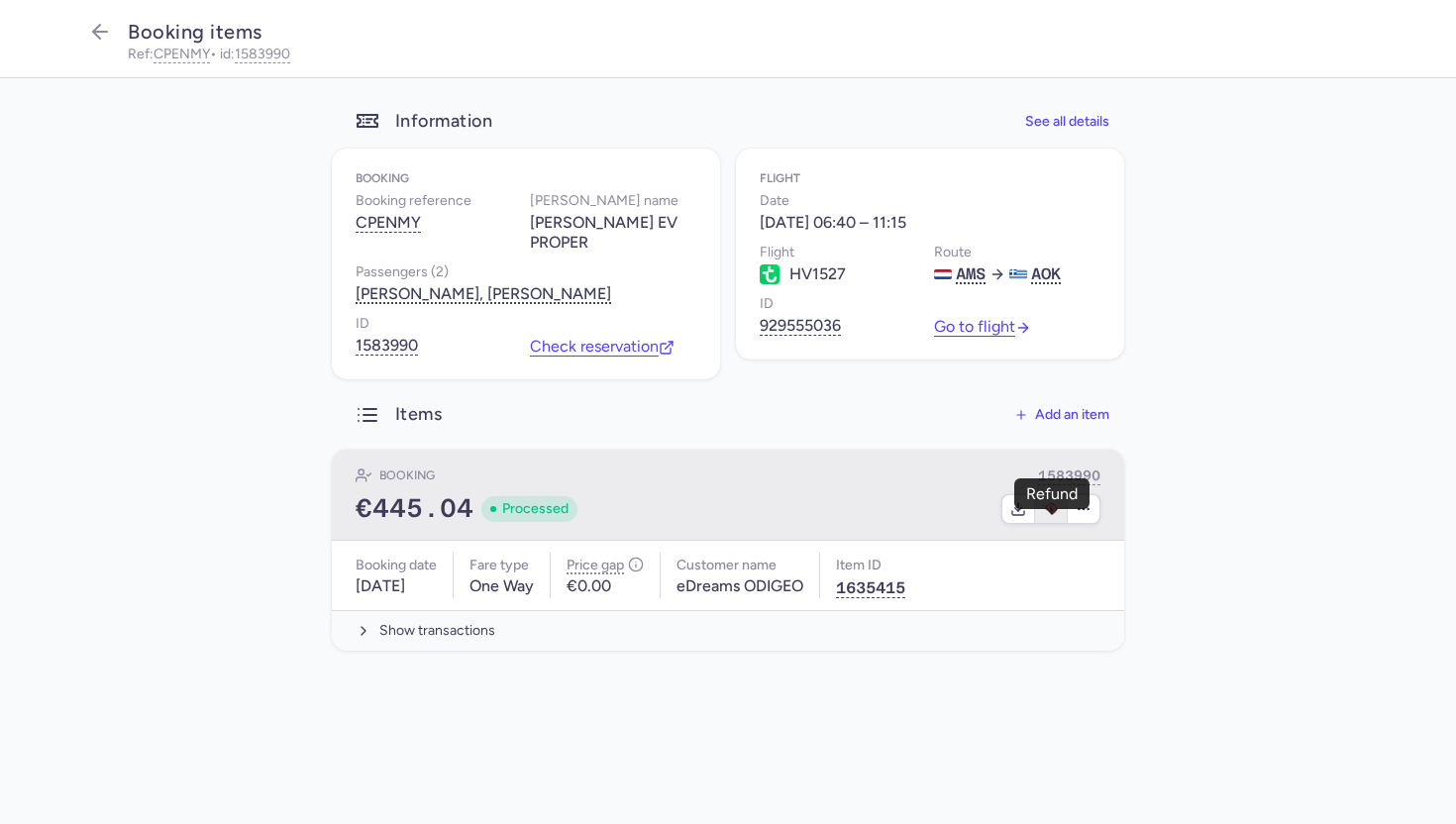click 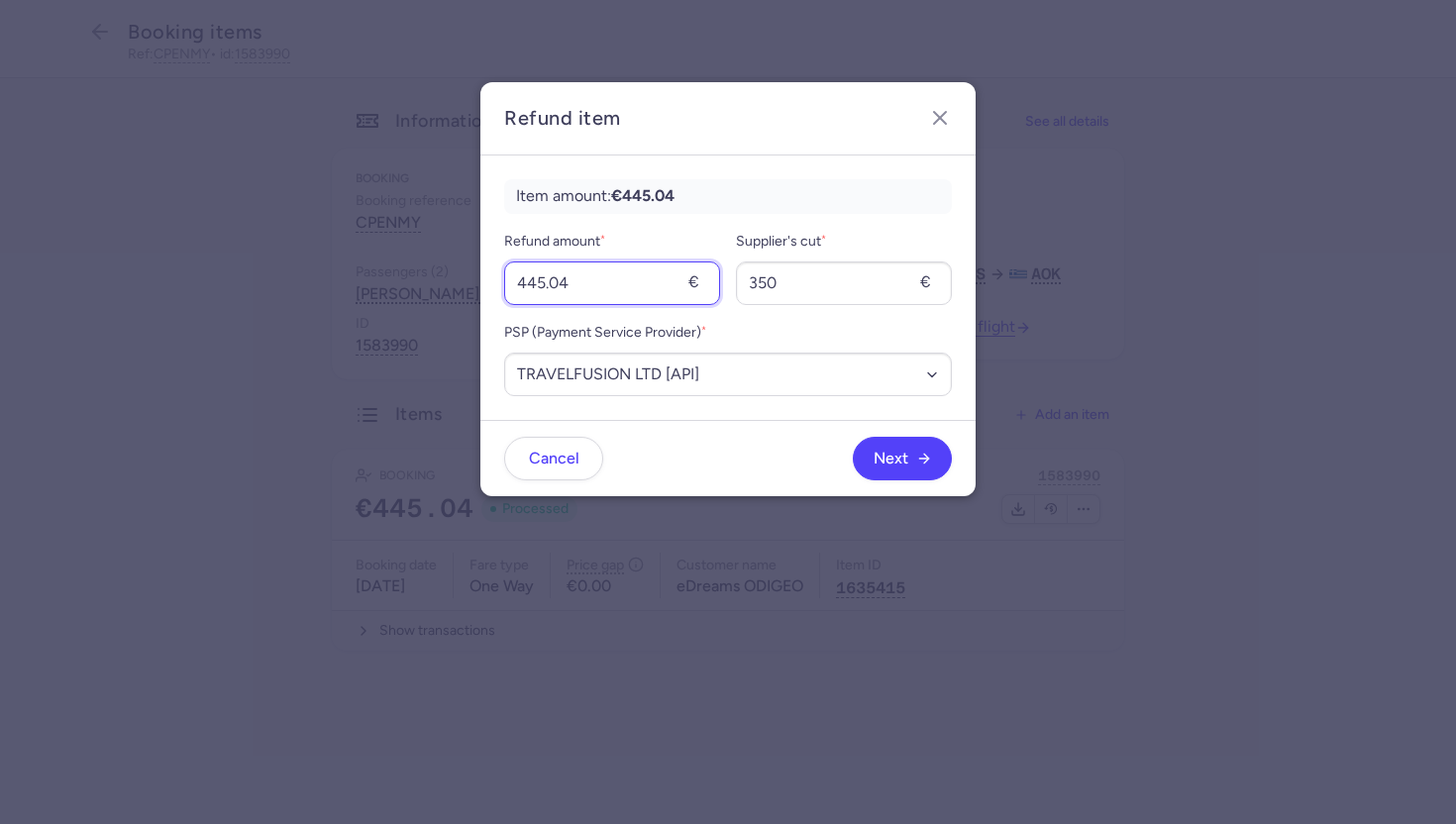 click on "445.04" at bounding box center (612, 283) 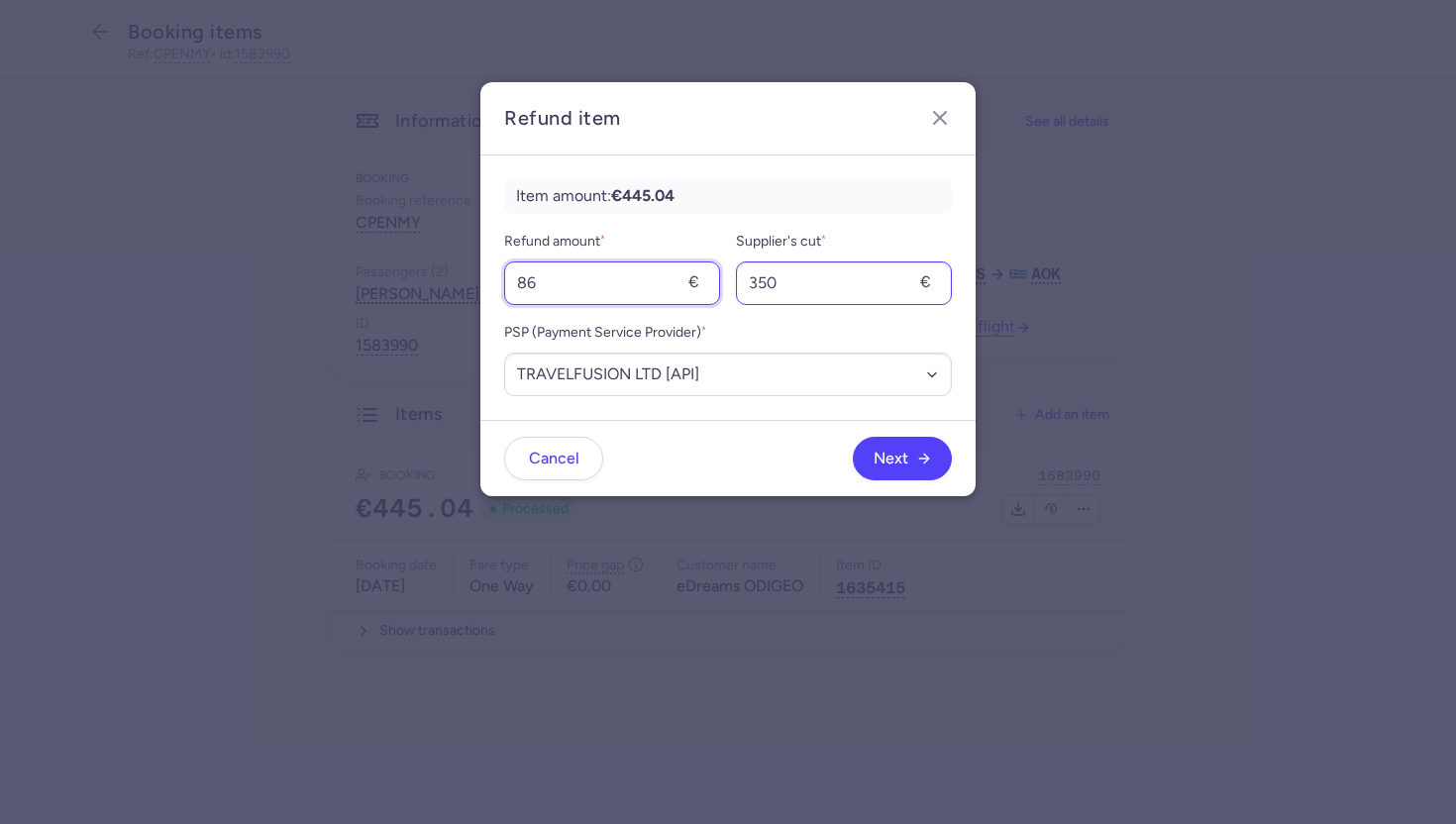 type on "86" 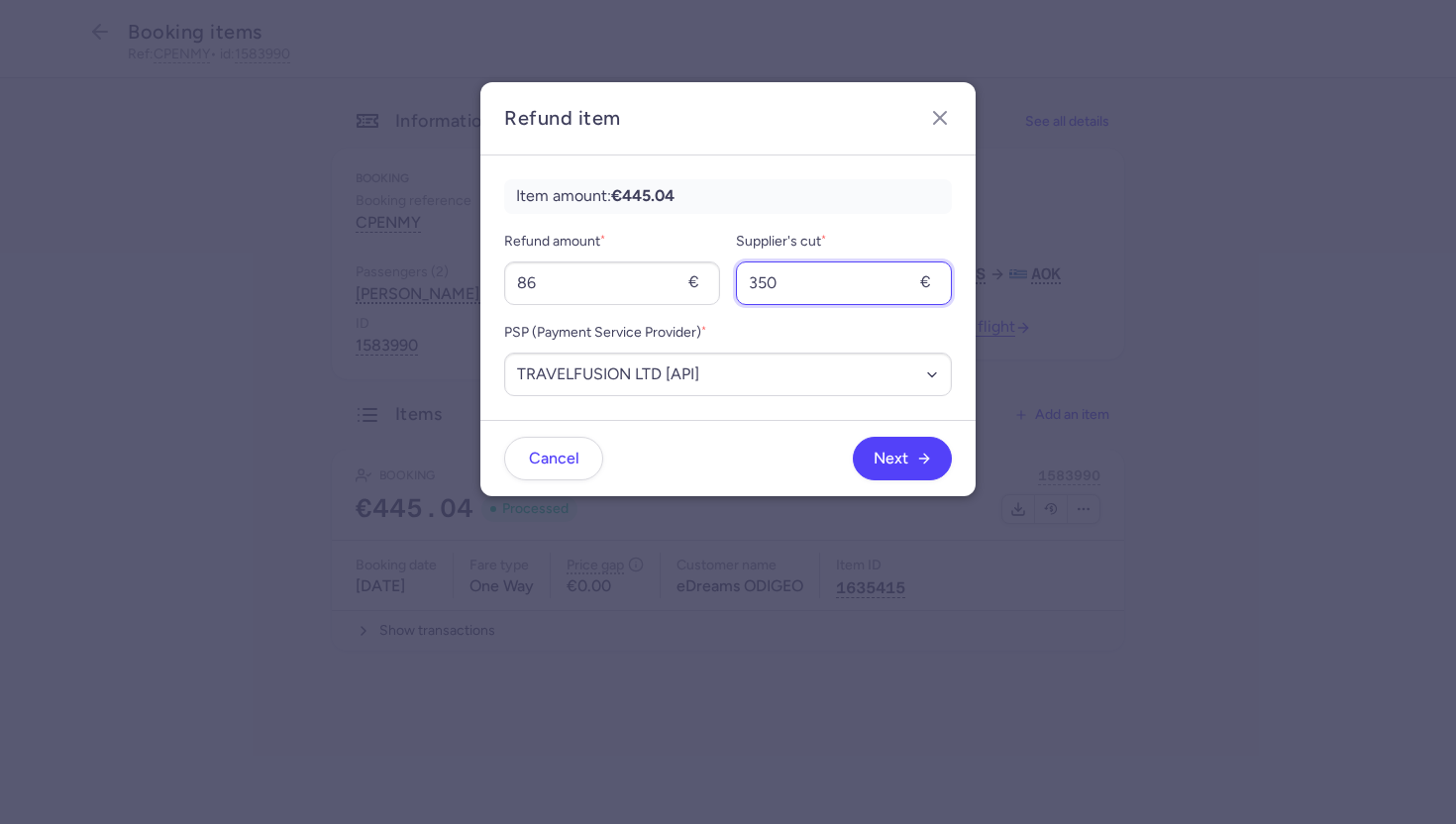 click on "350" at bounding box center (844, 283) 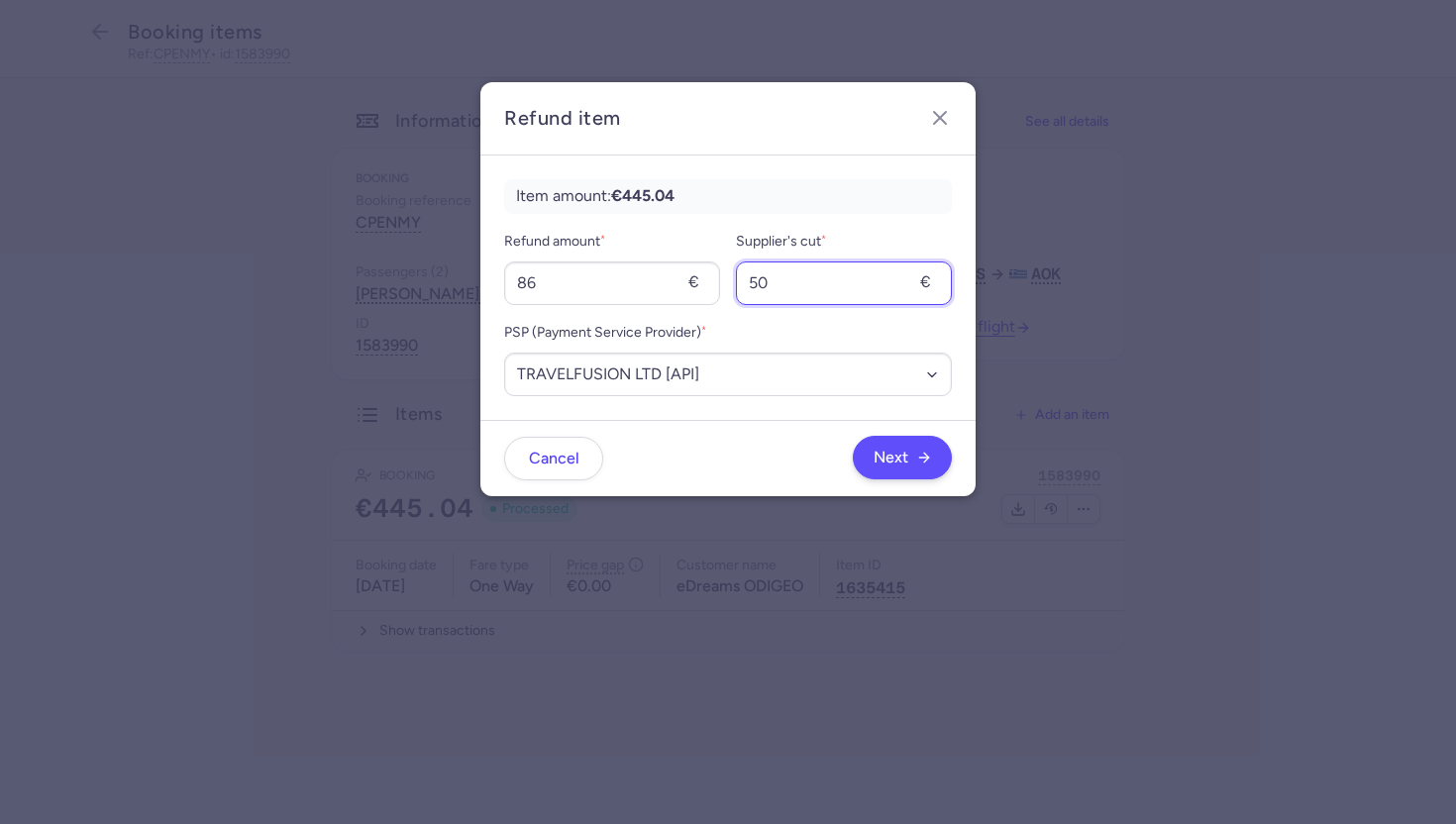 type on "50" 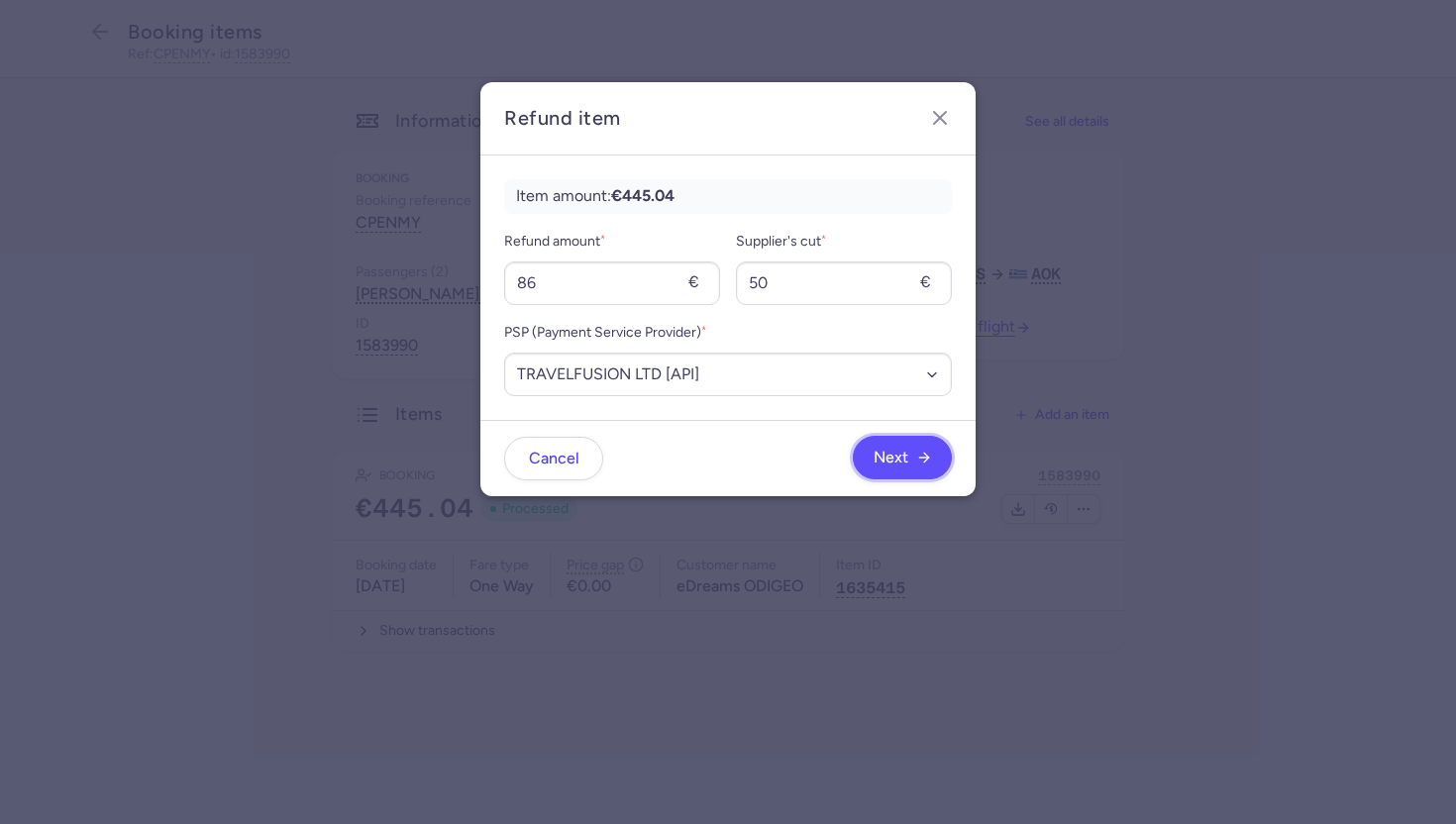 click on "Next" at bounding box center (902, 458) 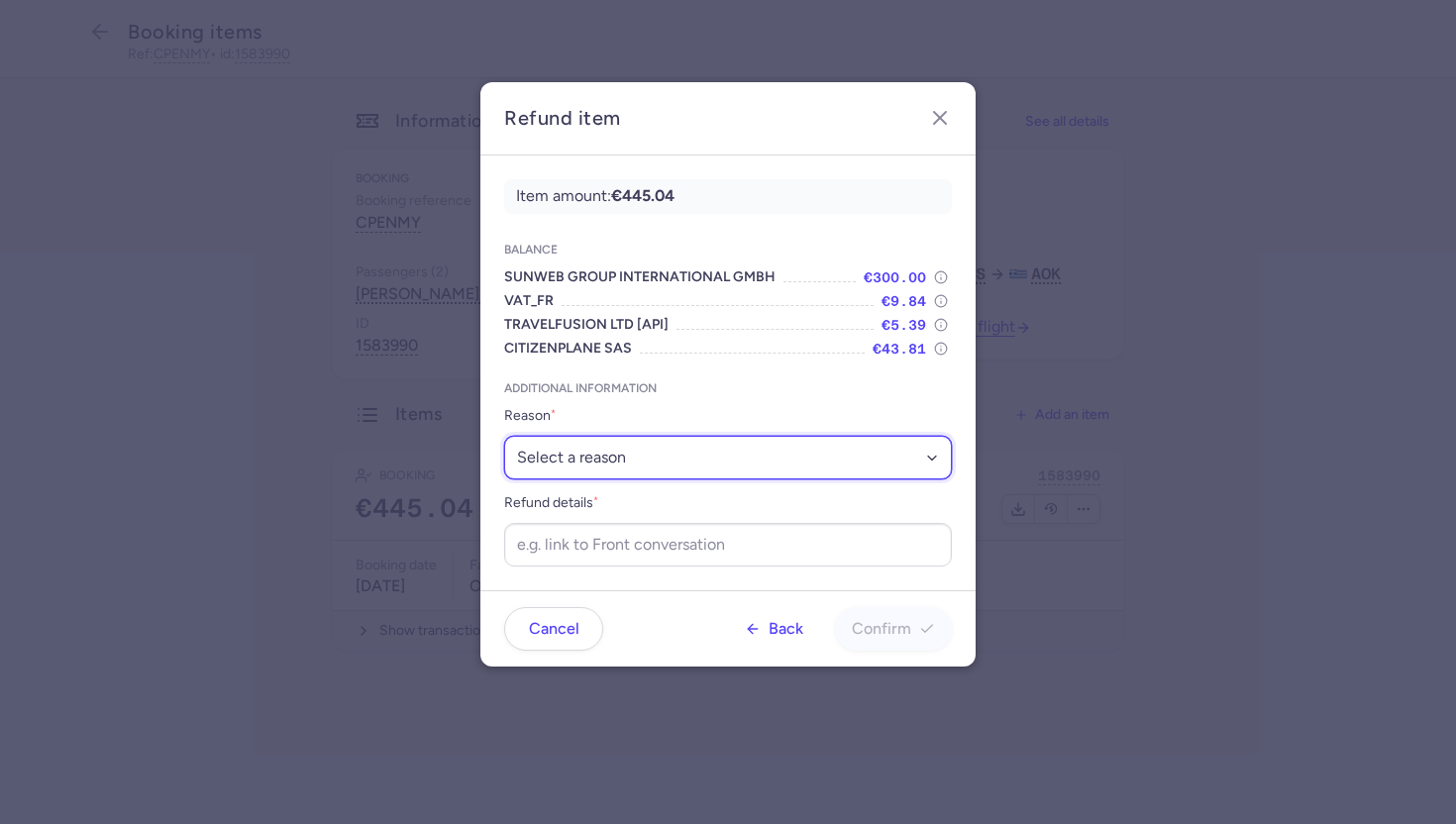 click on "Select a reason ✈️ Airline ceasing ops 💼 Ancillary issue 📄 APIS missing ⚙️ CitizenPlane error ⛔️ Denied boarding 🔁 Duplicate ❌ Flight canceled 🕵🏼‍♂️ Fraud 🎁 Goodwill 🎫 Goodwill allowance 🙃 Other 💺 Overbooking 💸 Refund with penalty 🙅 Schedule change not accepted 🤕 Supplier error 💵 Tax refund ❓ Unconfirmed booking" at bounding box center [728, 458] 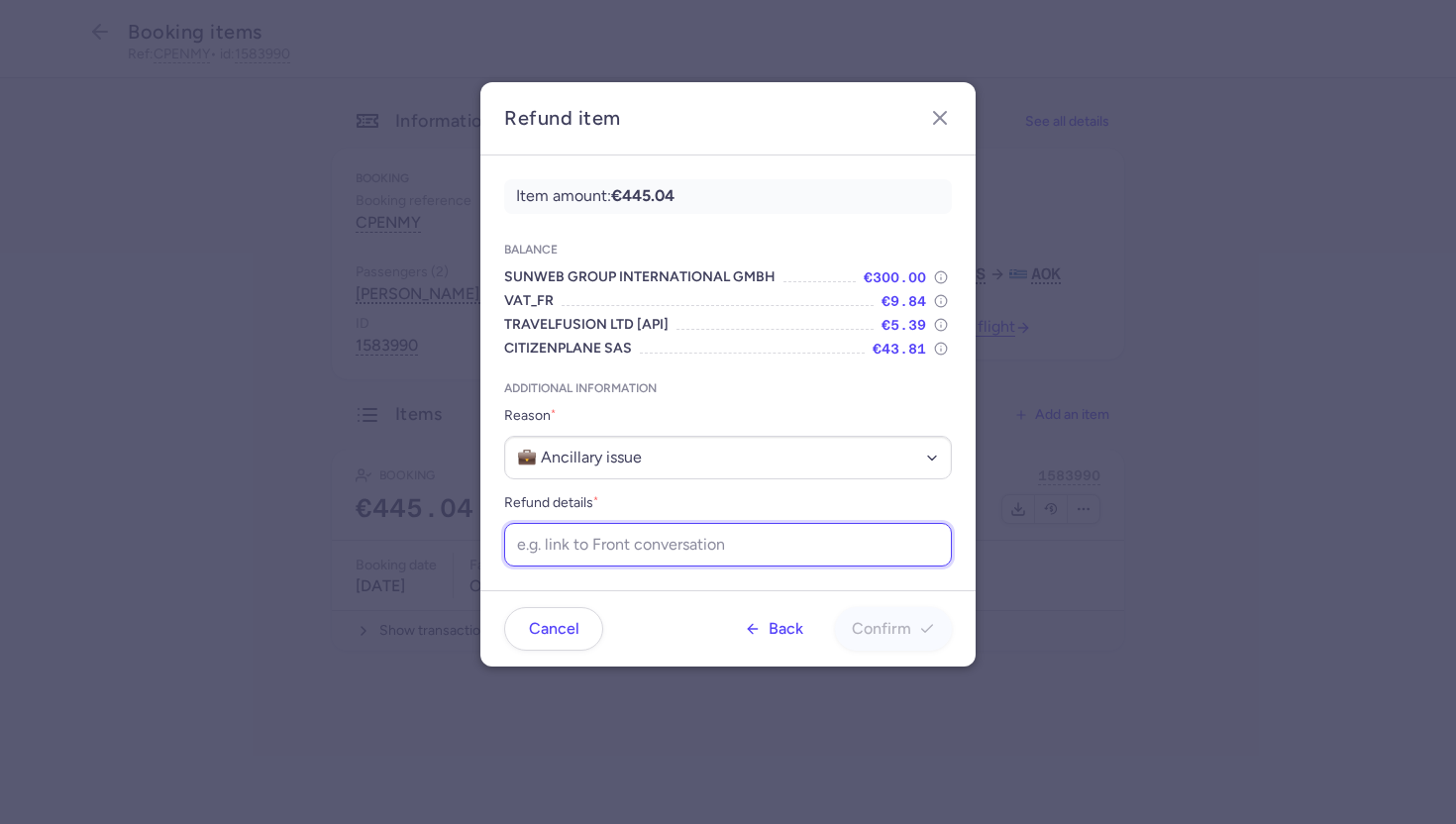 click on "Refund details  *" at bounding box center (728, 545) 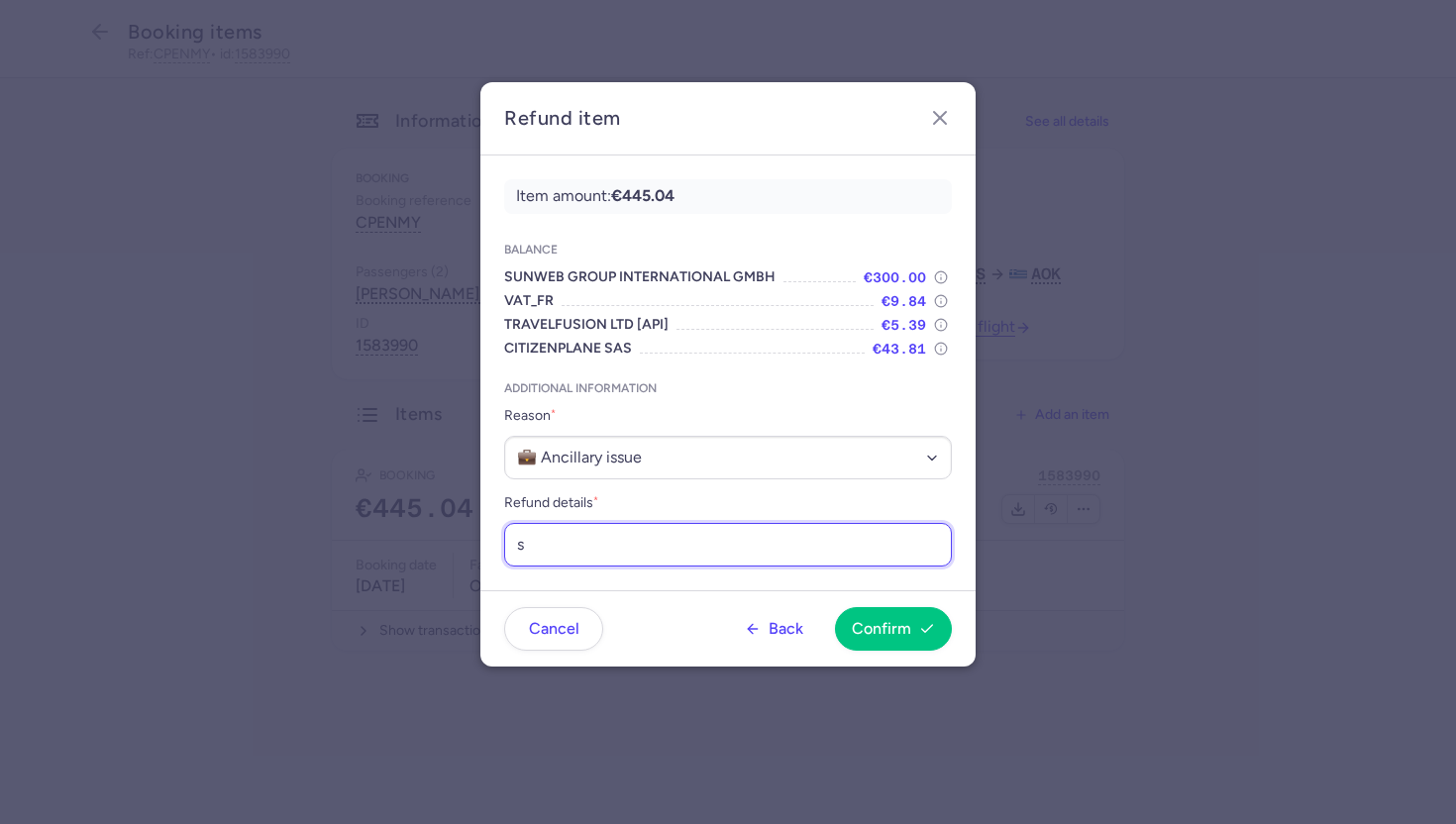 type on "supp cant add cabin bags" 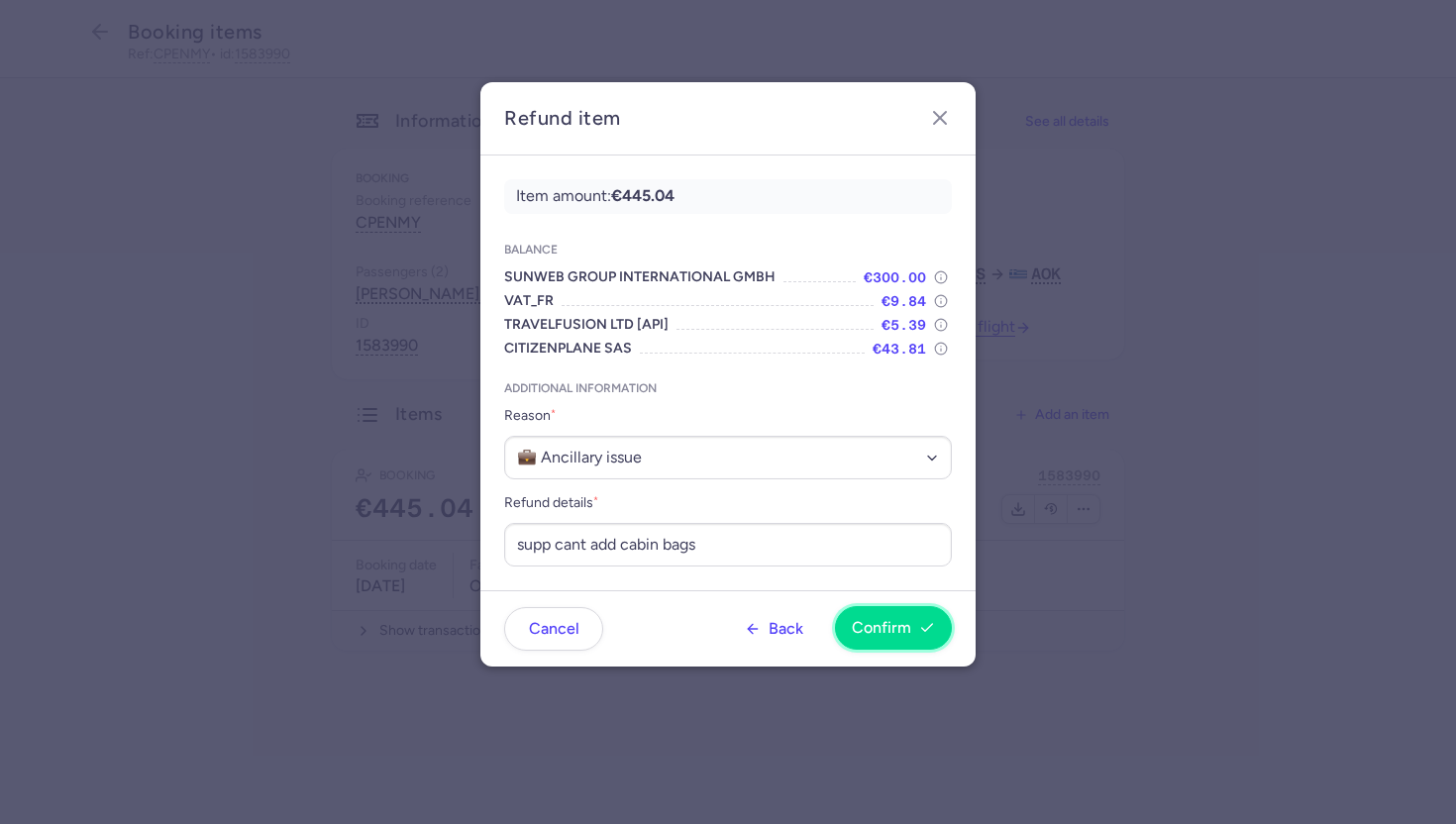 click on "Confirm" at bounding box center (882, 628) 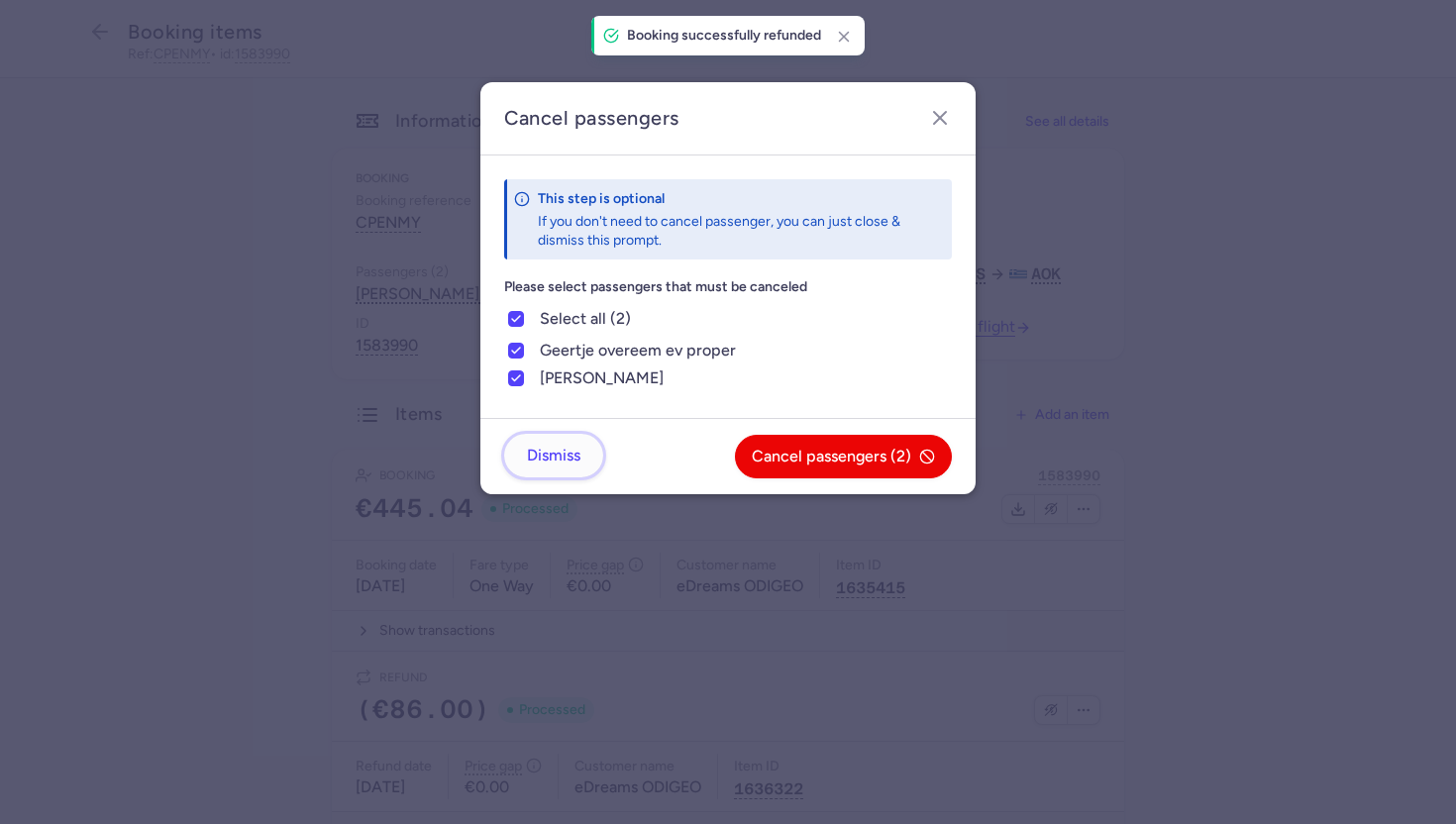click on "Dismiss" at bounding box center (554, 456) 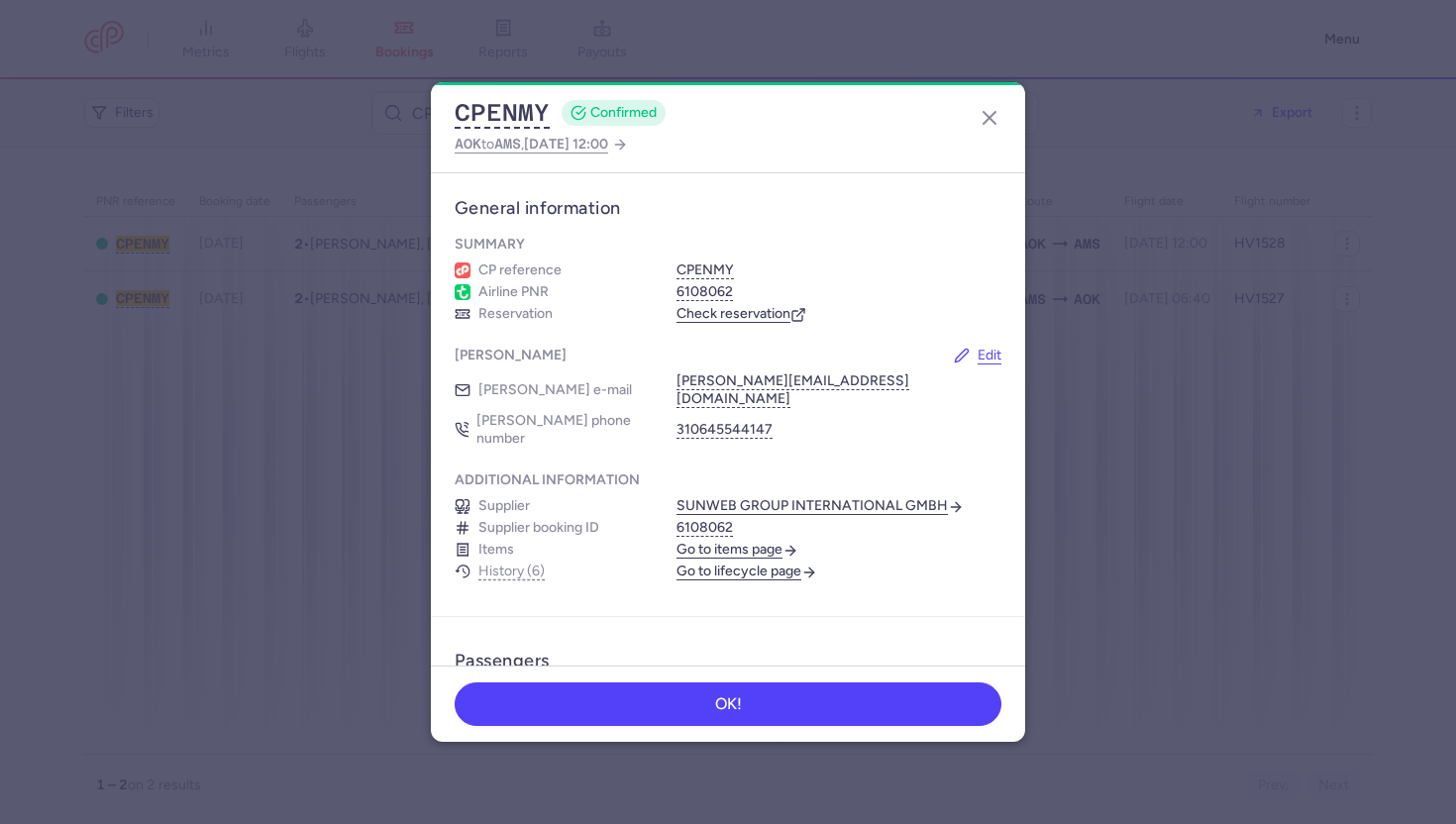 scroll, scrollTop: 0, scrollLeft: 0, axis: both 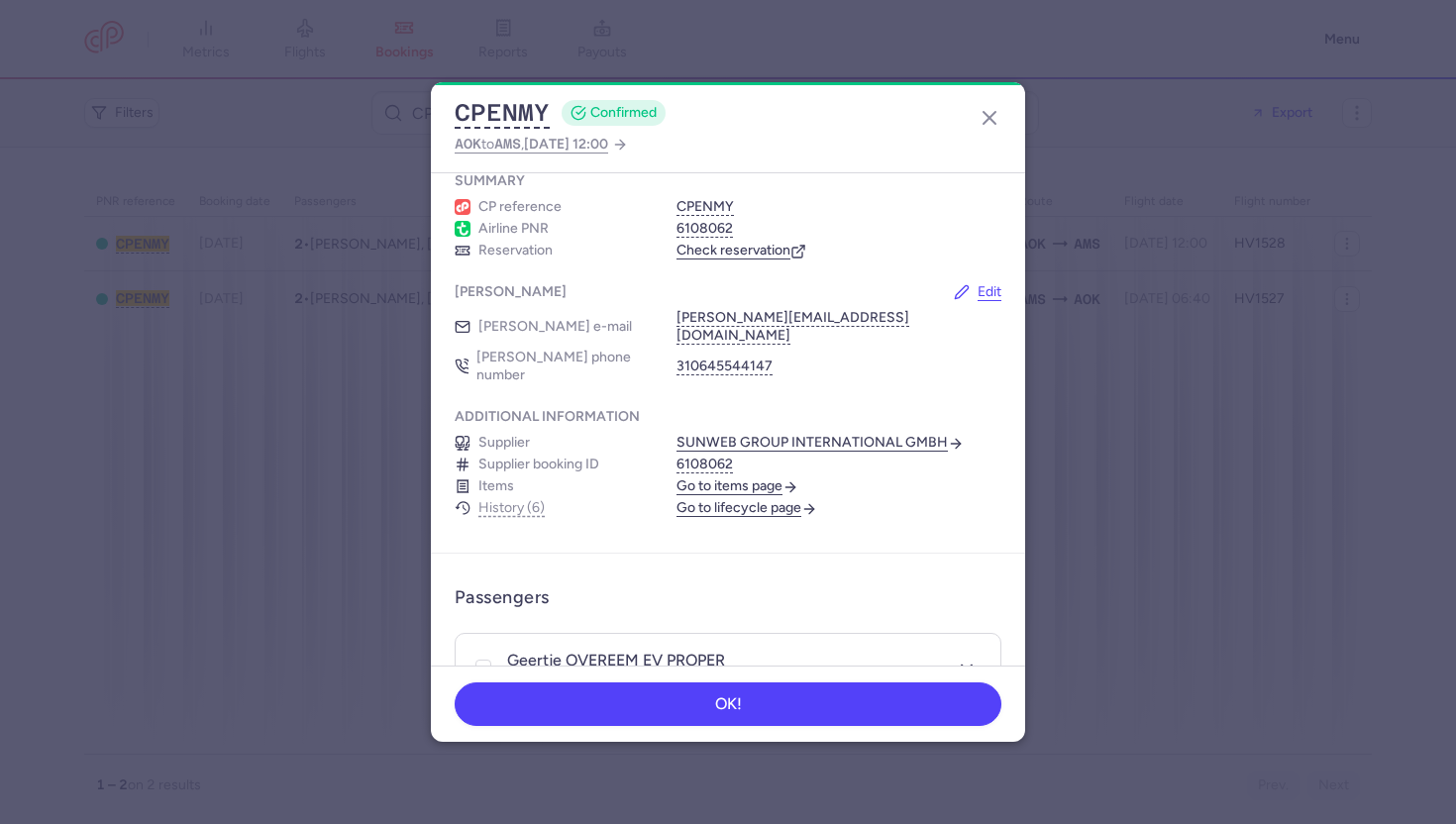 click on "Go to items page" at bounding box center [737, 486] 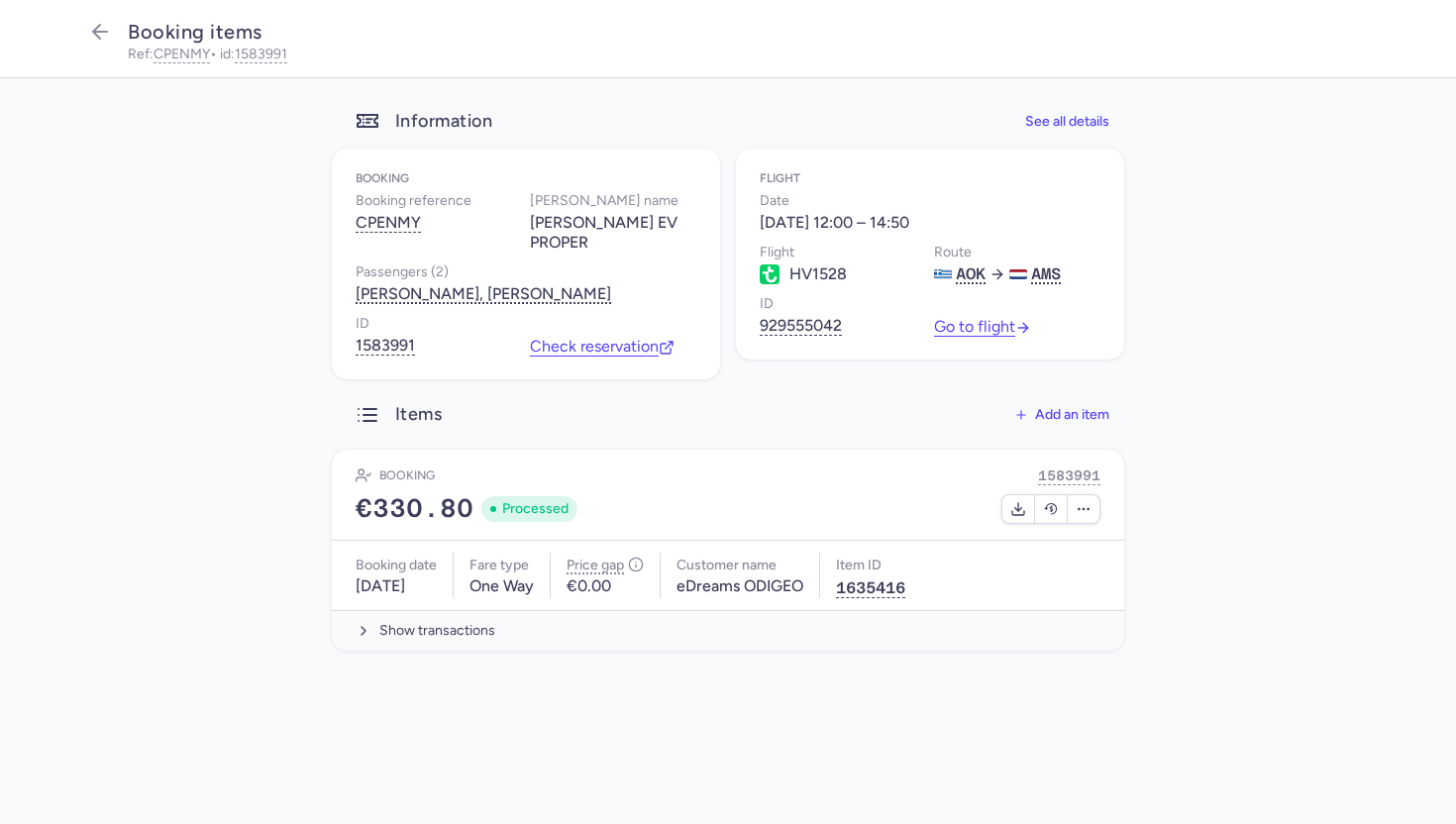 click on "Booking items  Ref:  CPENMY  • id:  1583991" 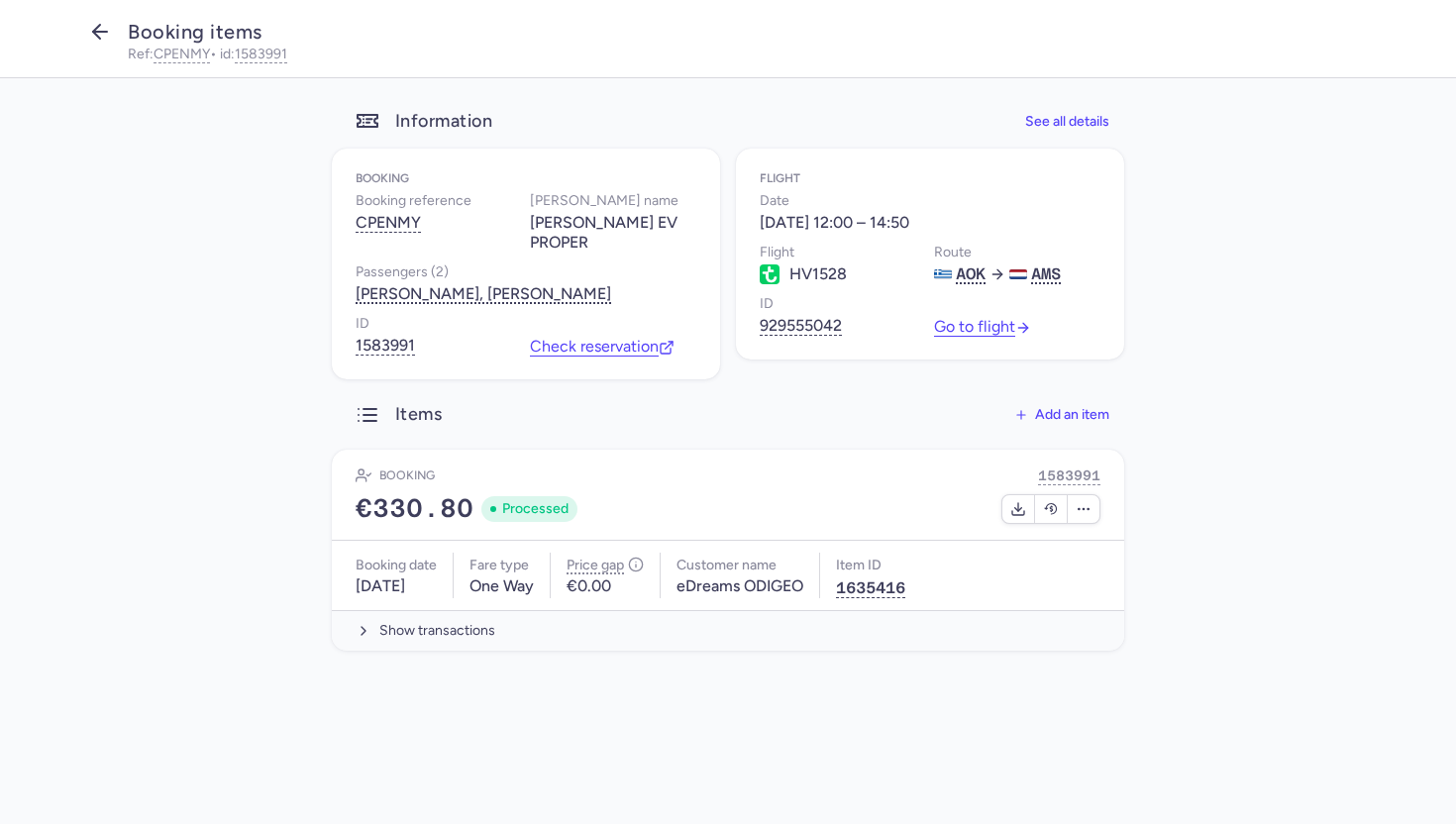 click at bounding box center [100, 34] 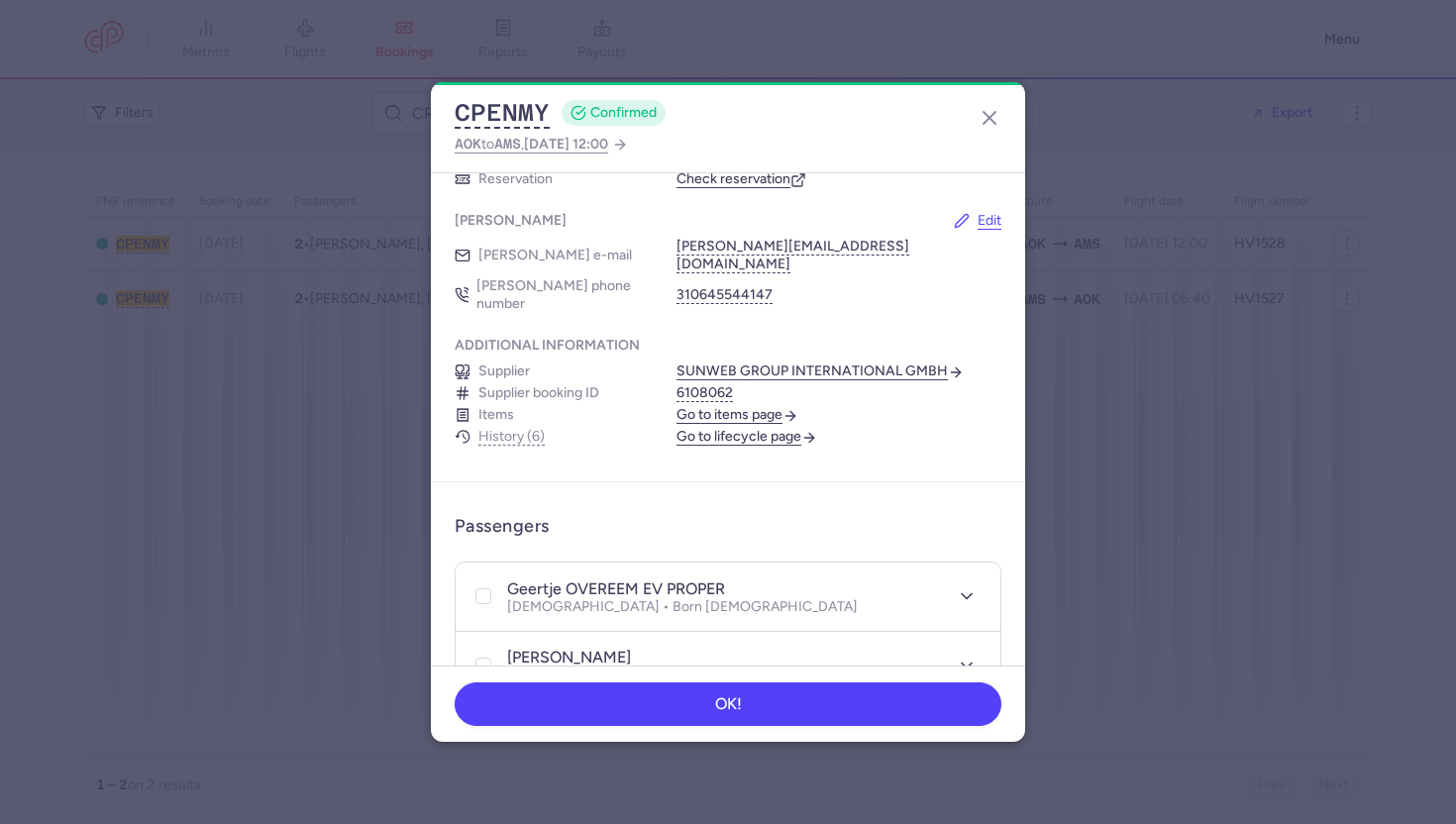 scroll, scrollTop: 0, scrollLeft: 0, axis: both 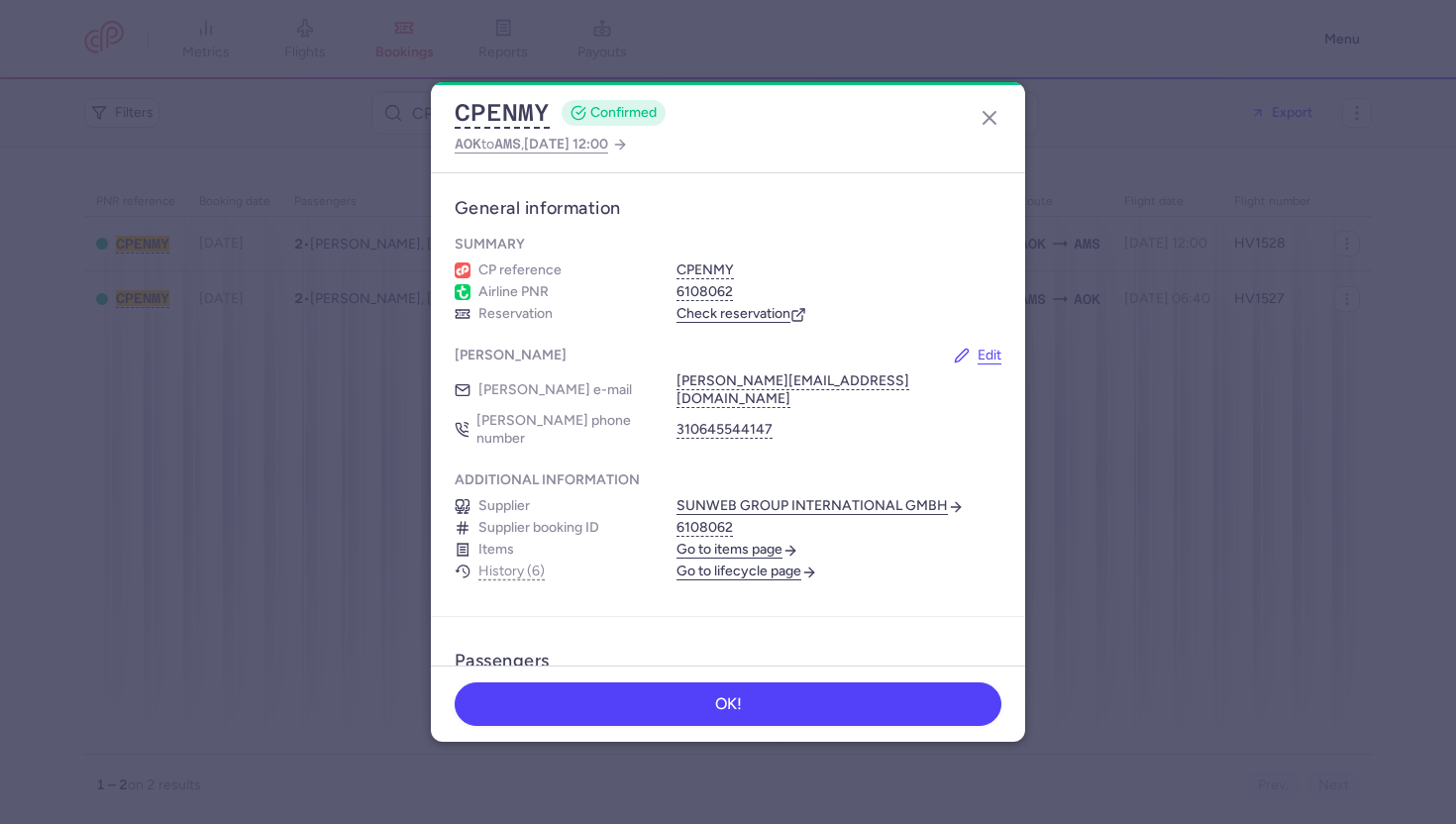 click on "Go to items page" at bounding box center (737, 550) 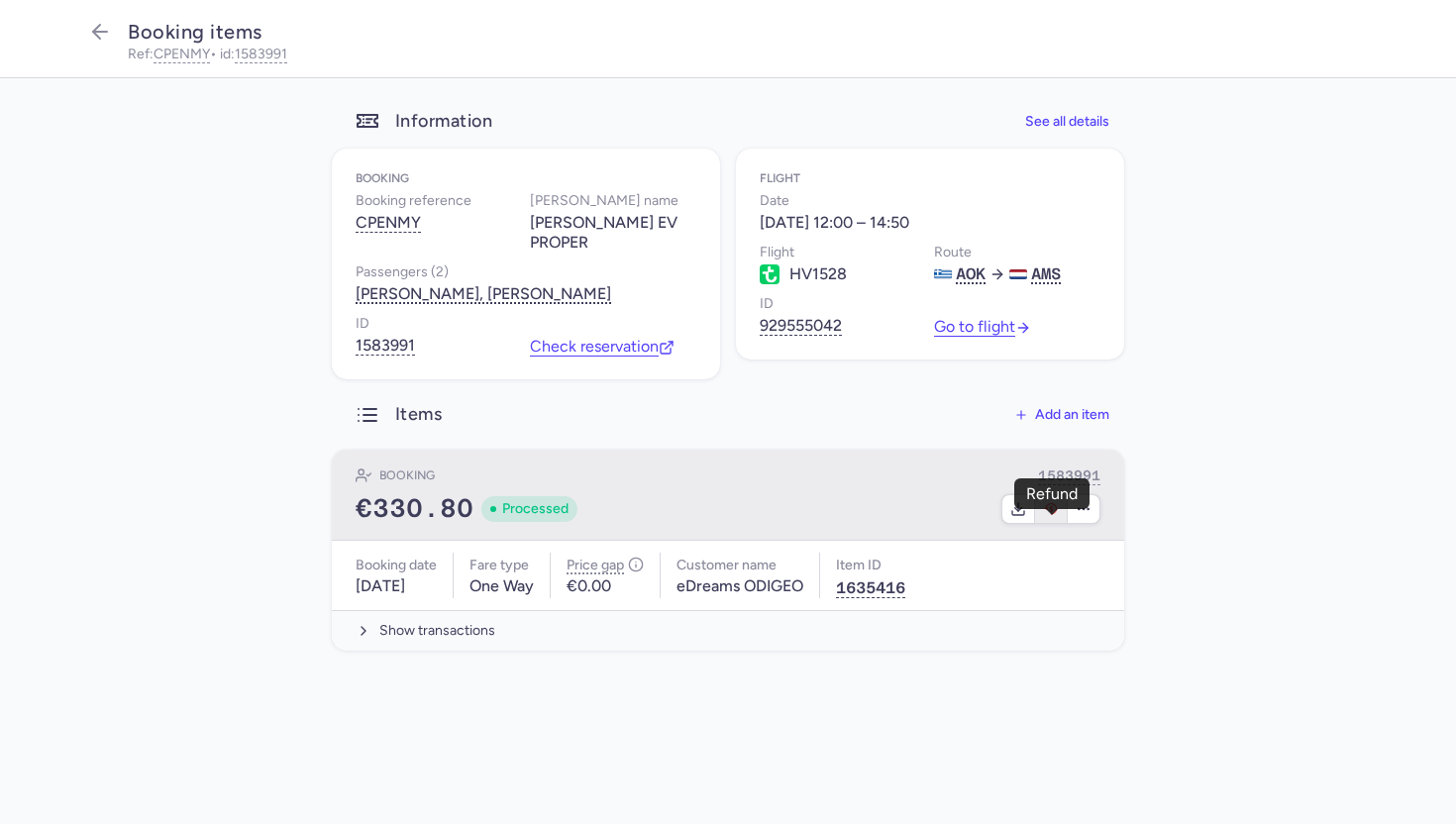 click 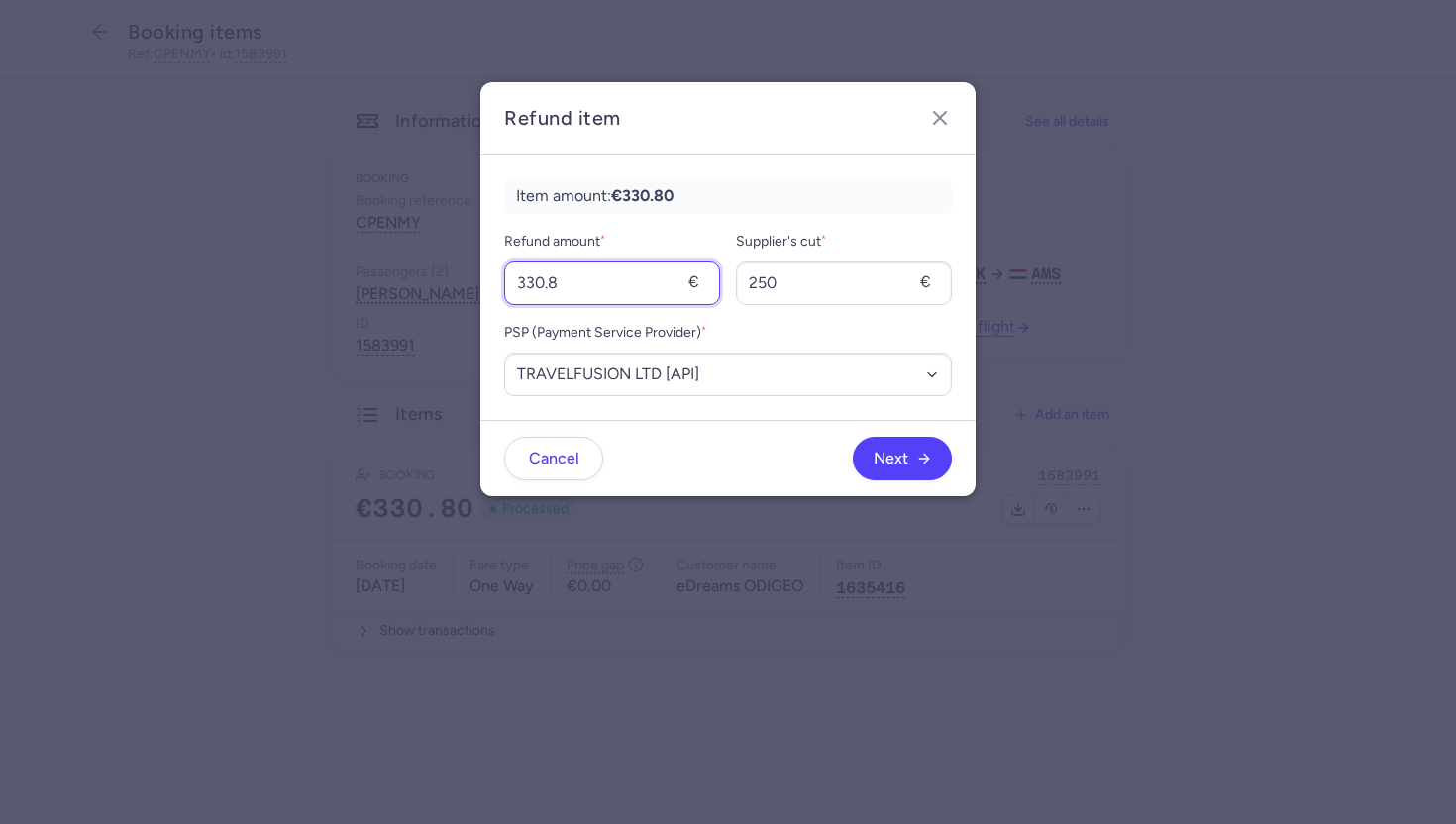 click on "330.8" at bounding box center (612, 283) 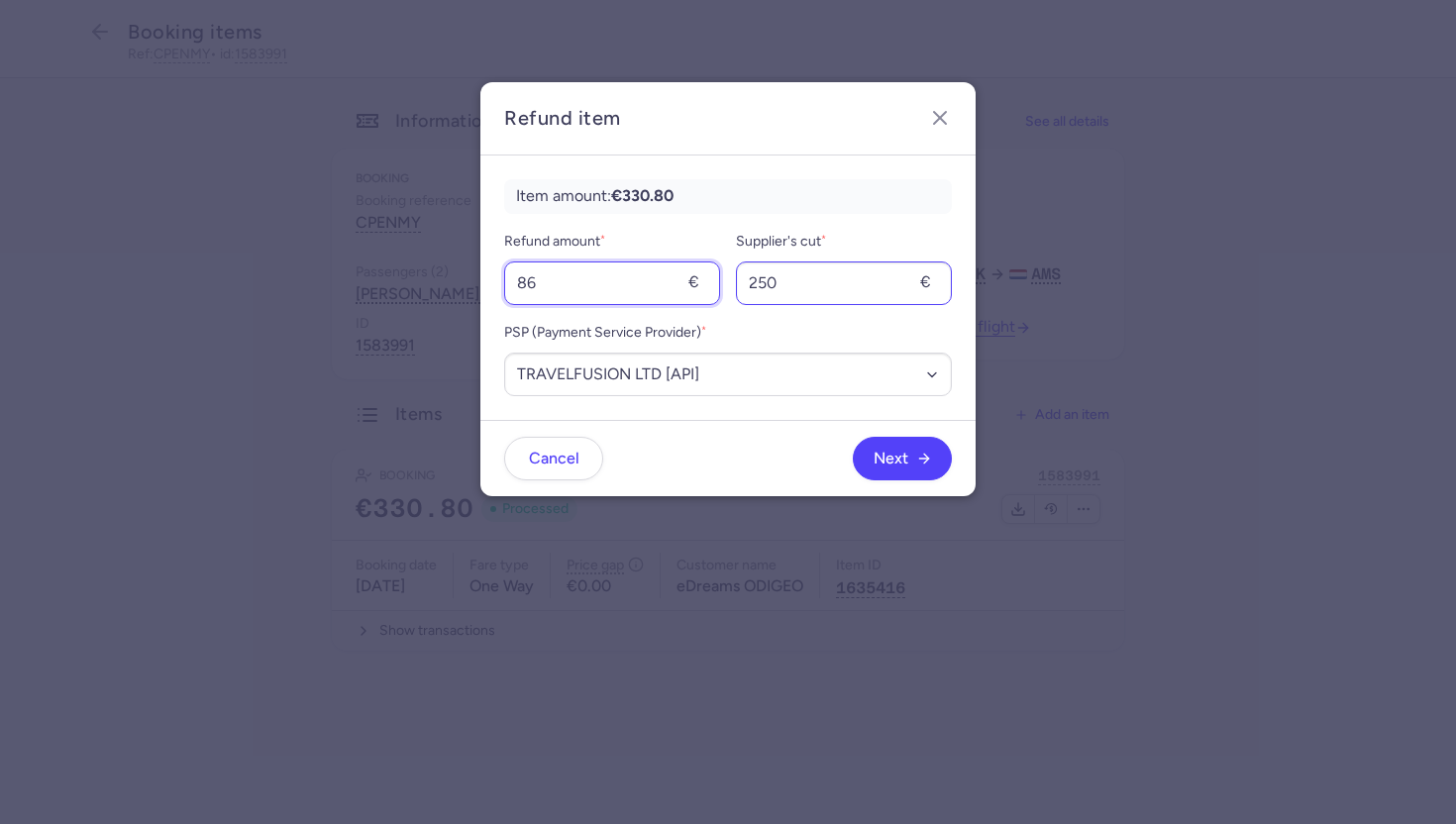 type on "86" 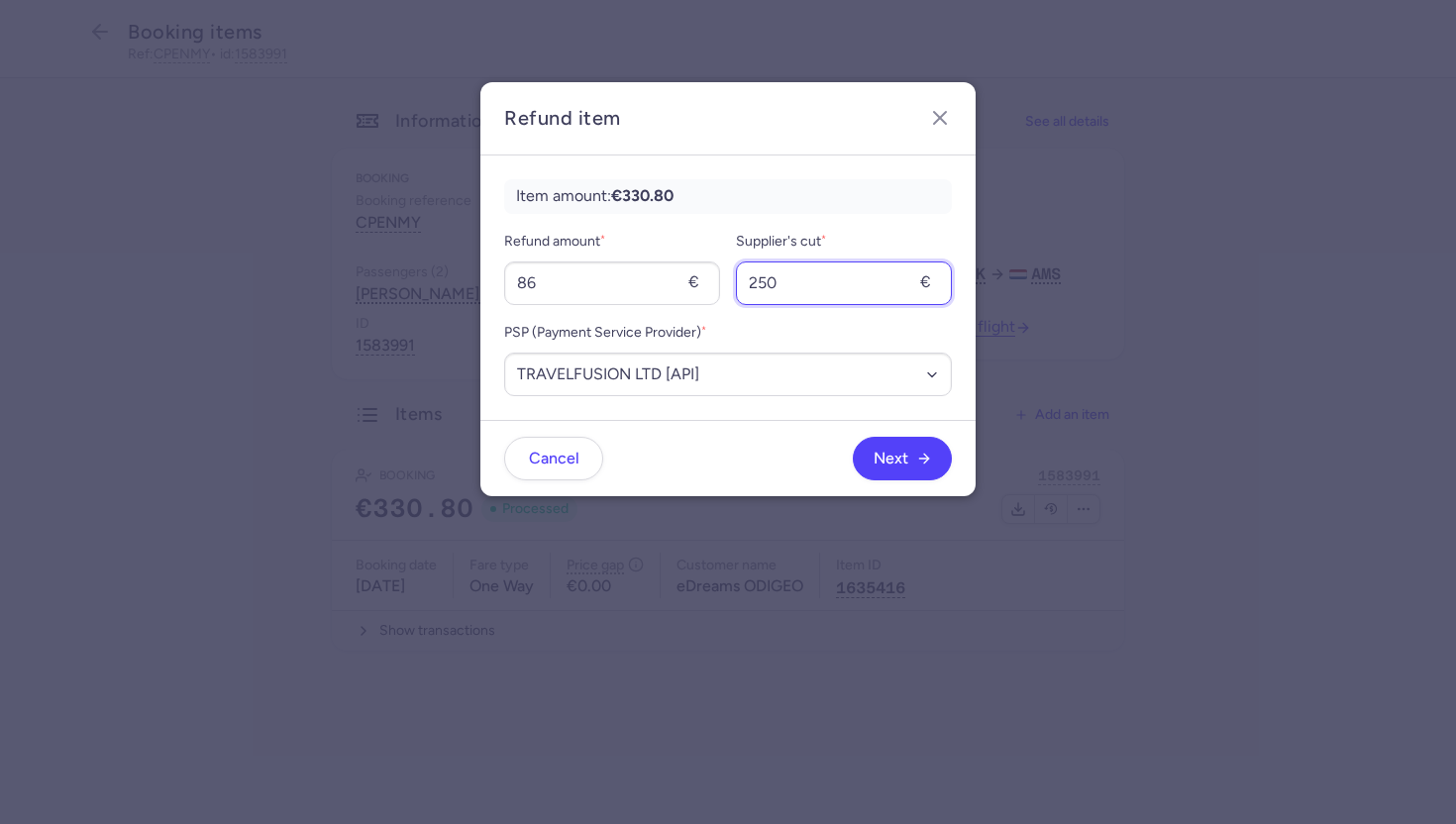 click on "250" at bounding box center [844, 283] 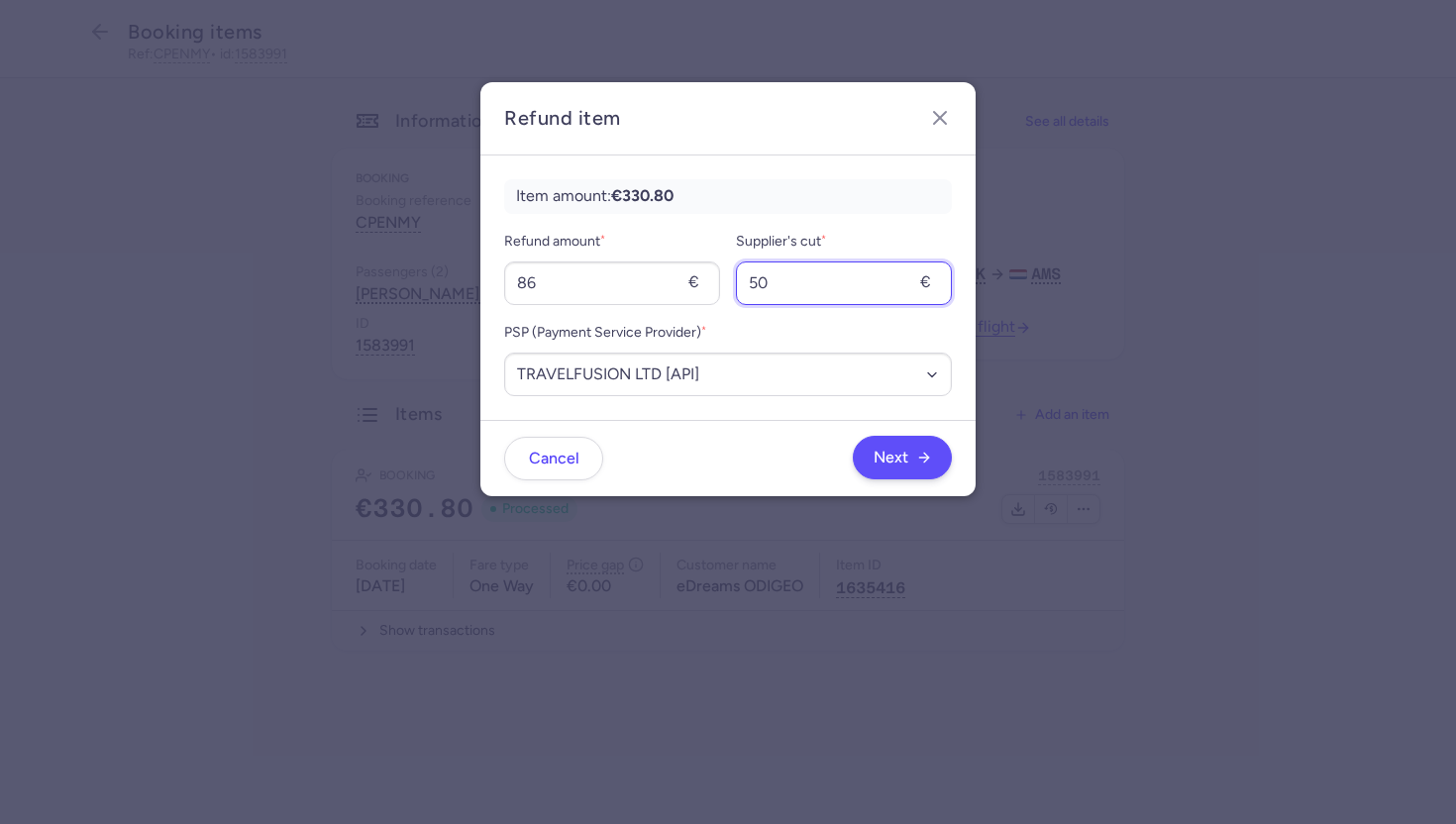 type on "50" 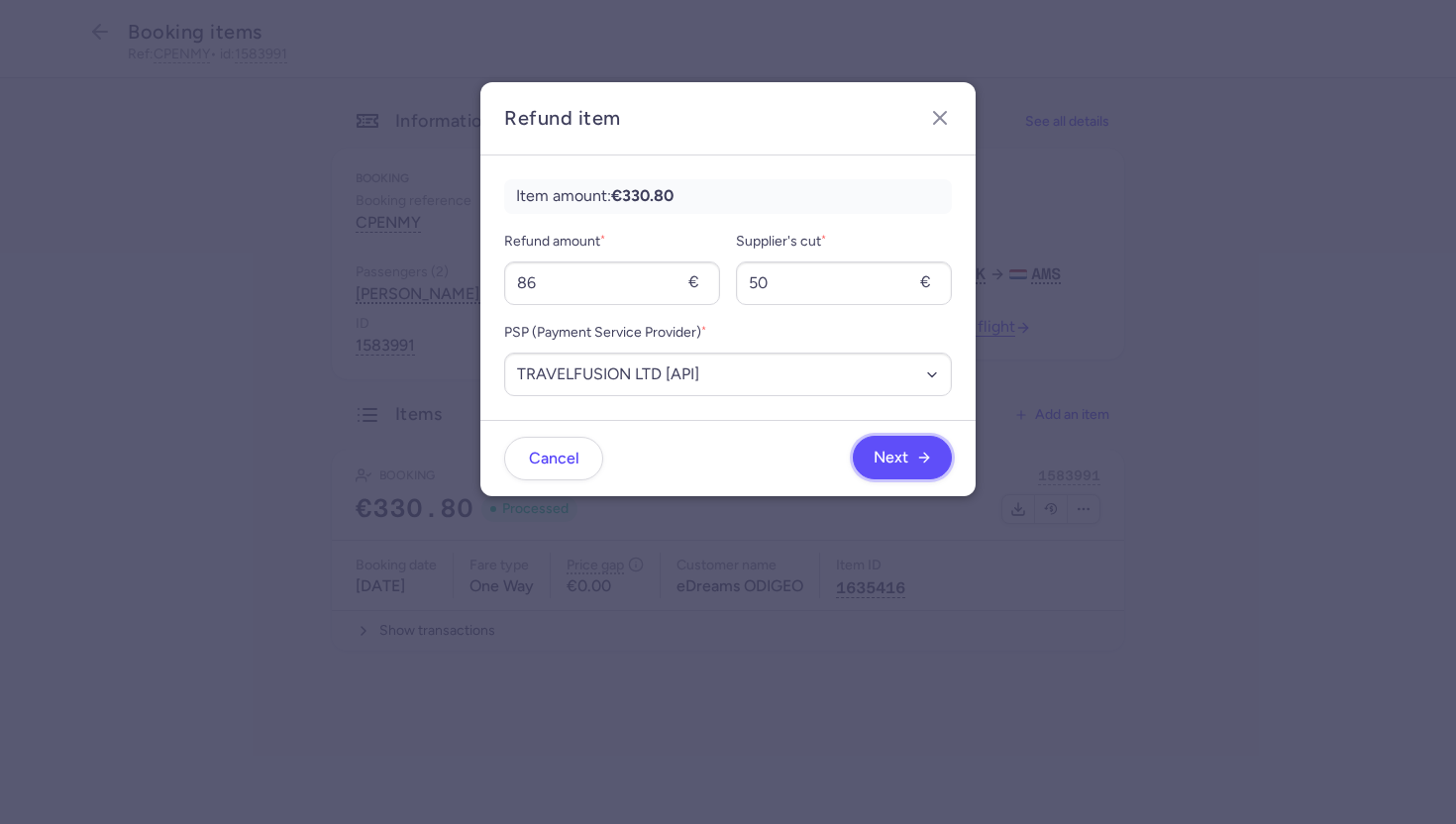 click on "Next" at bounding box center (890, 458) 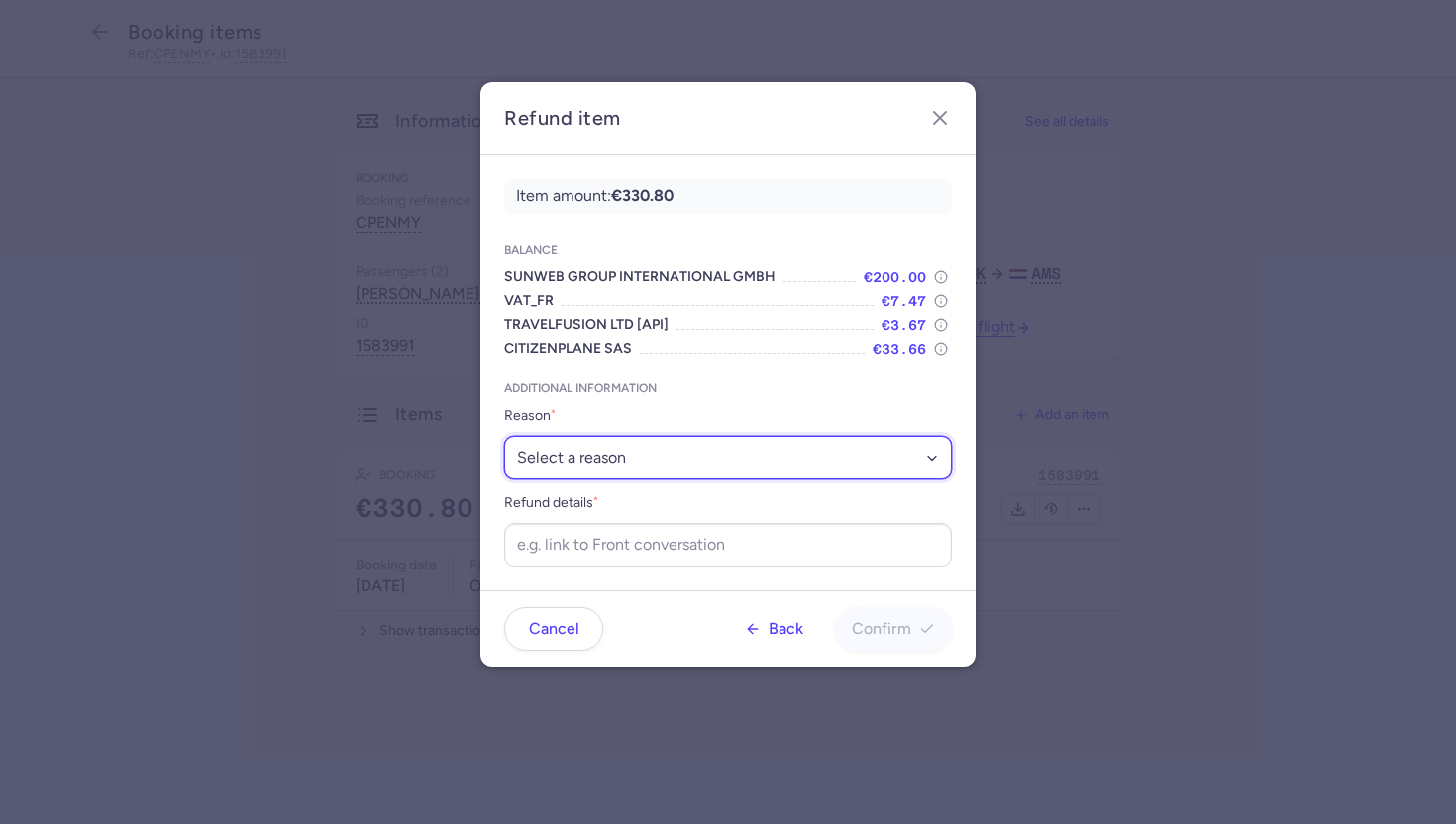click on "Select a reason ✈️ Airline ceasing ops 💼 Ancillary issue 📄 APIS missing ⚙️ CitizenPlane error ⛔️ Denied boarding 🔁 Duplicate ❌ Flight canceled 🕵🏼‍♂️ Fraud 🎁 Goodwill 🎫 Goodwill allowance 🙃 Other 💺 Overbooking 💸 Refund with penalty 🙅 Schedule change not accepted 🤕 Supplier error 💵 Tax refund ❓ Unconfirmed booking" at bounding box center (728, 458) 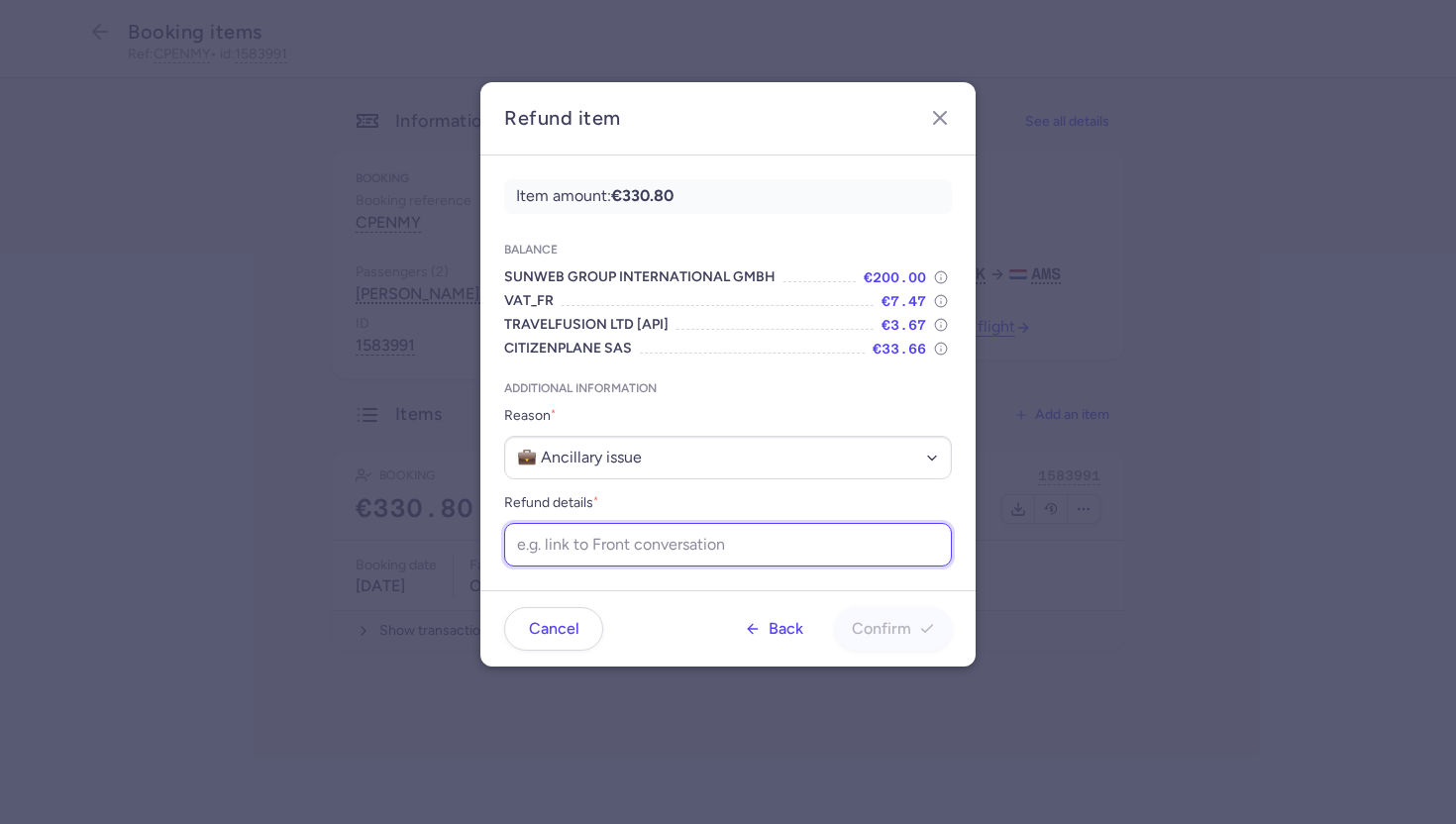 click on "Refund details  *" at bounding box center (728, 545) 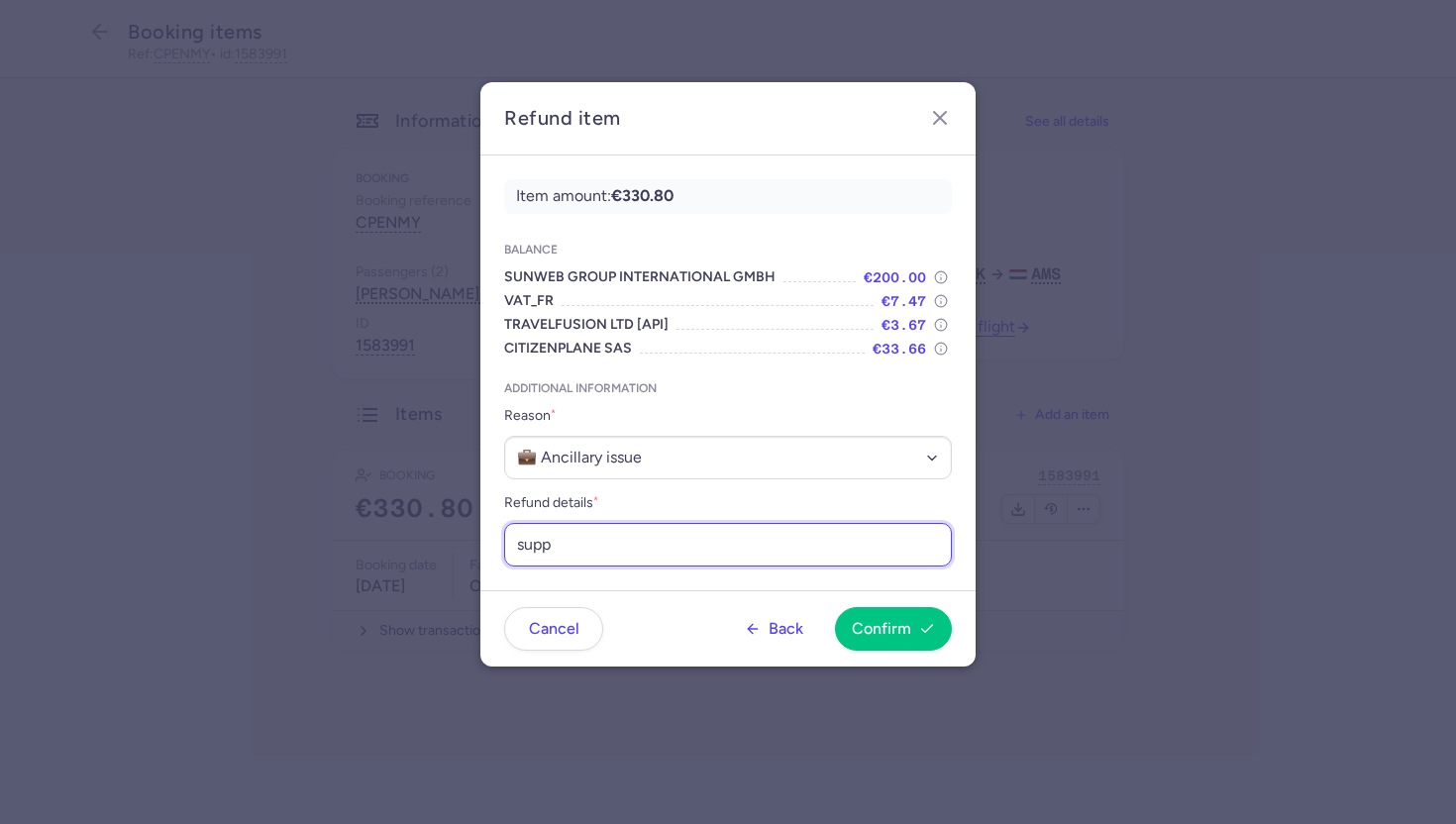 type on "supp cant add cabin bags" 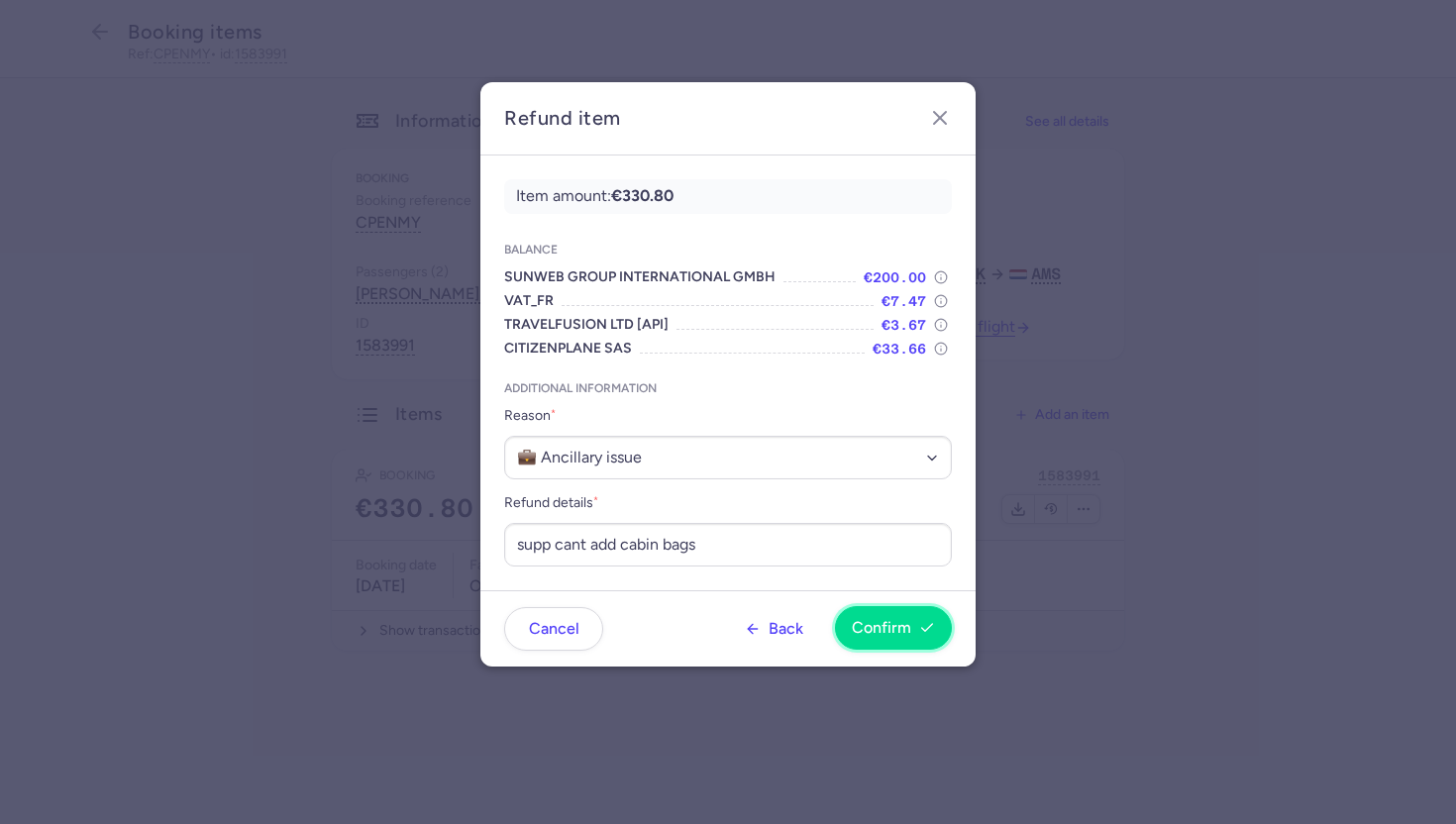 click on "Confirm" at bounding box center (882, 628) 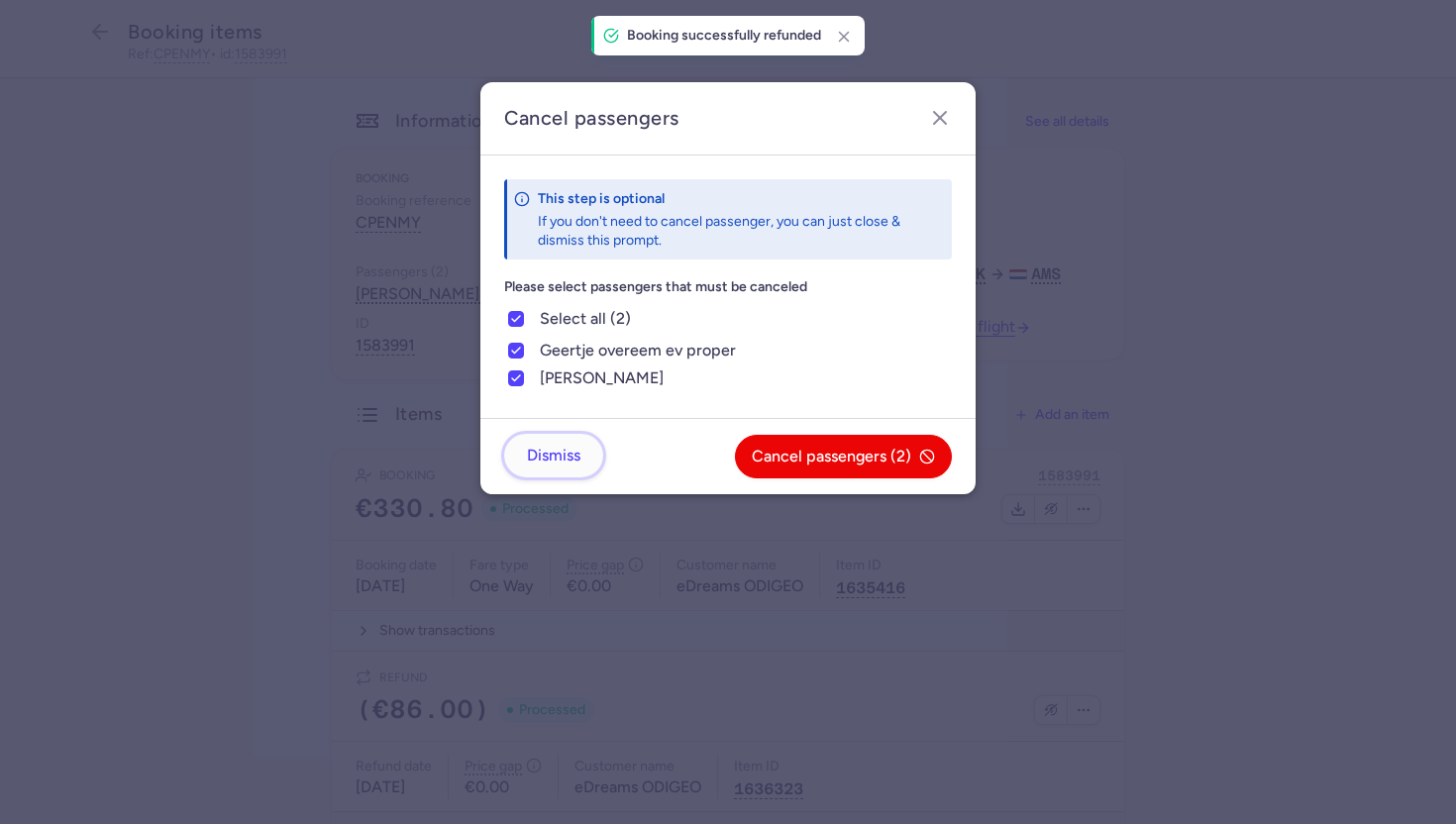 click on "Dismiss" at bounding box center [554, 456] 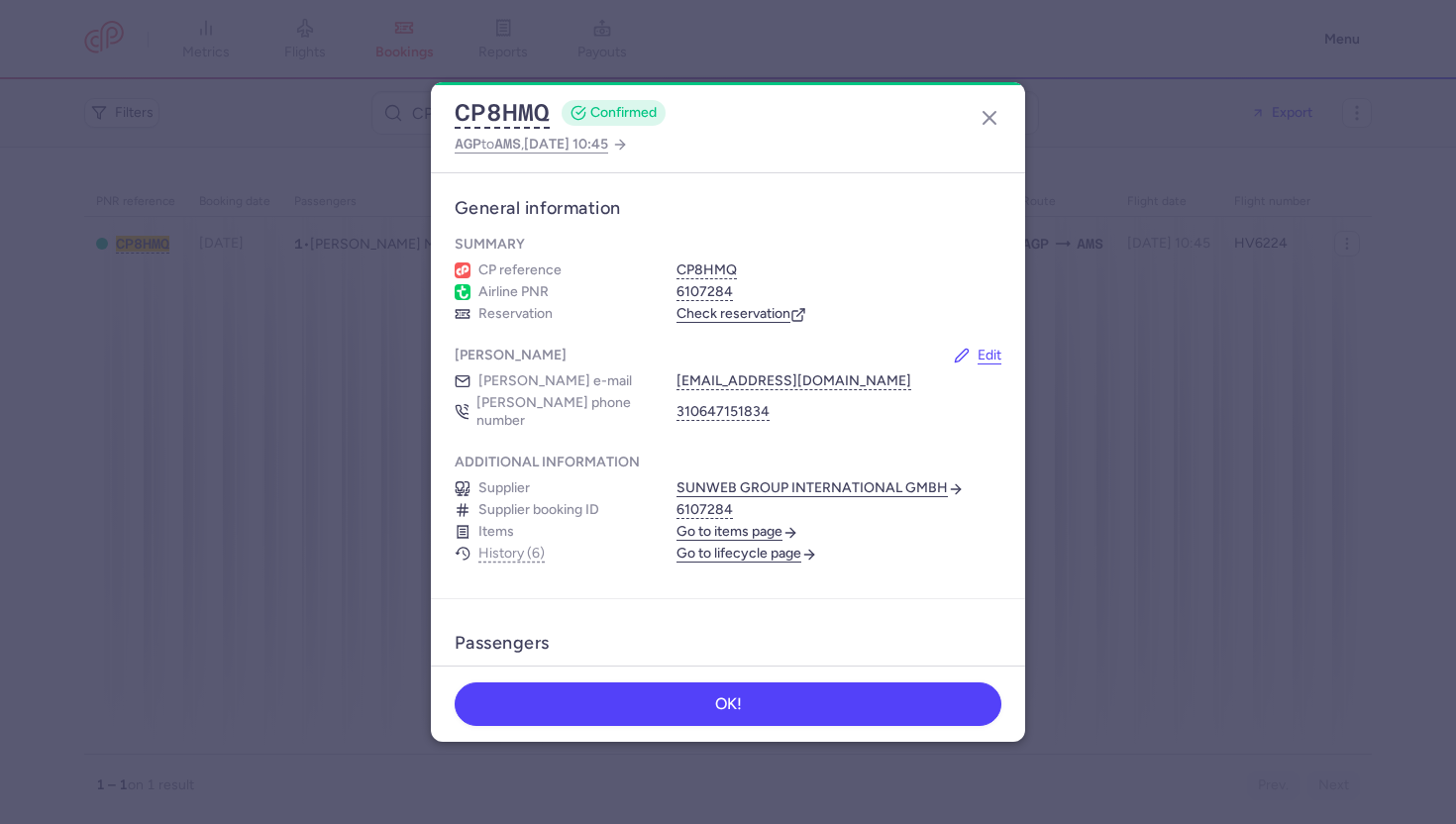 scroll, scrollTop: 0, scrollLeft: 0, axis: both 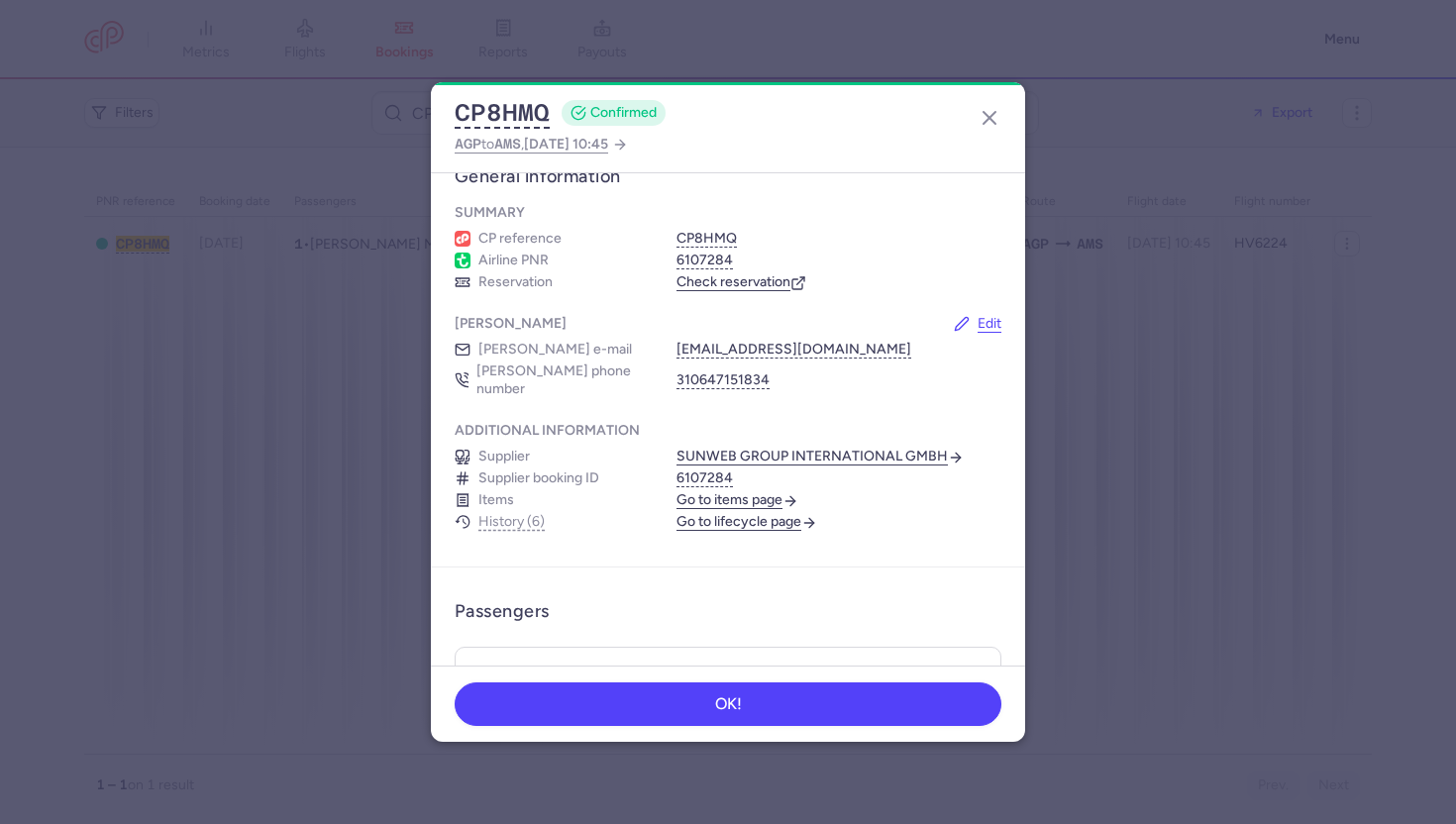 click on "Go to items page" at bounding box center [737, 500] 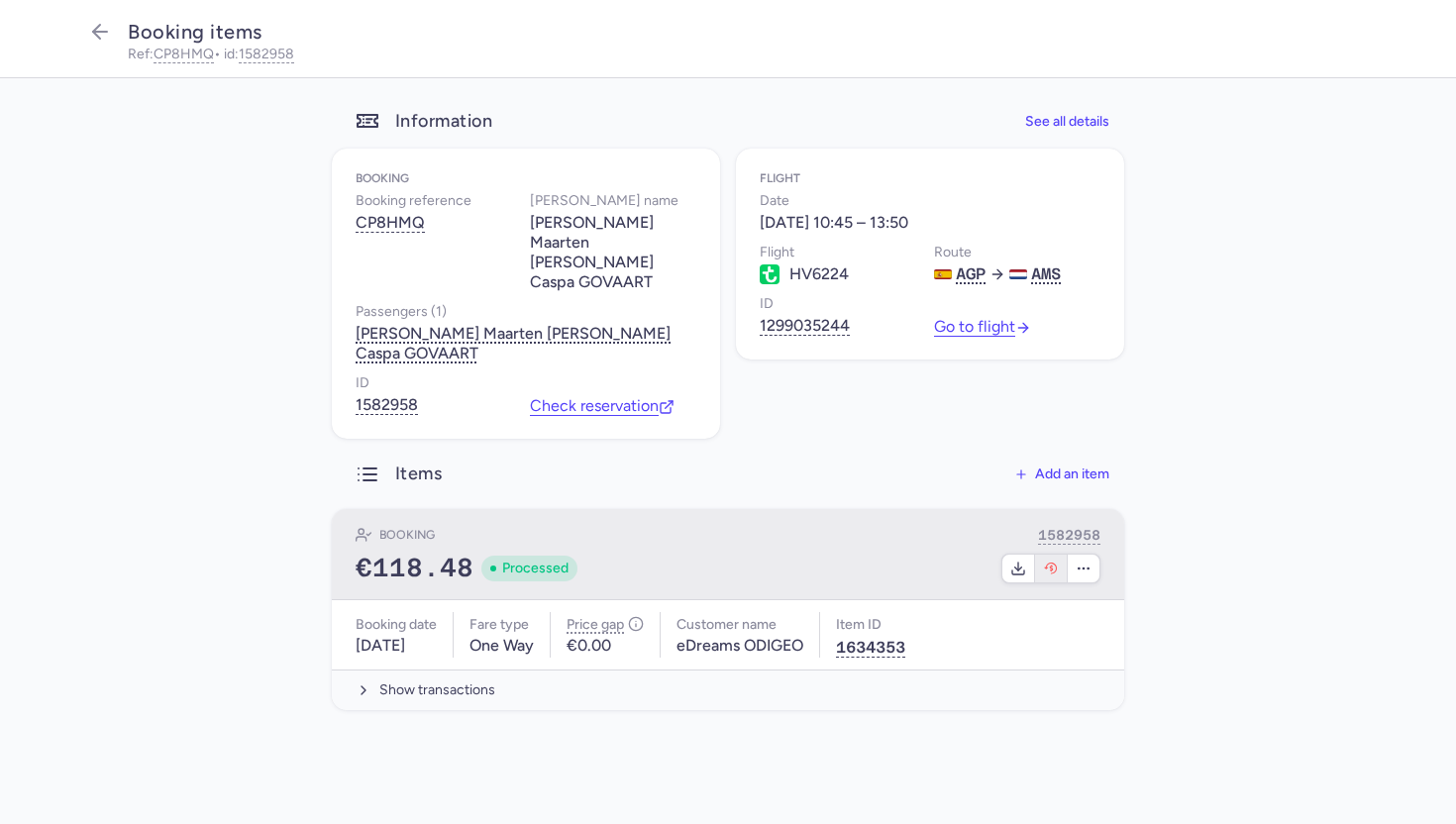 click 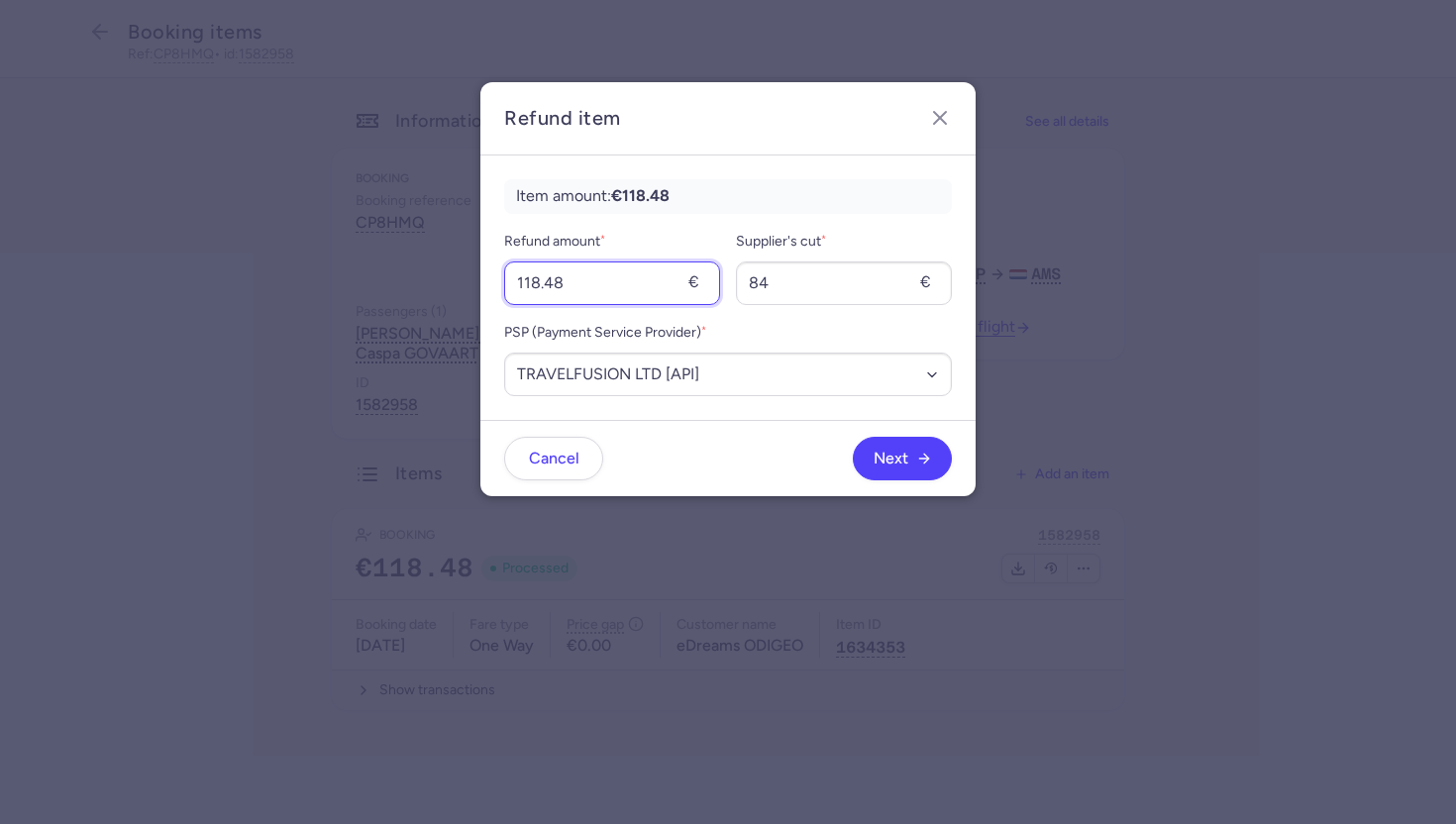 click on "118.48" at bounding box center (612, 283) 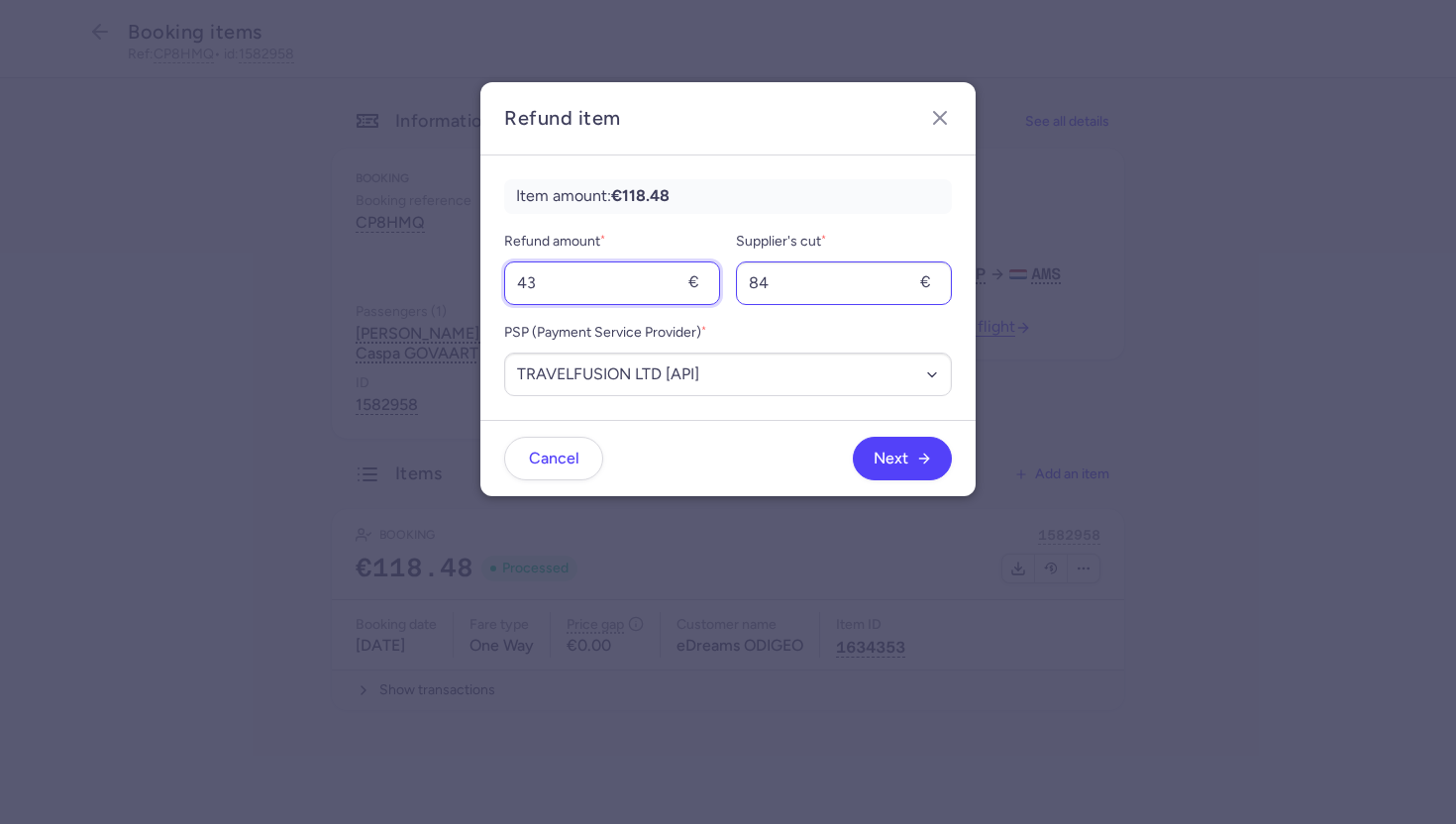 type on "43" 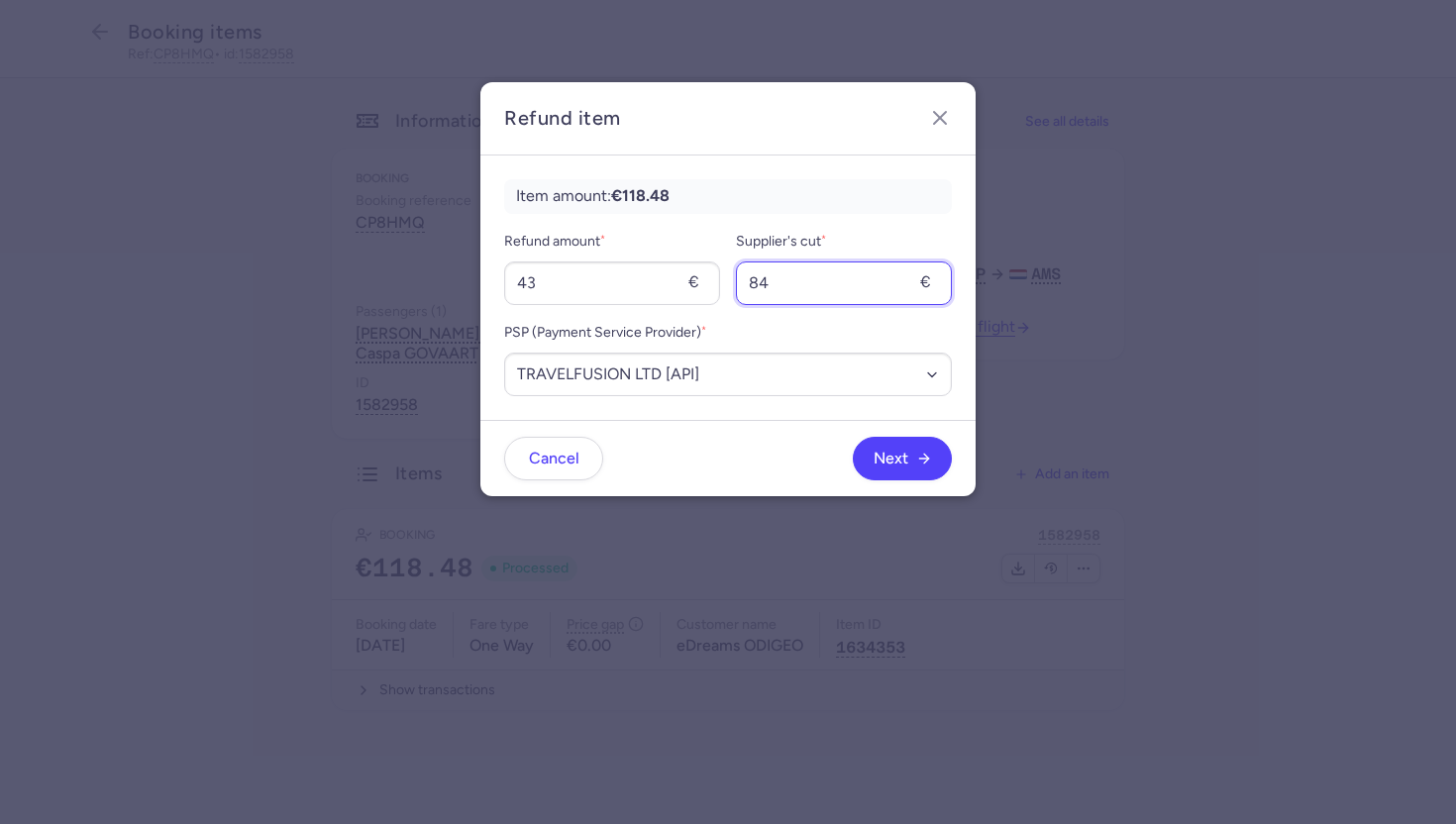 click on "84" at bounding box center (844, 283) 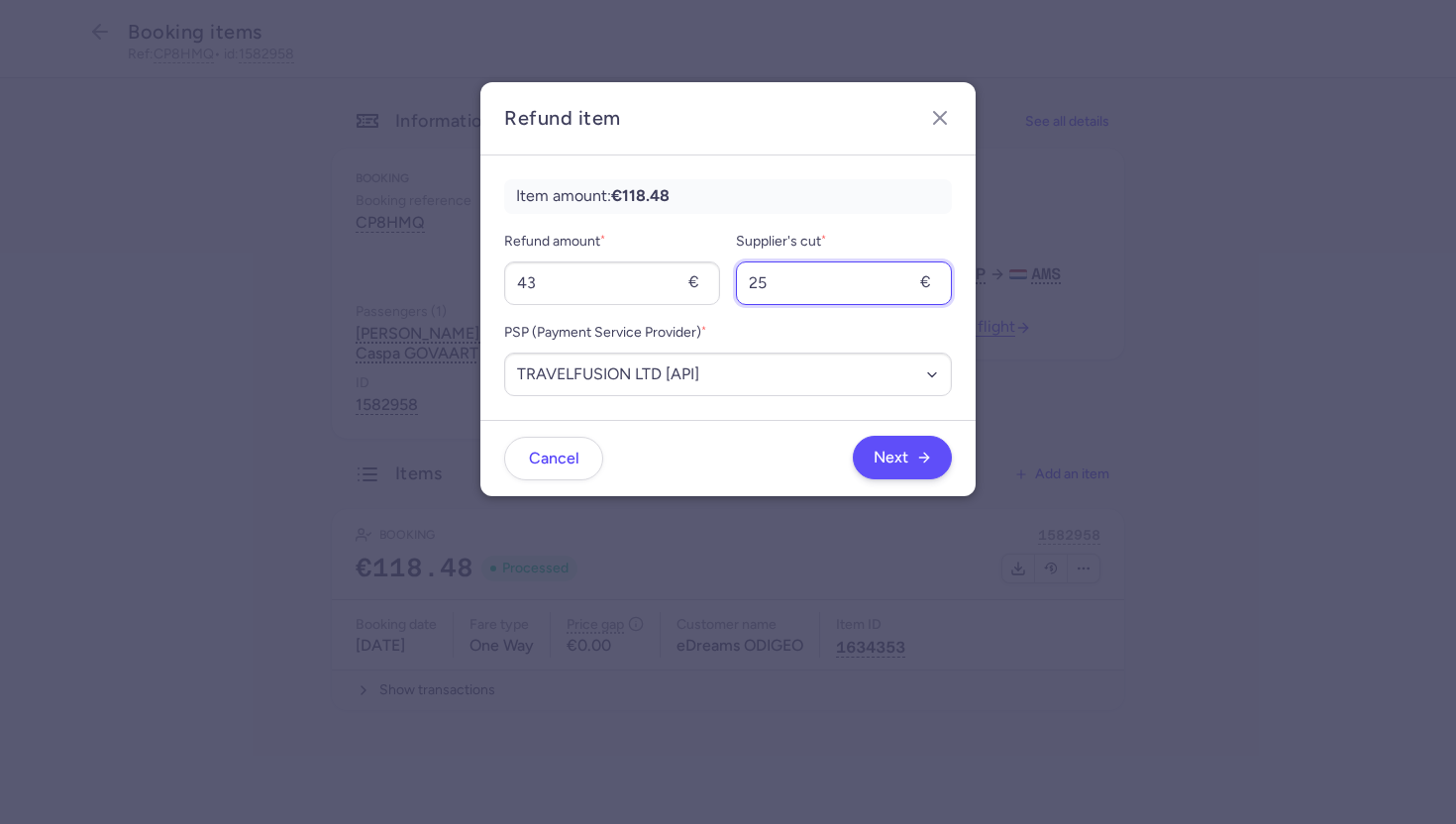 type on "25" 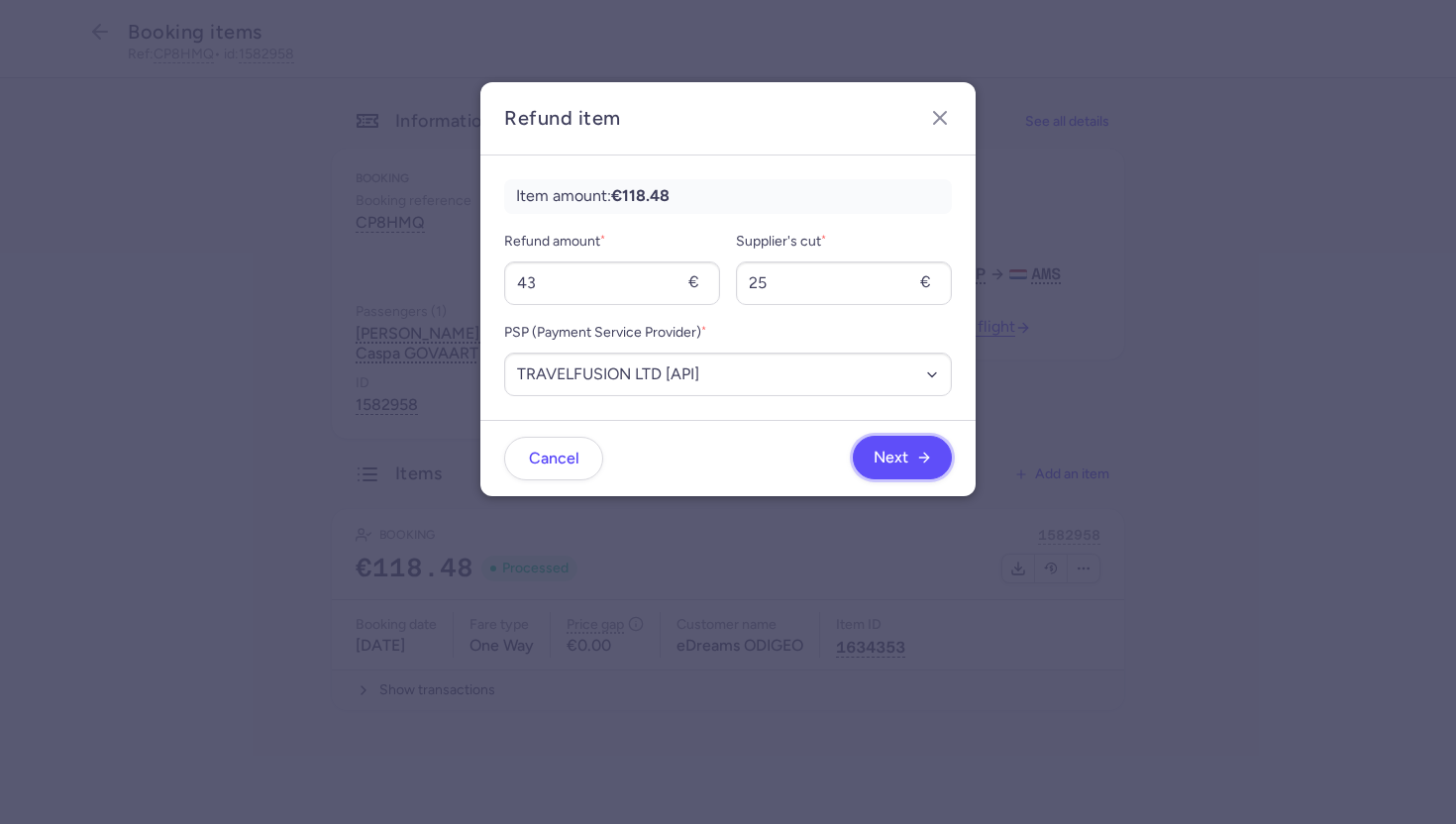 click on "Next" at bounding box center [890, 458] 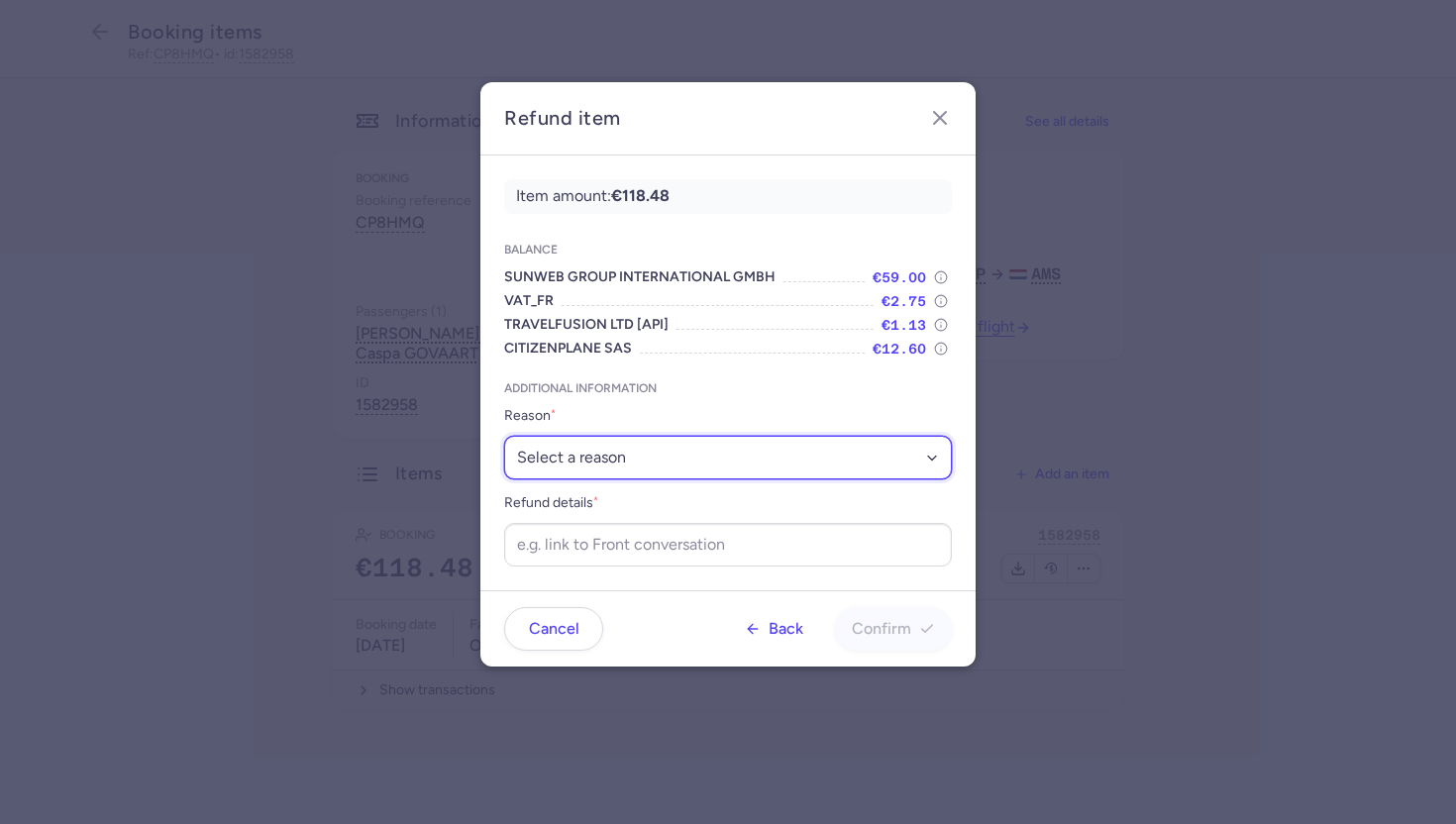 click on "Select a reason ✈️ Airline ceasing ops 💼 Ancillary issue 📄 APIS missing ⚙️ CitizenPlane error ⛔️ Denied boarding 🔁 Duplicate ❌ Flight canceled 🕵🏼‍♂️ Fraud 🎁 Goodwill 🎫 Goodwill allowance 🙃 Other 💺 Overbooking 💸 Refund with penalty 🙅 Schedule change not accepted 🤕 Supplier error 💵 Tax refund ❓ Unconfirmed booking" at bounding box center [728, 458] 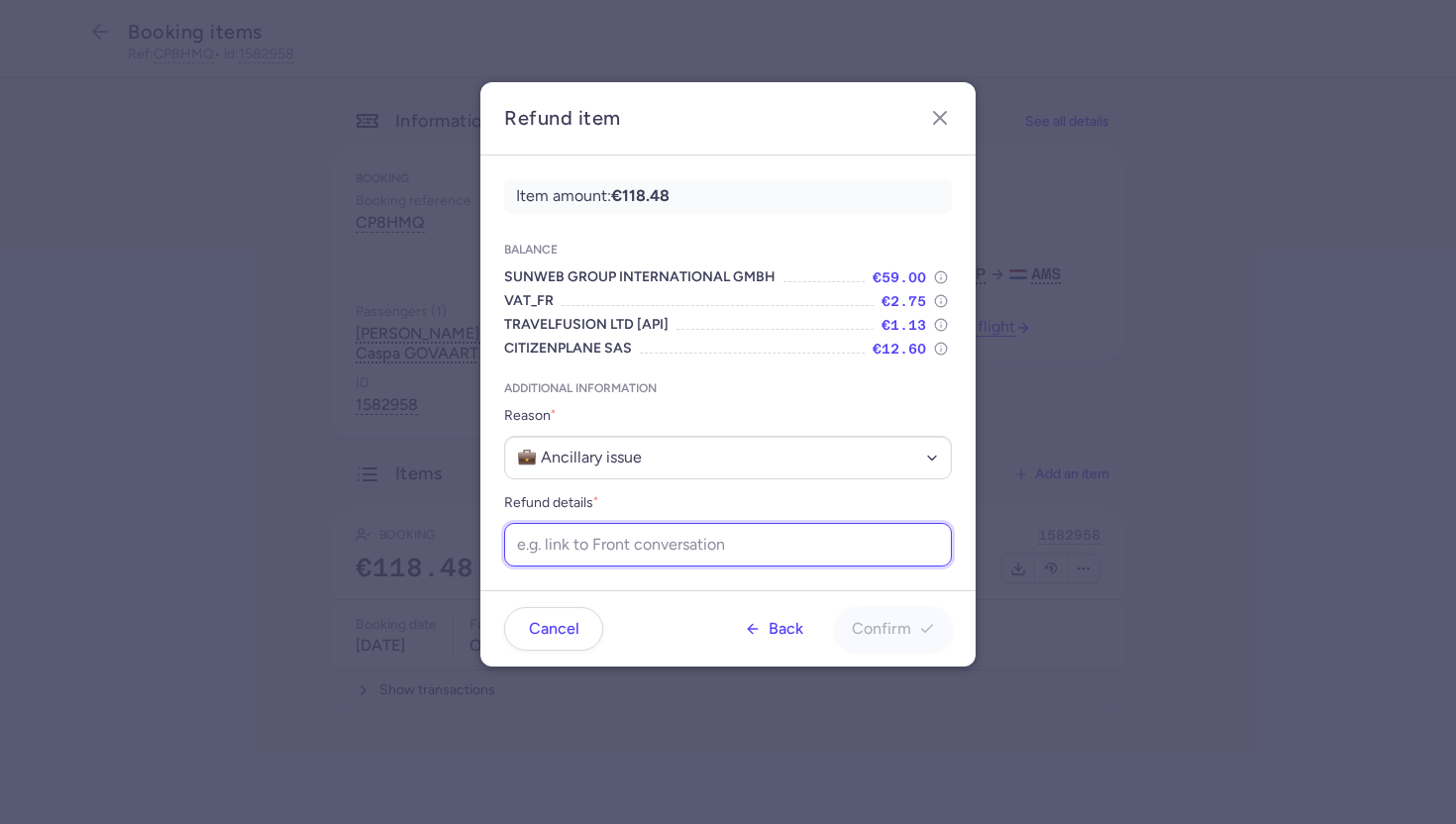 click on "Refund details  *" at bounding box center [728, 545] 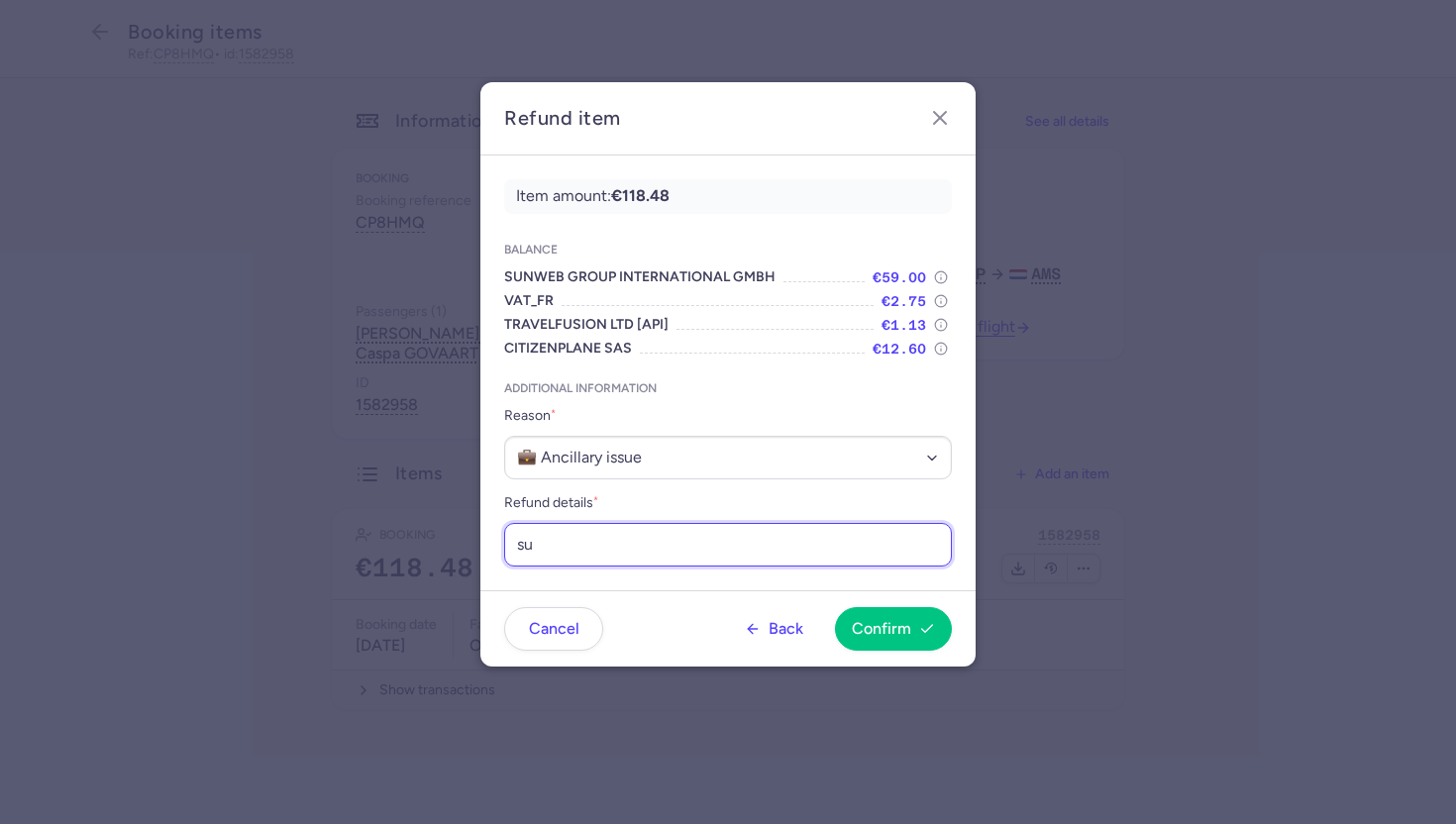 type on "supp cant add cabin bags" 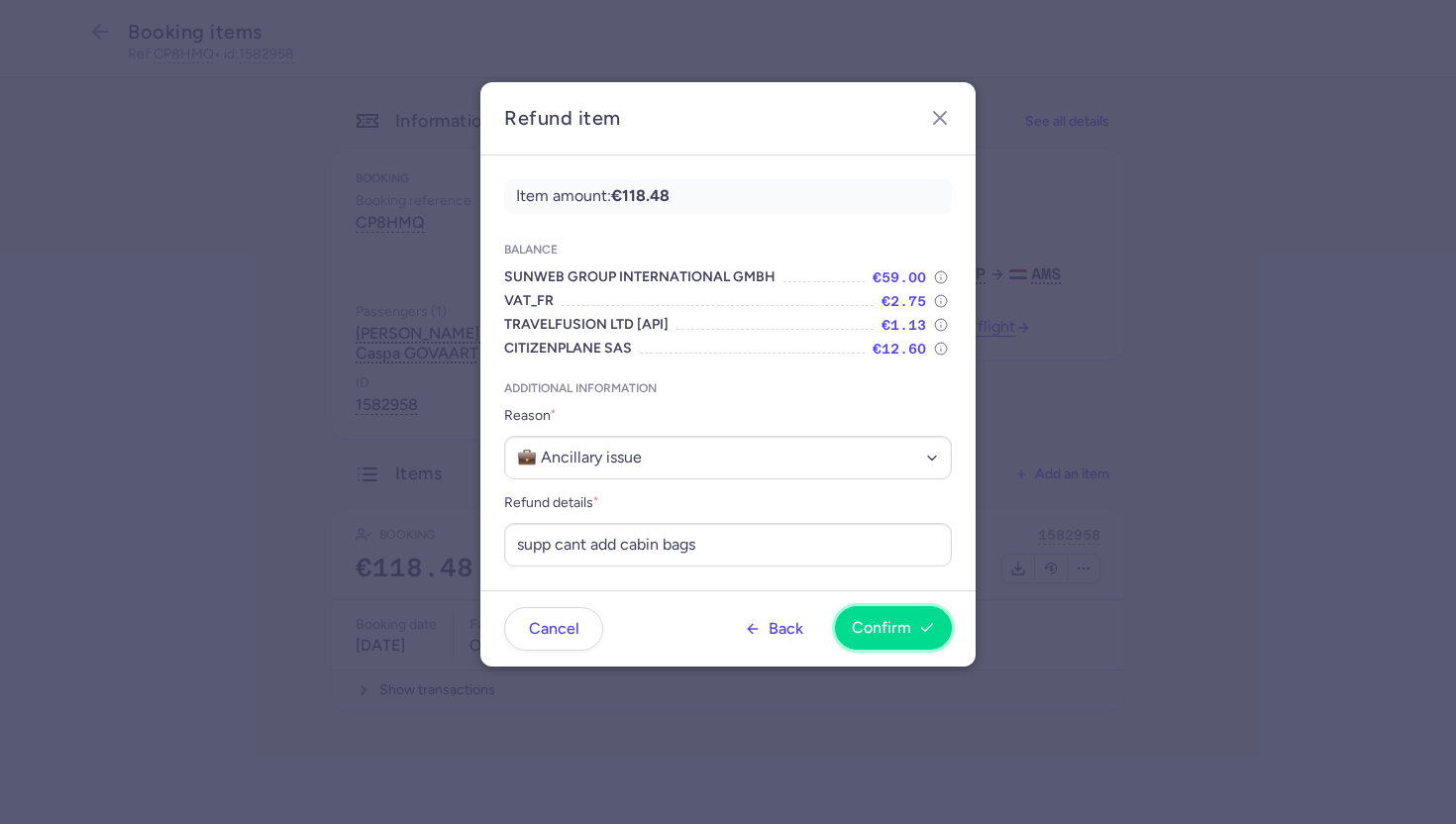 click on "Confirm" at bounding box center (893, 628) 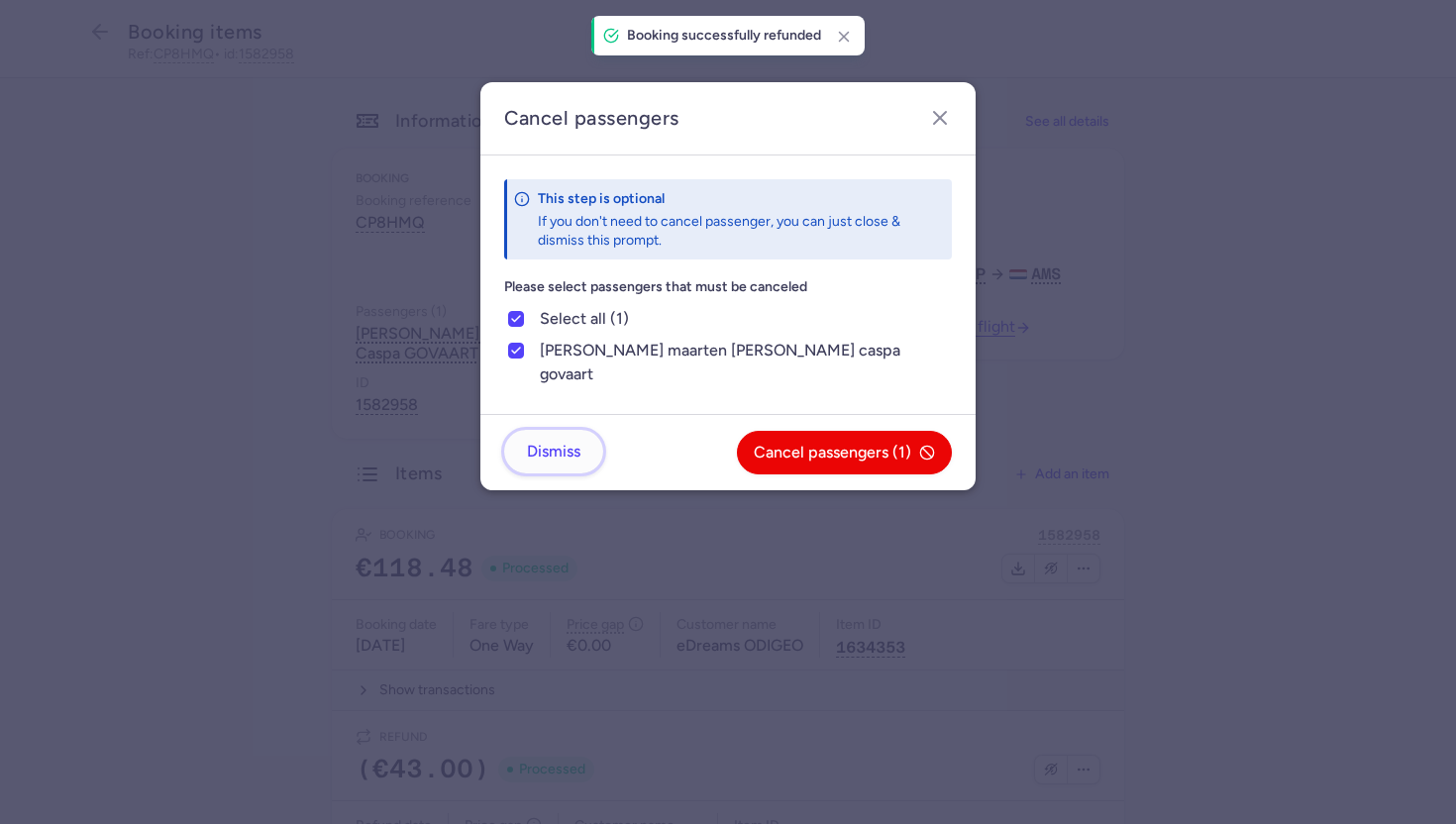 click on "Dismiss" at bounding box center [554, 452] 